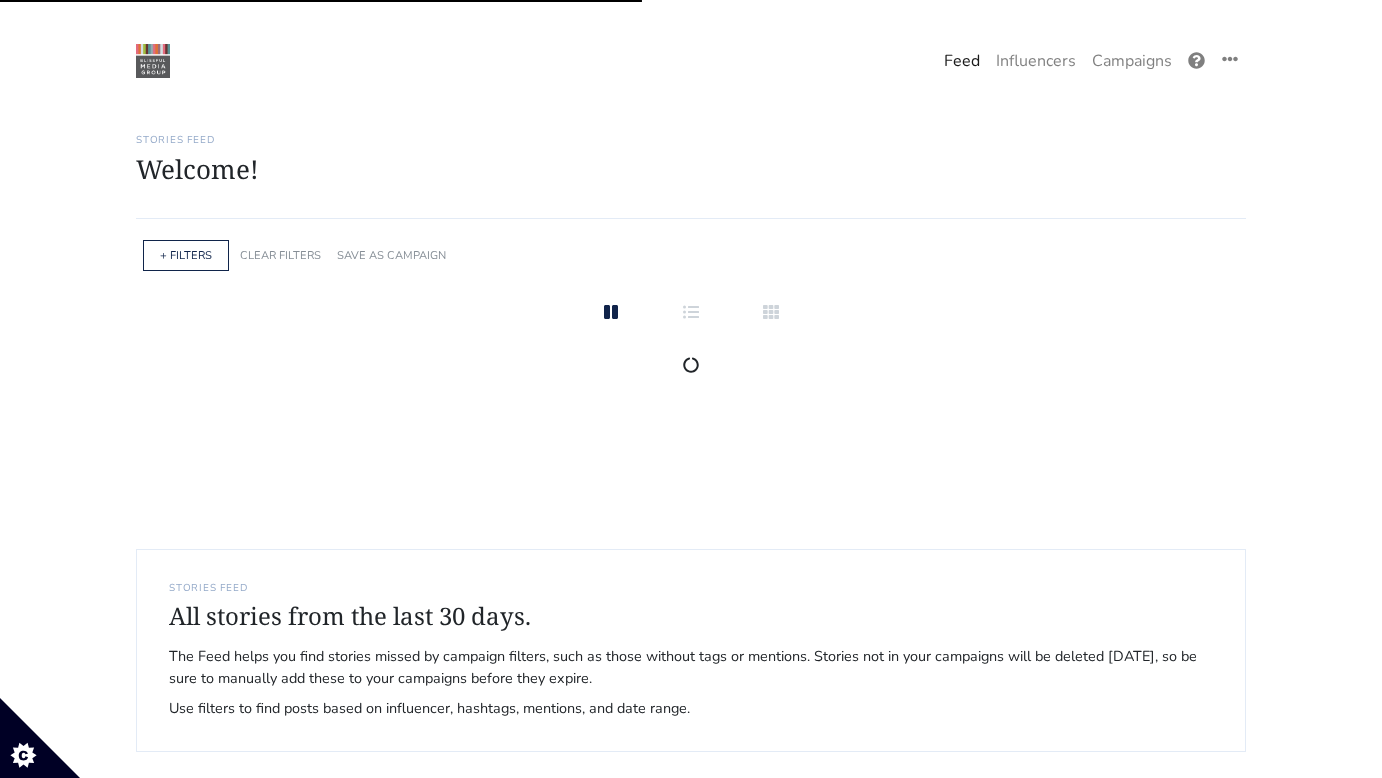scroll, scrollTop: 0, scrollLeft: 0, axis: both 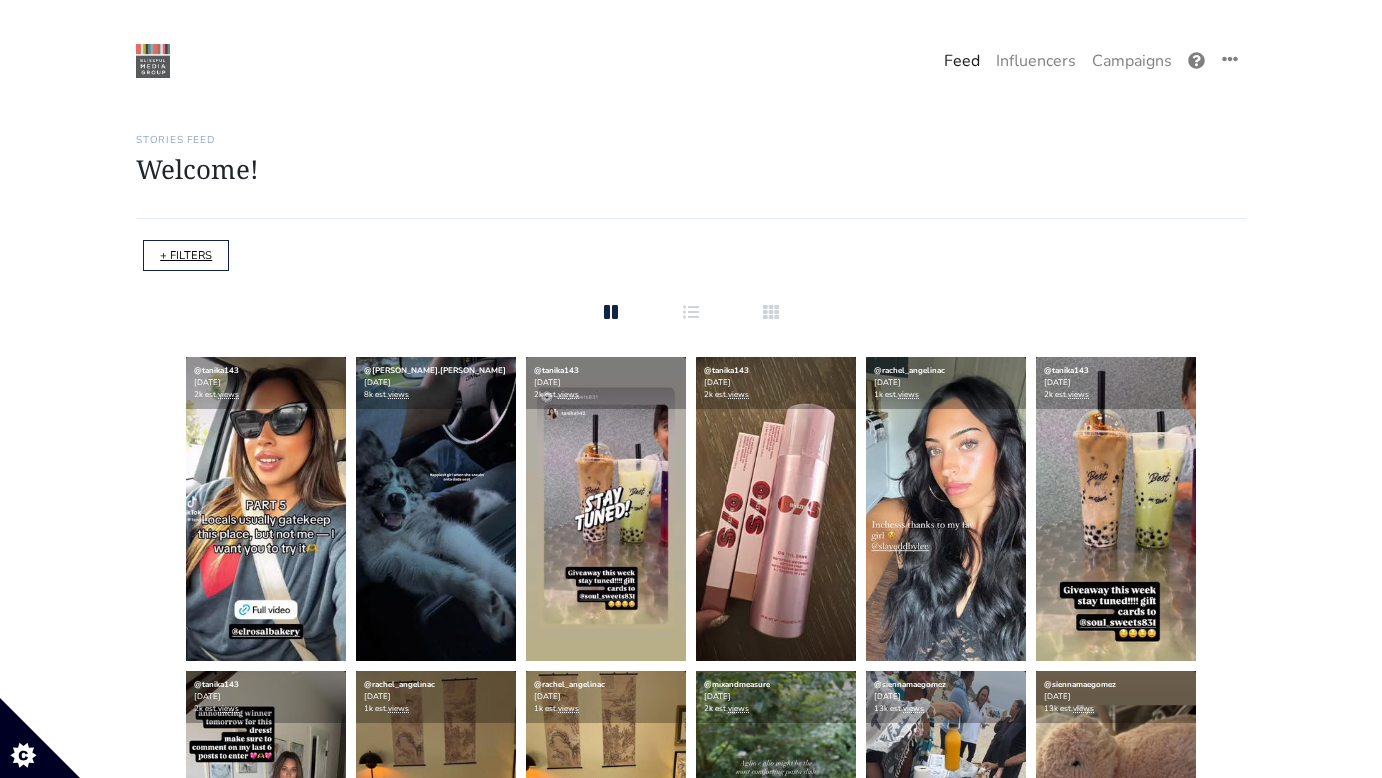 click on "+ FILTERS" at bounding box center (186, 255) 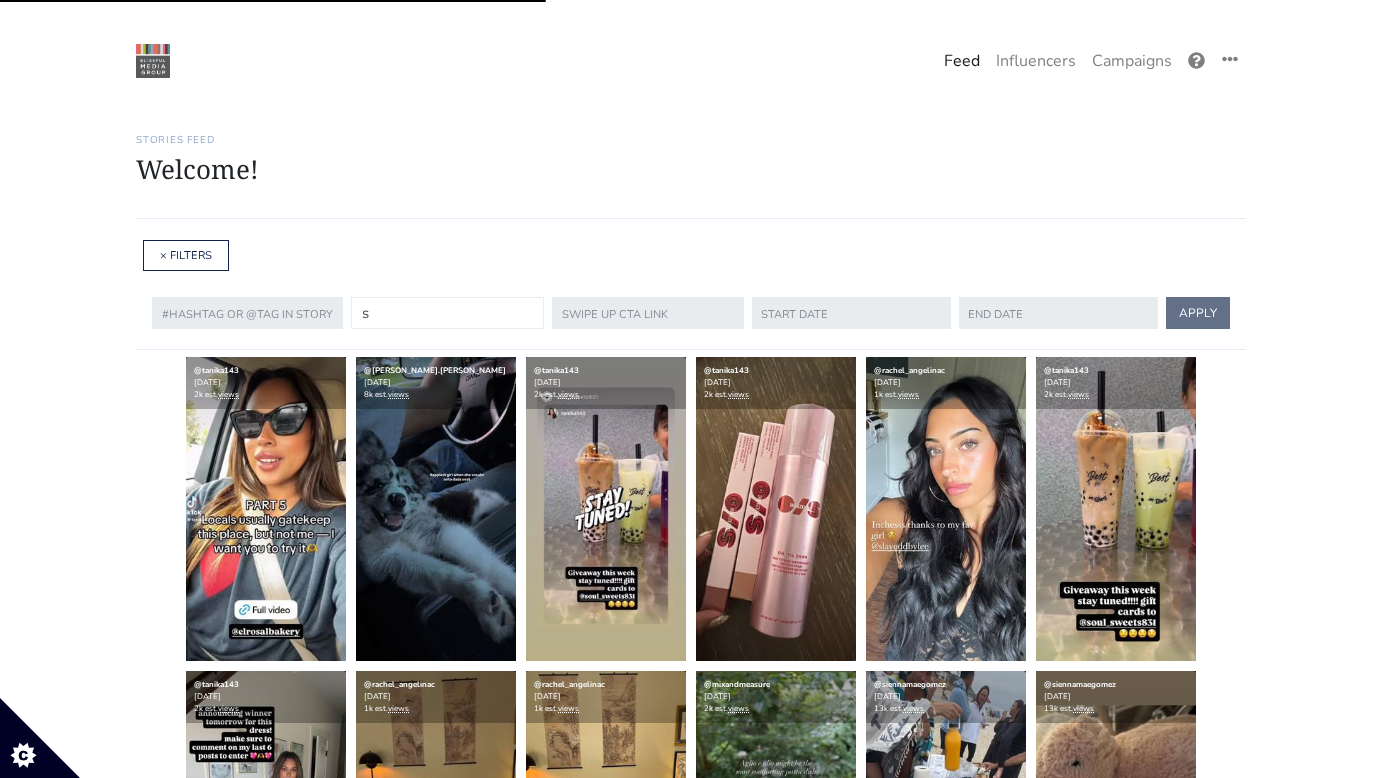click on "s" at bounding box center (447, 313) 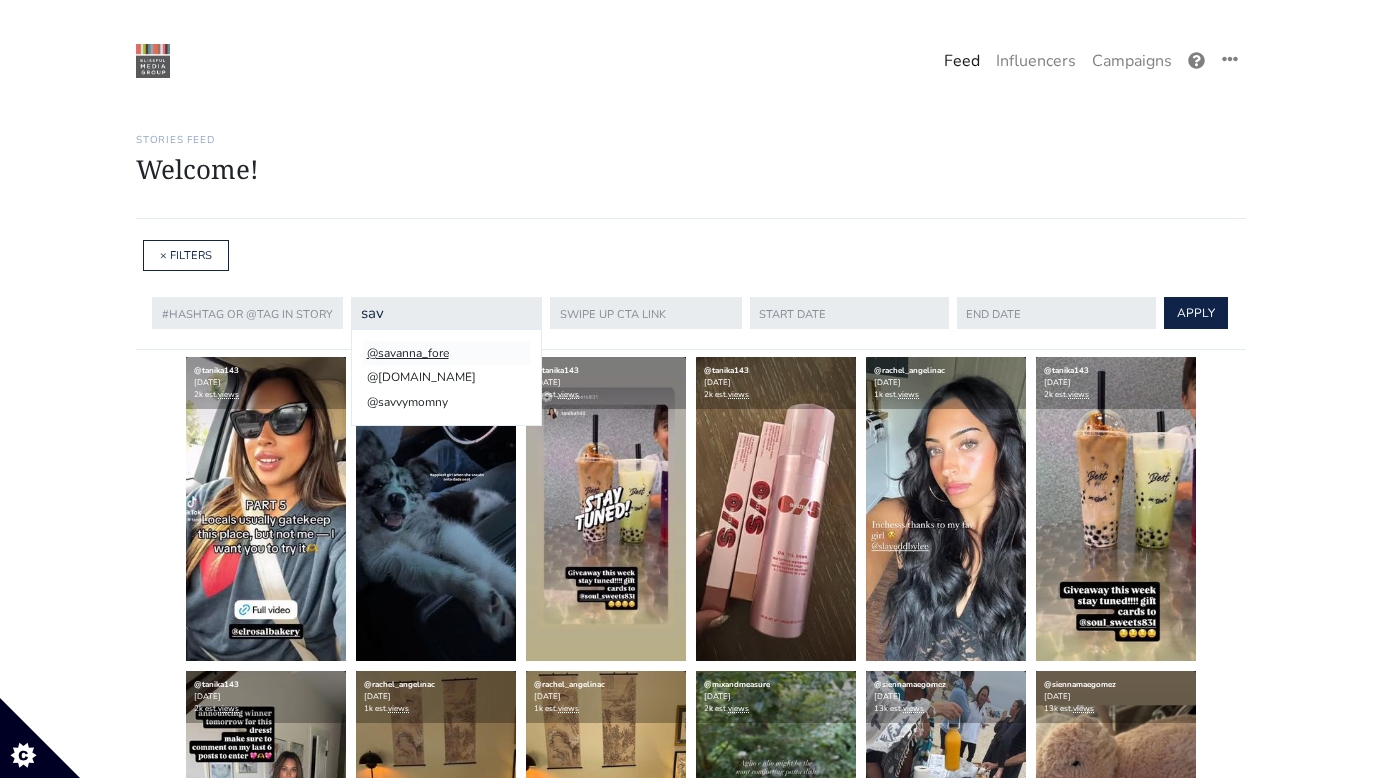 click on "@savanna_fore" at bounding box center [446, 353] 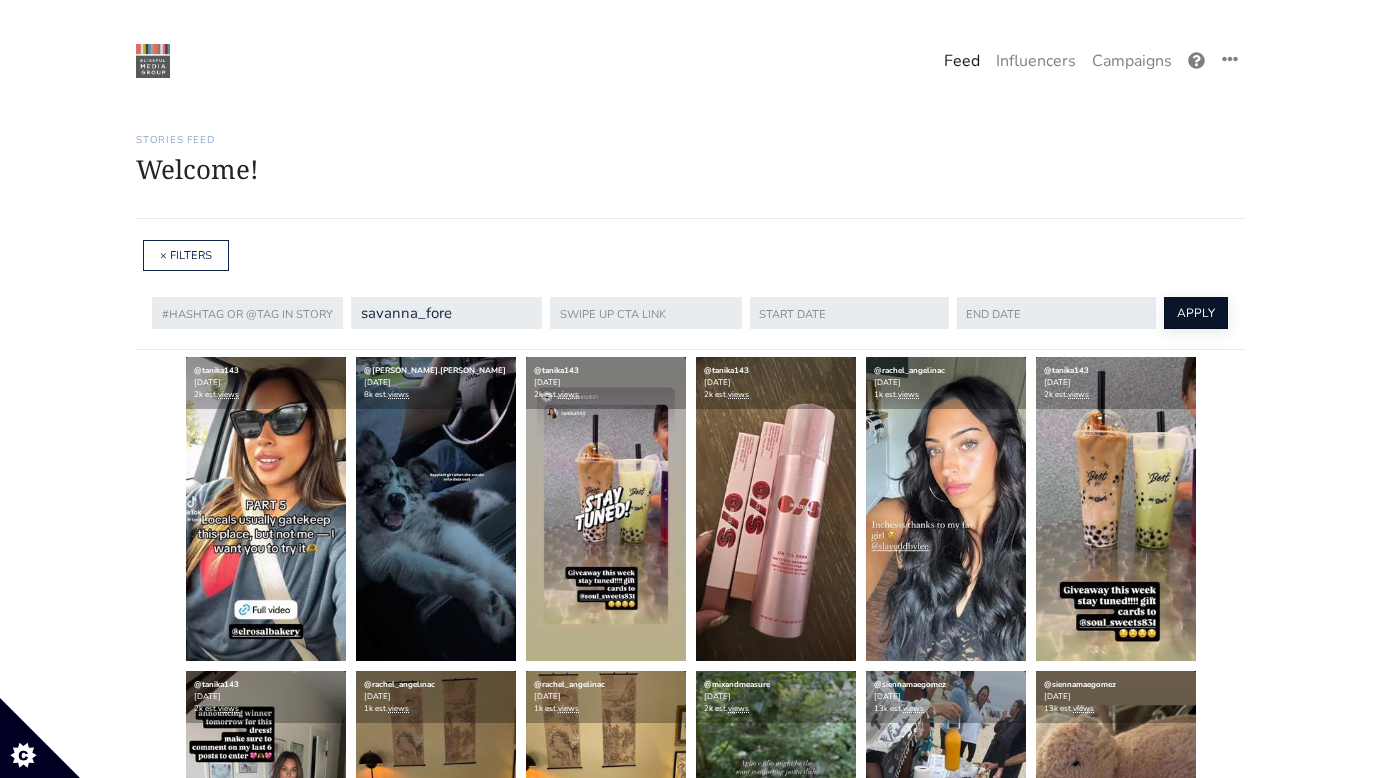 click on "APPLY" at bounding box center [1196, 313] 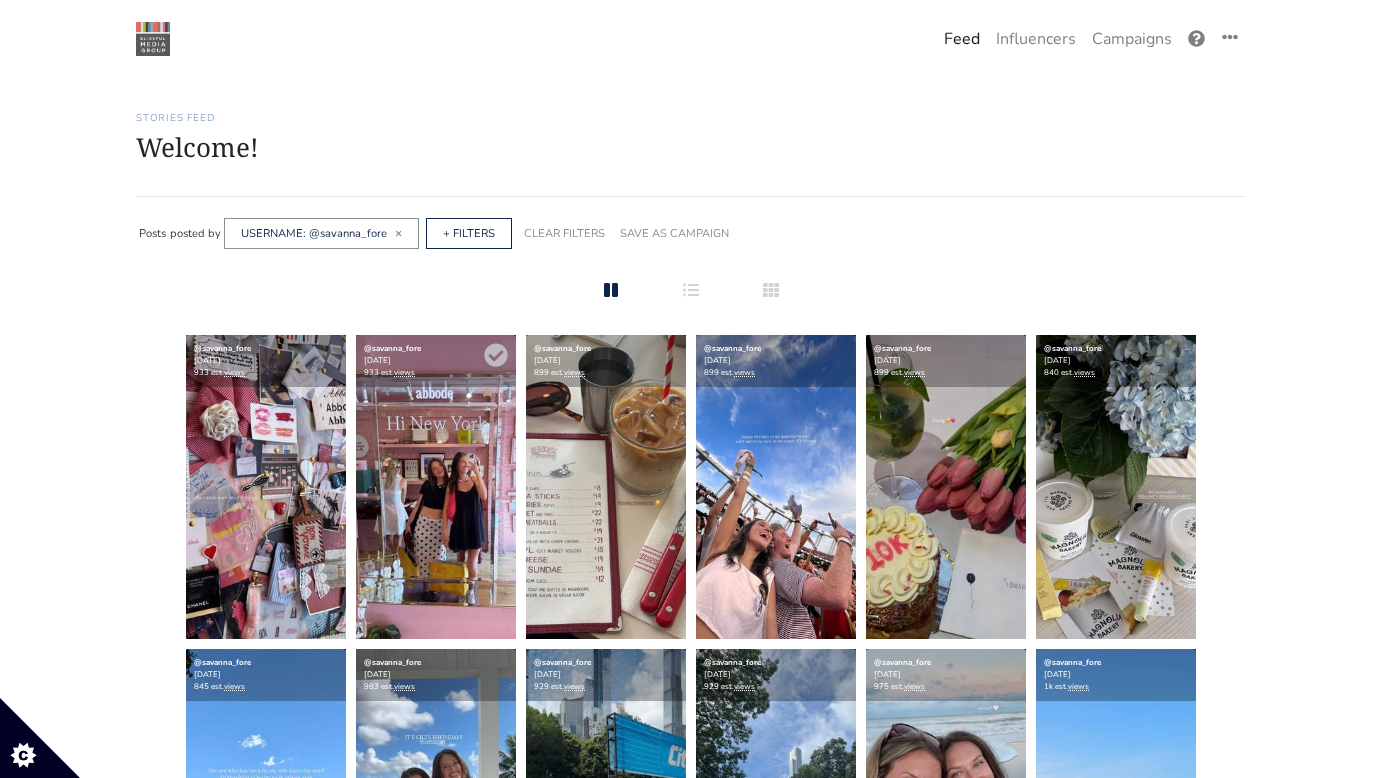 scroll, scrollTop: 0, scrollLeft: 0, axis: both 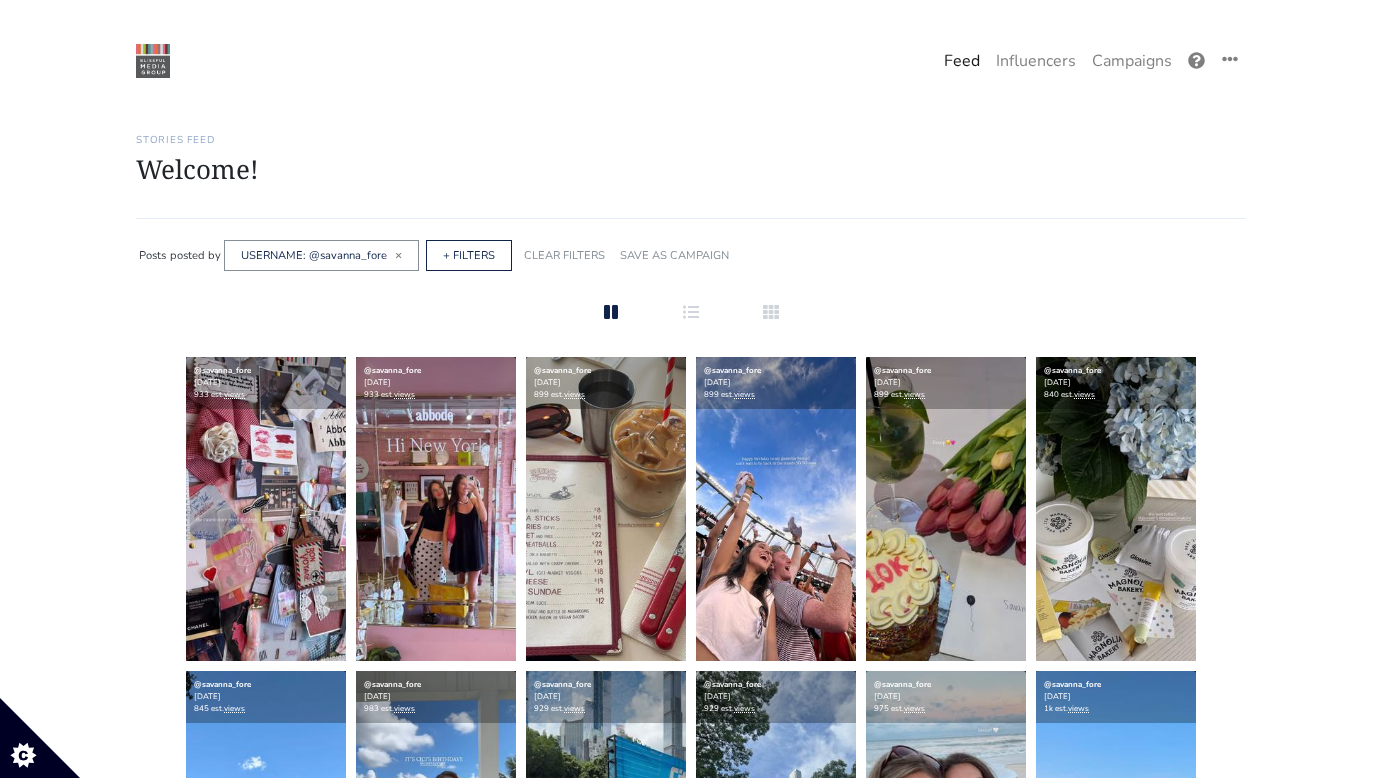 click on "Feed" at bounding box center (962, 61) 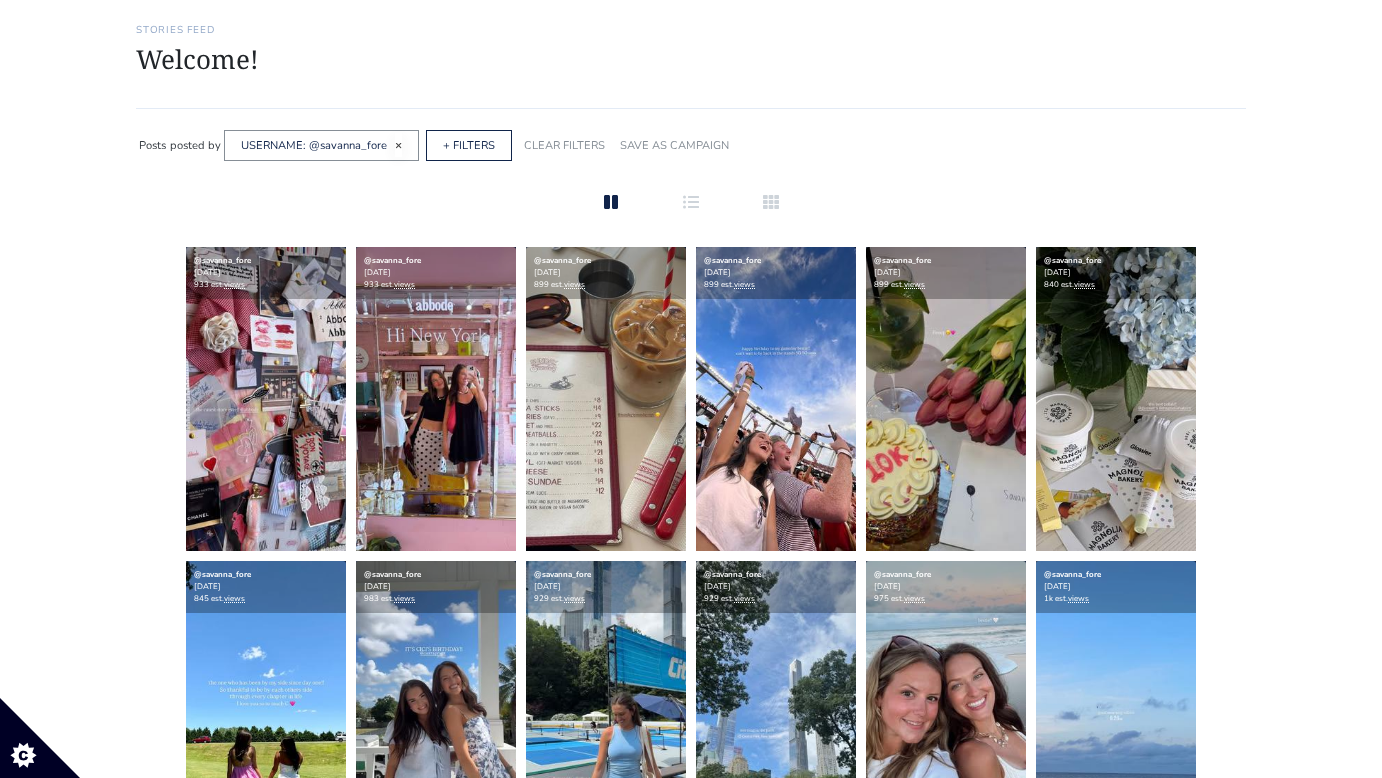 click on "×" at bounding box center (398, 145) 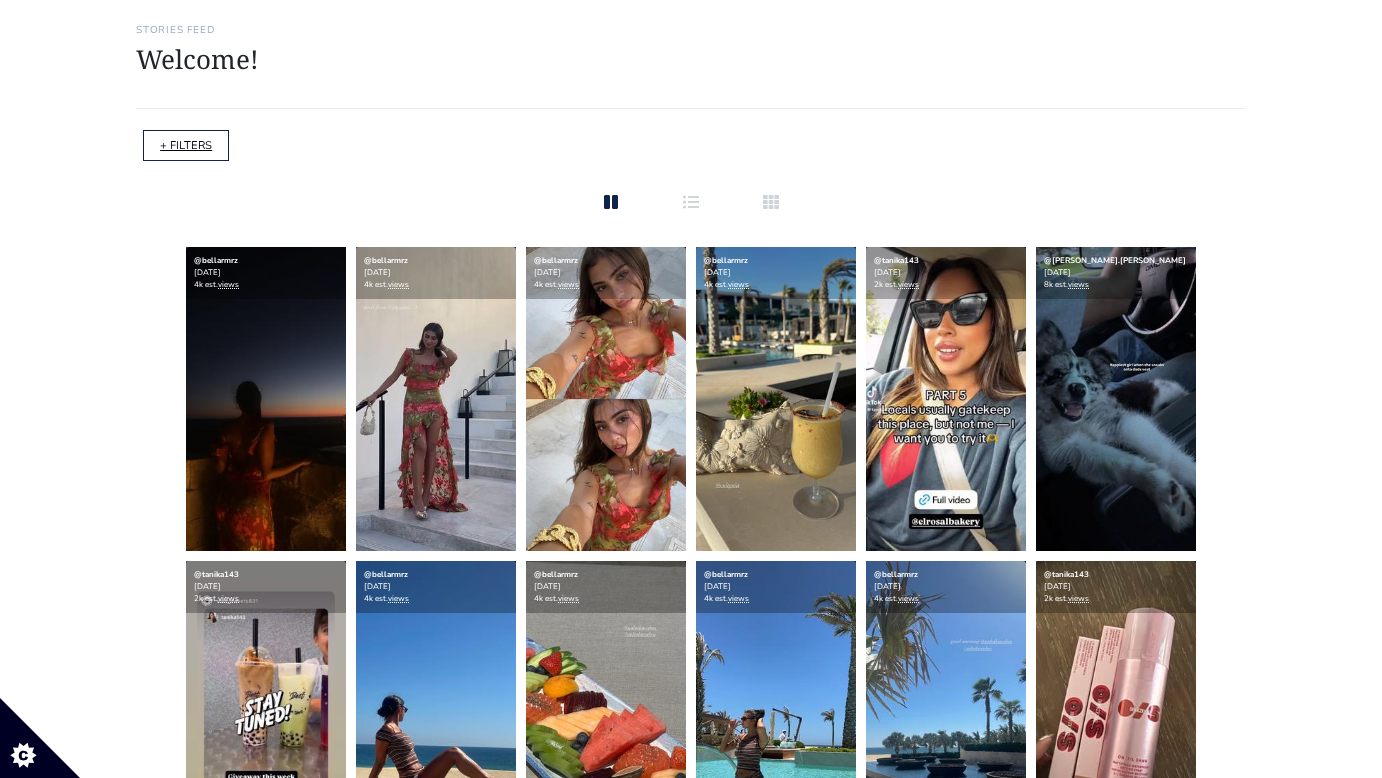 click on "+ FILTERS" at bounding box center [186, 145] 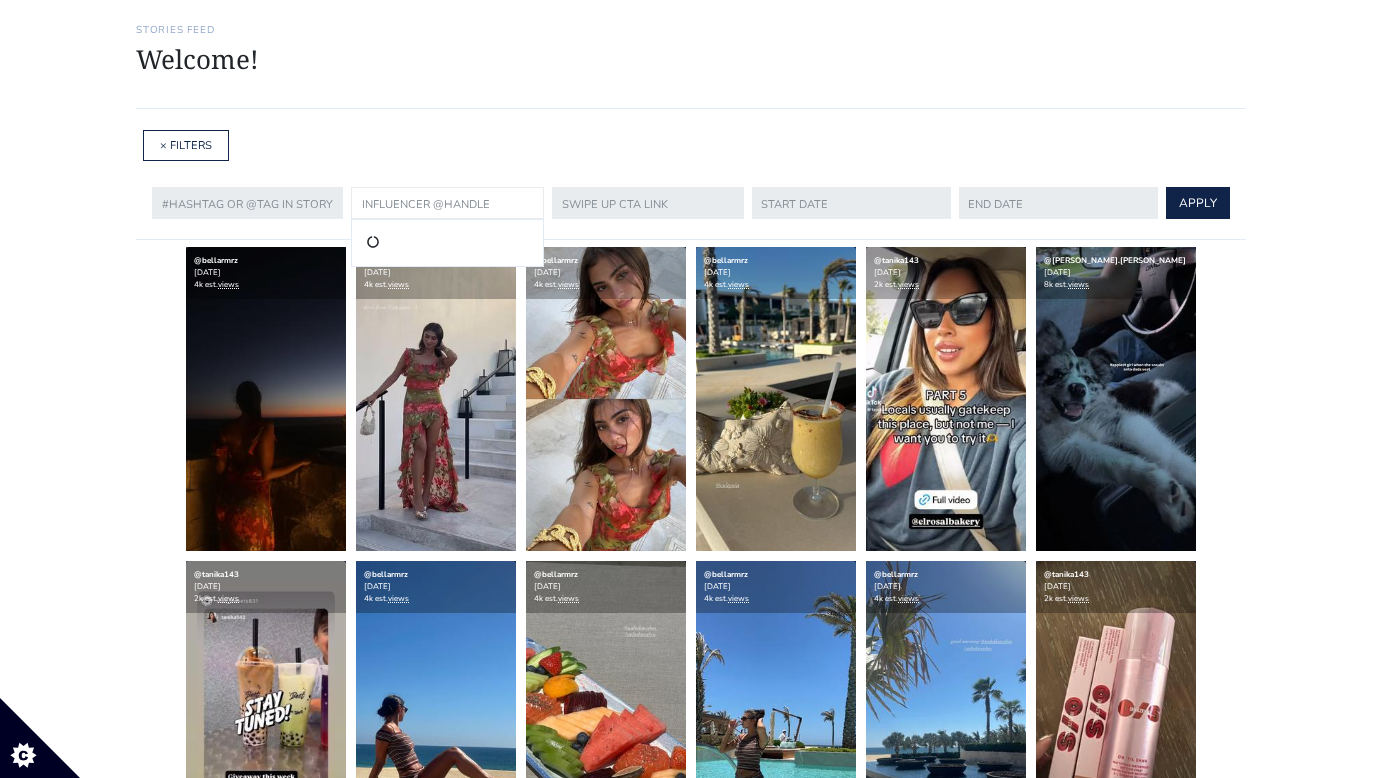 click at bounding box center (447, 203) 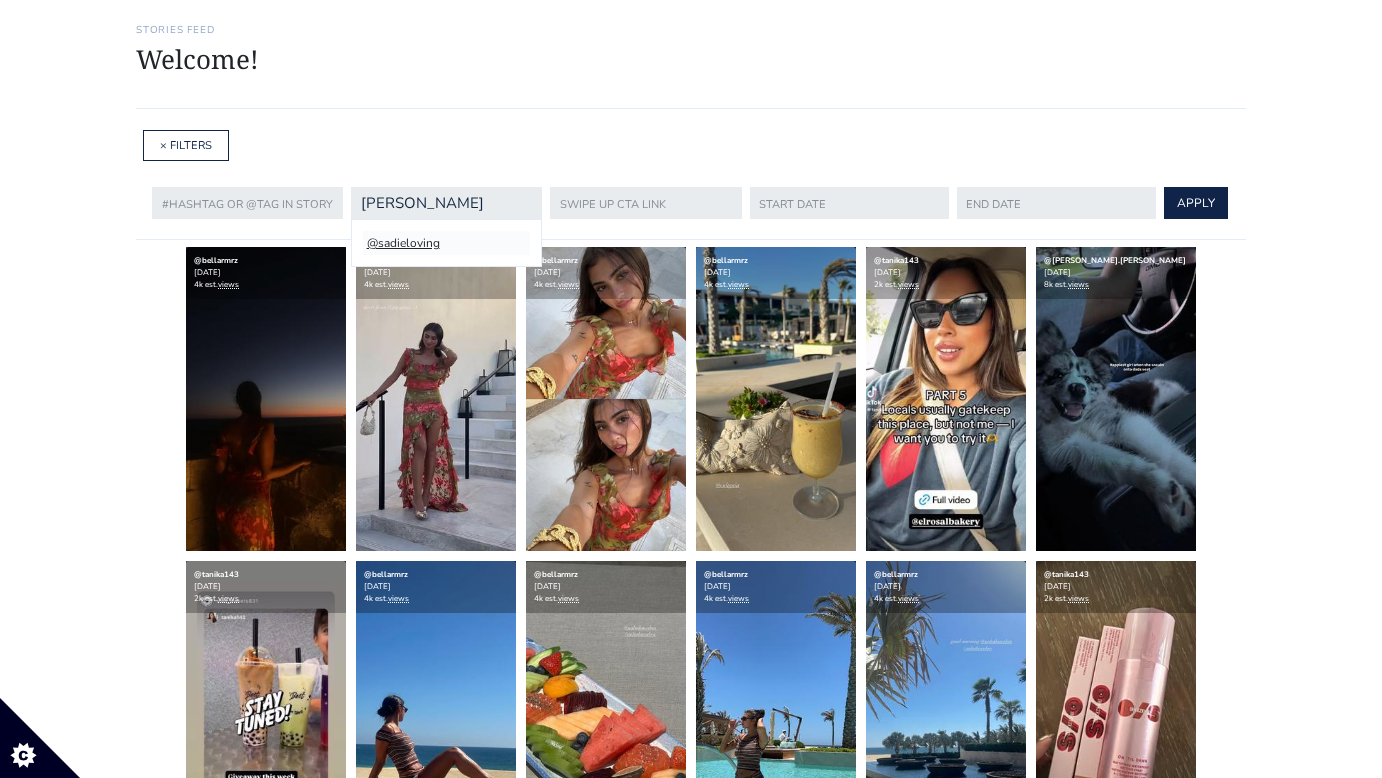 click on "@sadieloving" at bounding box center [446, 243] 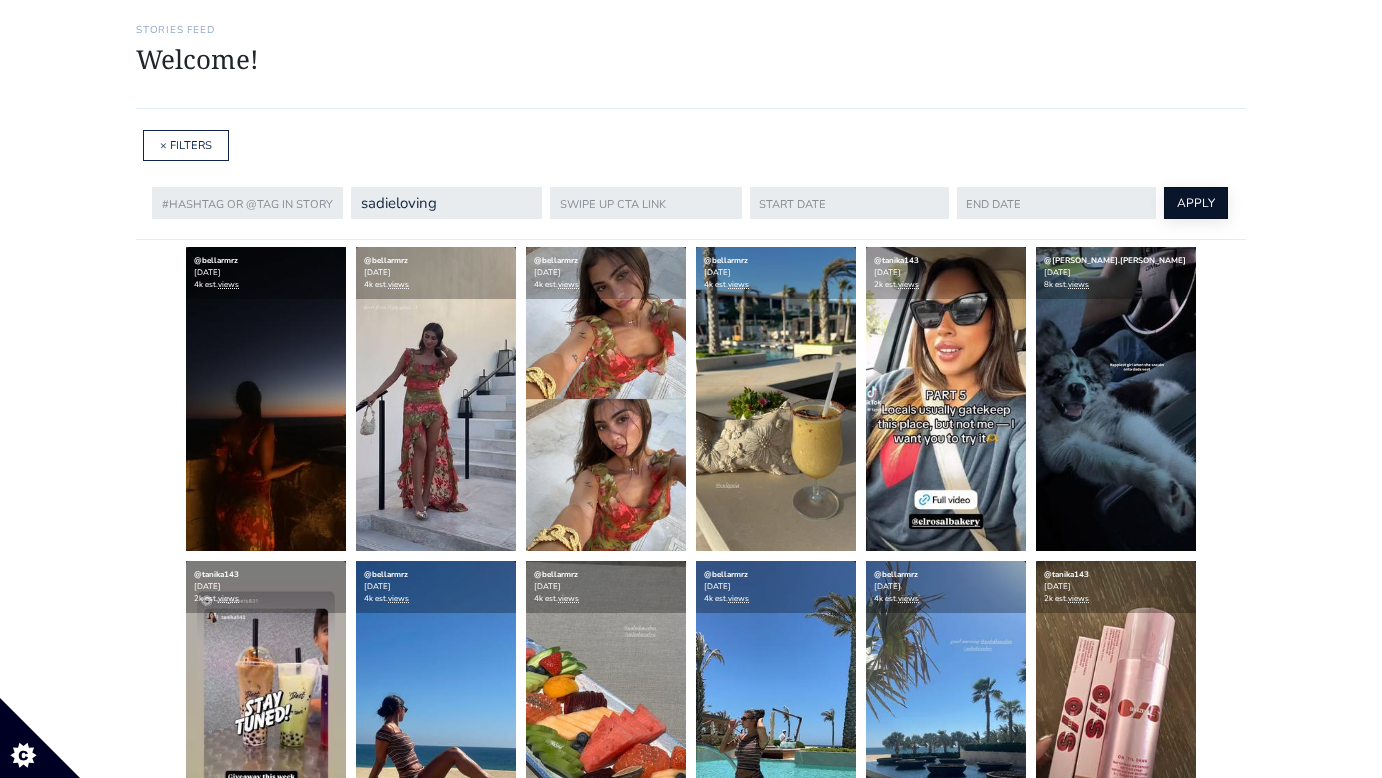 click on "APPLY" at bounding box center (1196, 203) 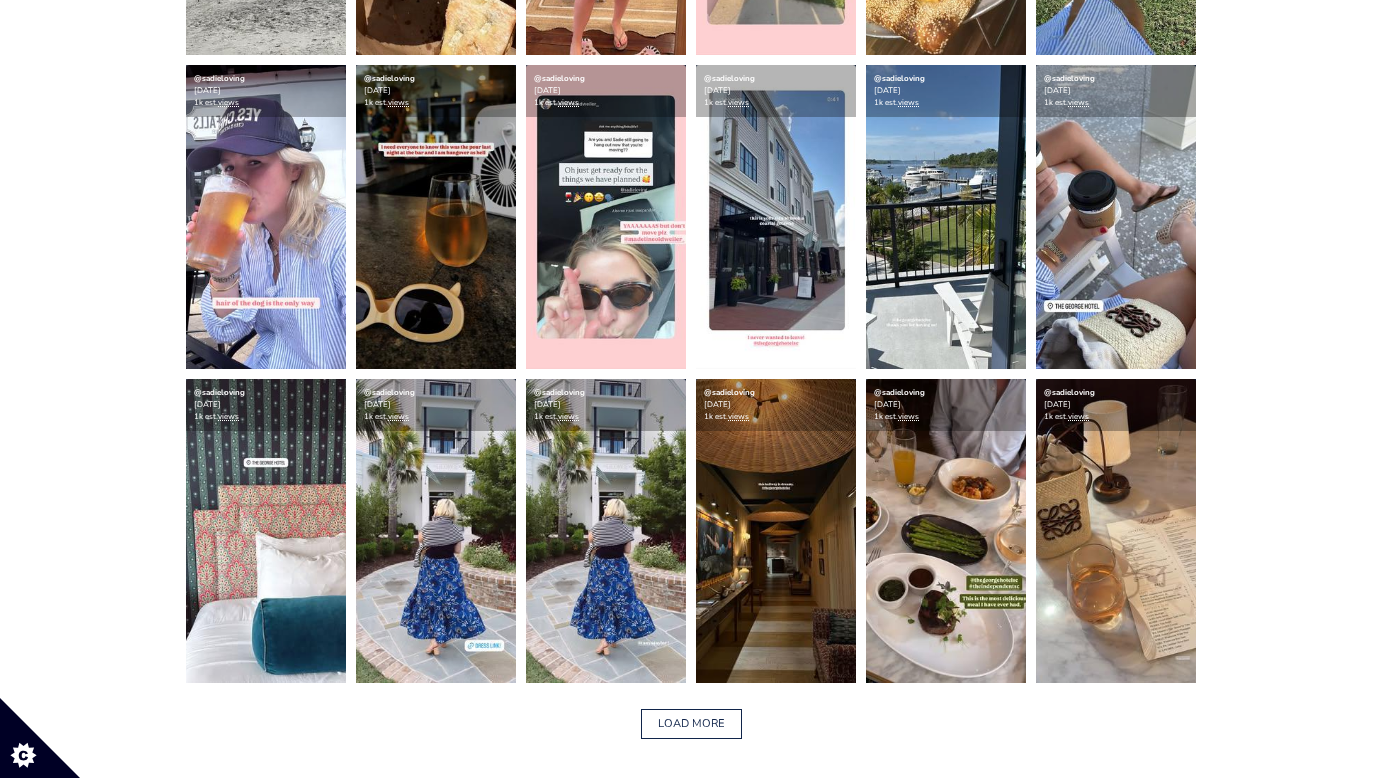scroll, scrollTop: 2993, scrollLeft: 0, axis: vertical 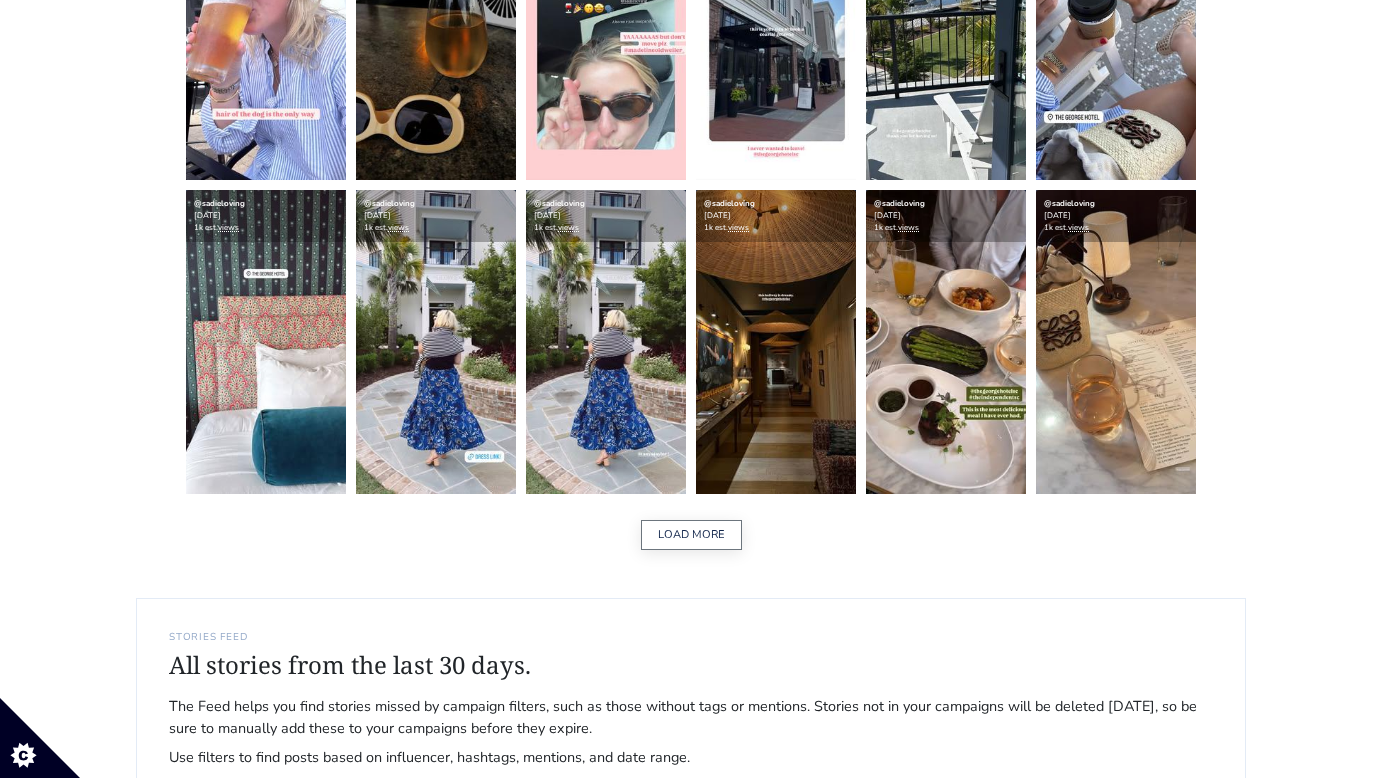 click on "LOAD MORE" at bounding box center (691, 535) 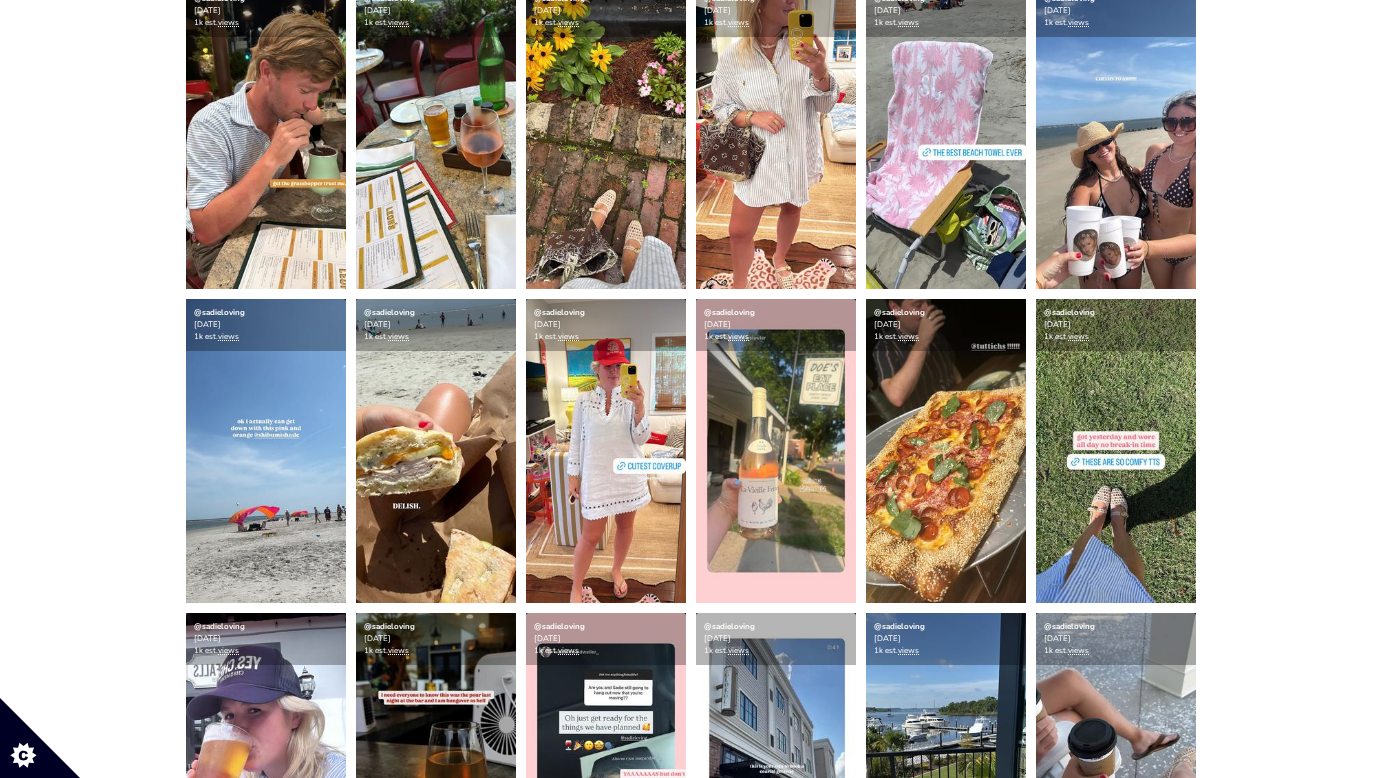 scroll, scrollTop: 2469, scrollLeft: 0, axis: vertical 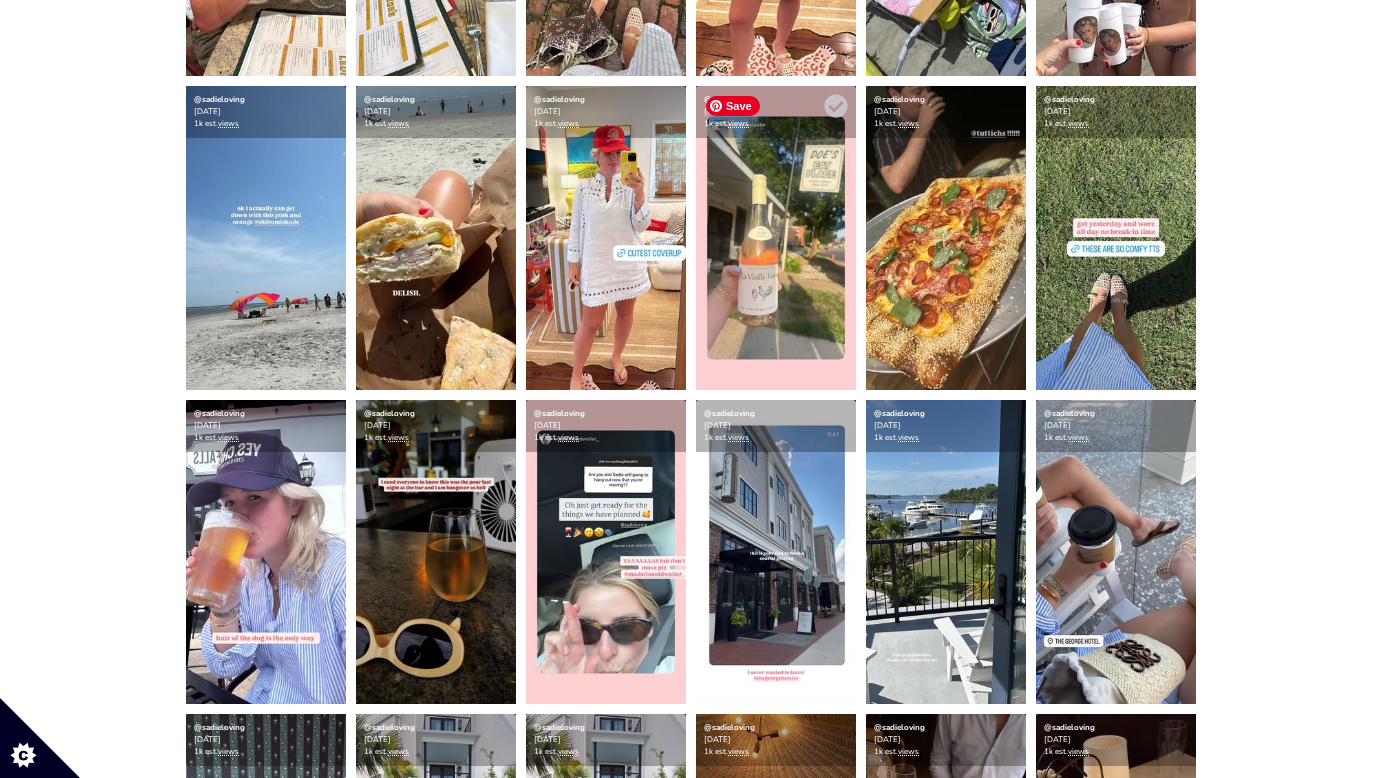 click at bounding box center [776, 238] 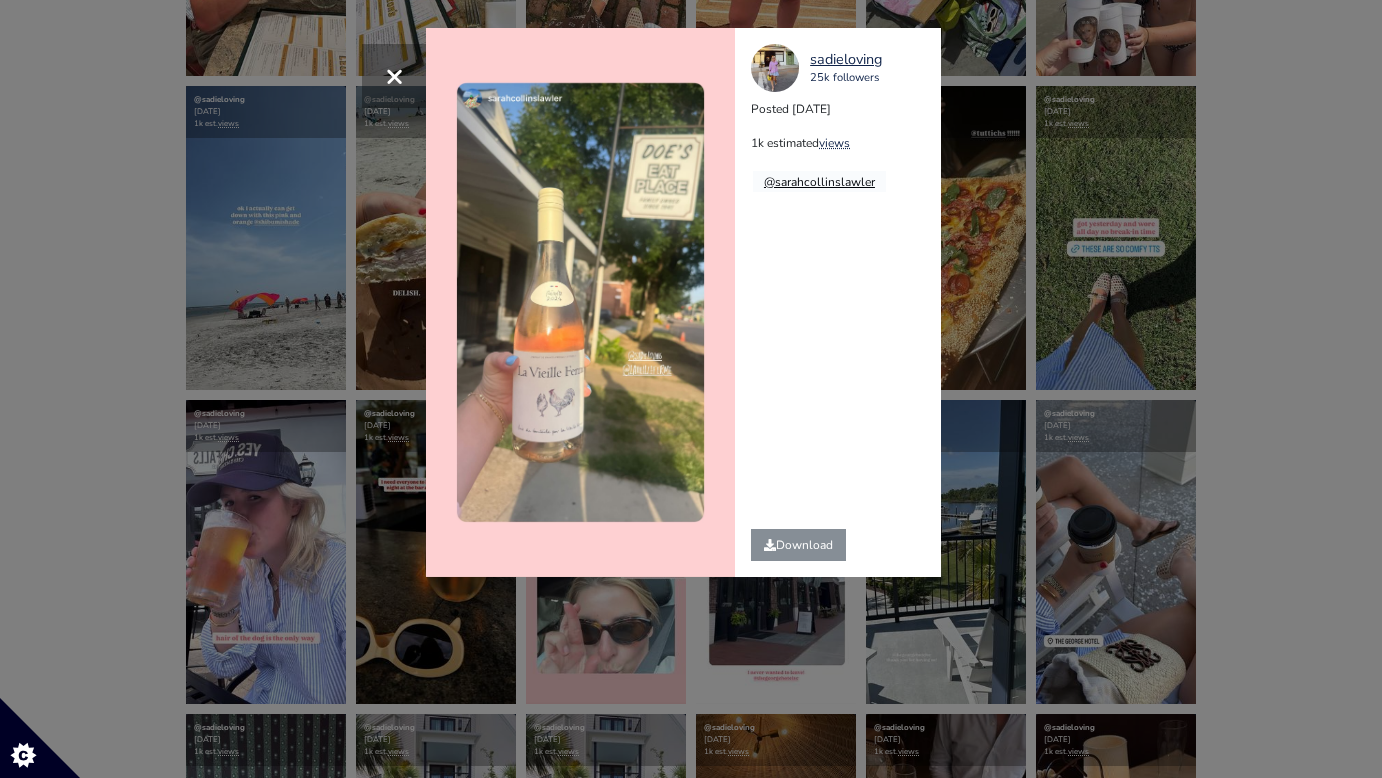 click on "@sarahcollinslawler" at bounding box center (819, 182) 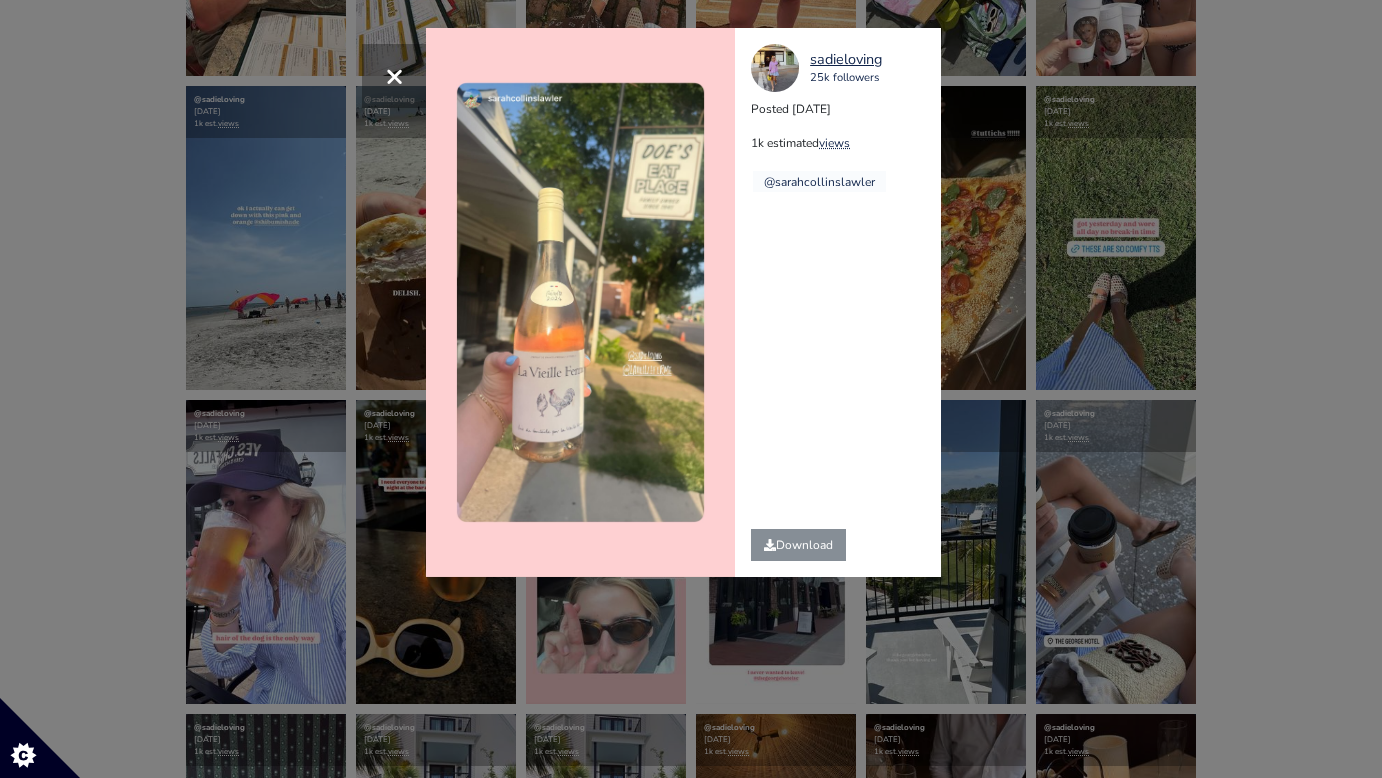 click on "×
sadieloving
25k followers
Posted [DATE]
1k
estimated
views
@sarahcollinslawler" at bounding box center (691, 389) 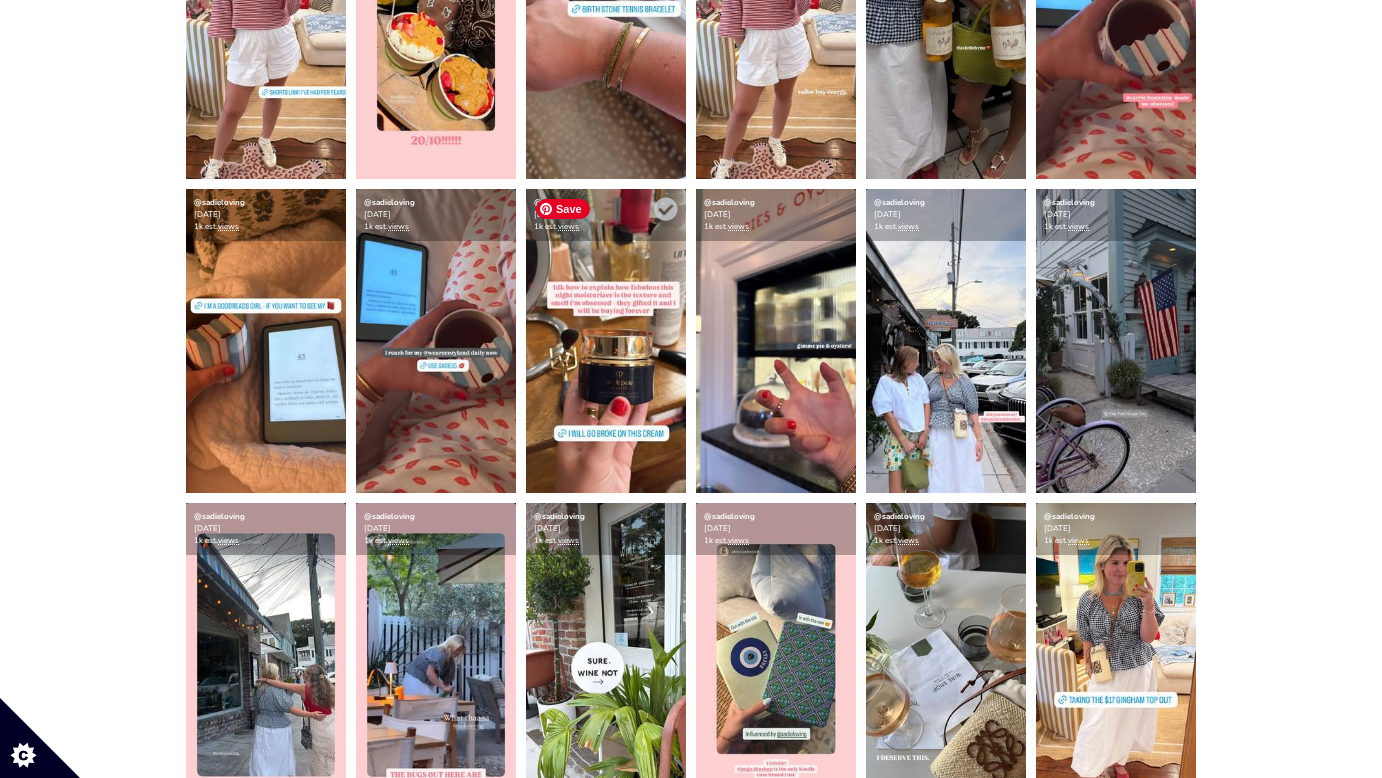 scroll, scrollTop: 0, scrollLeft: 0, axis: both 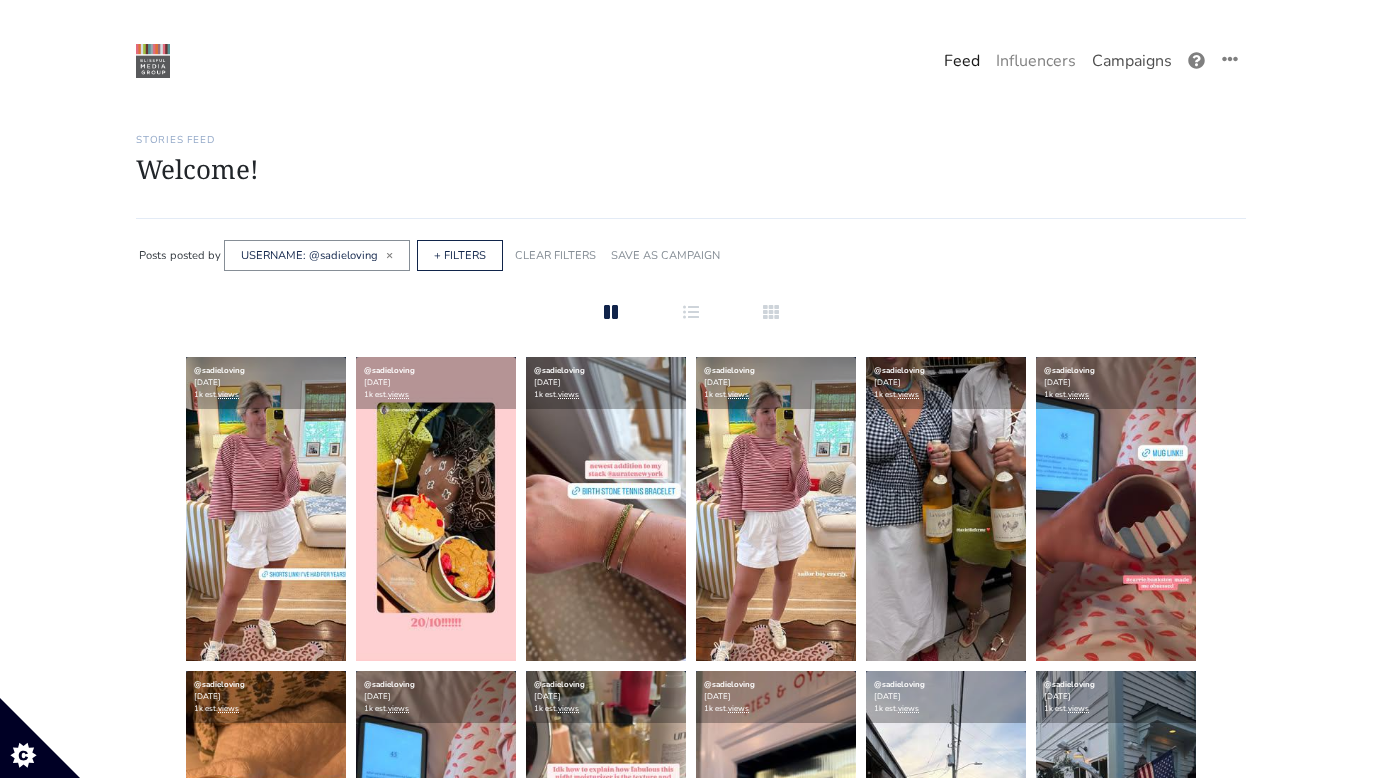click on "Campaigns" at bounding box center (1132, 61) 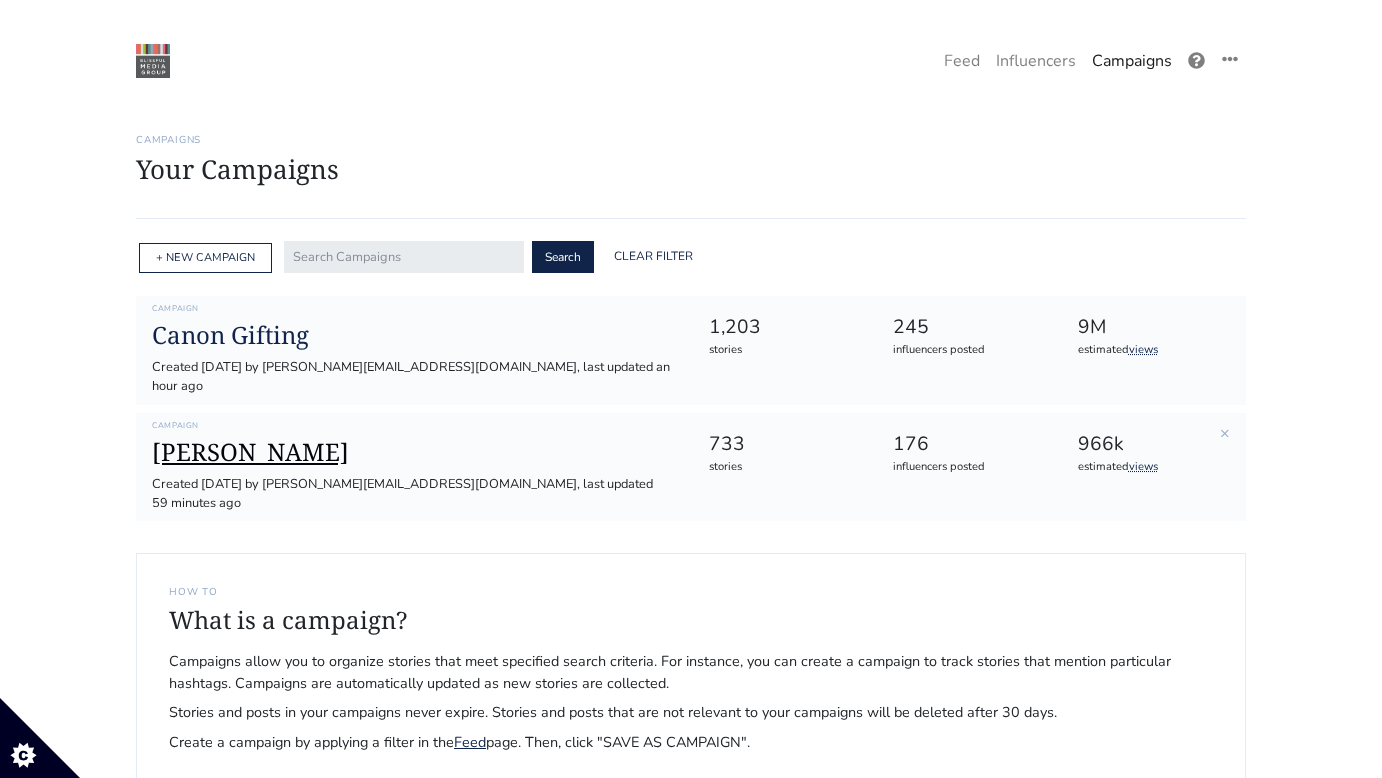 click on "[PERSON_NAME]" at bounding box center (414, 452) 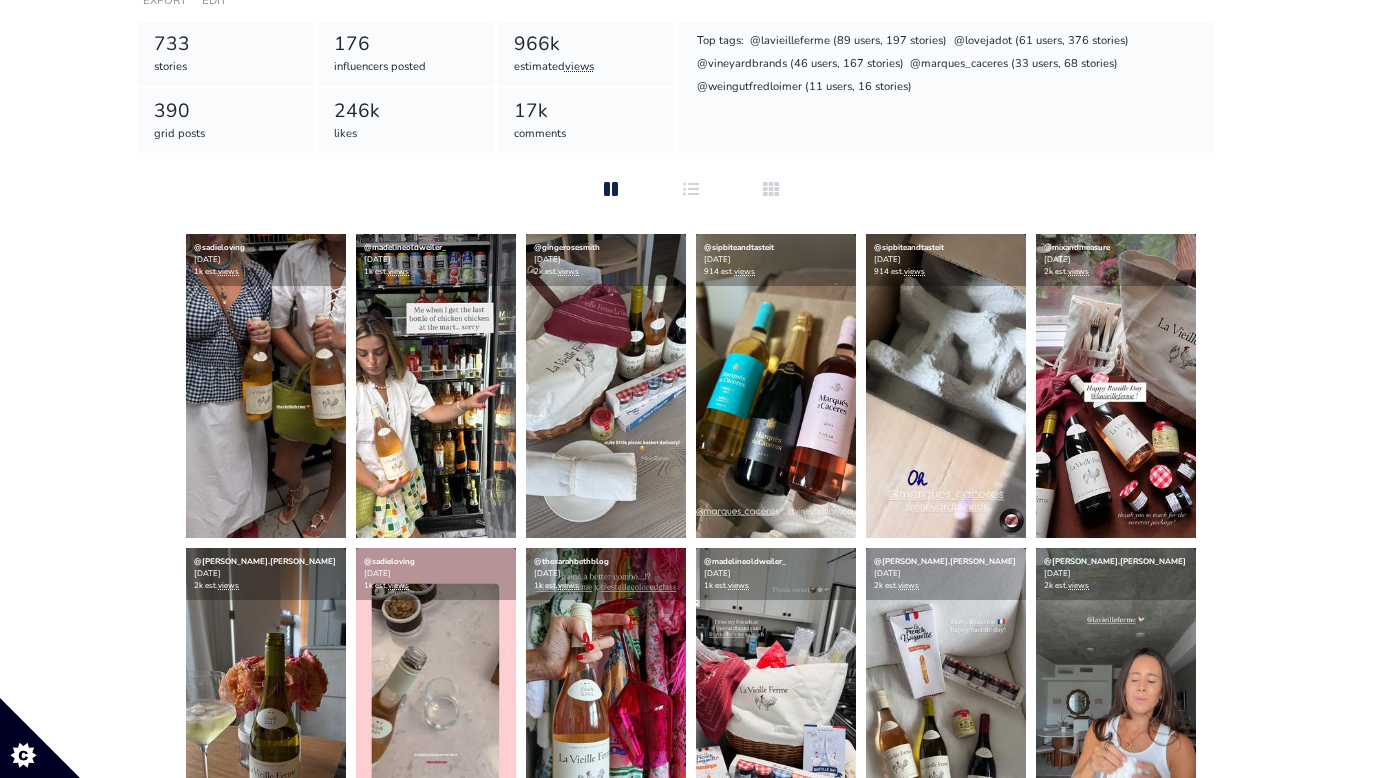 scroll, scrollTop: 0, scrollLeft: 0, axis: both 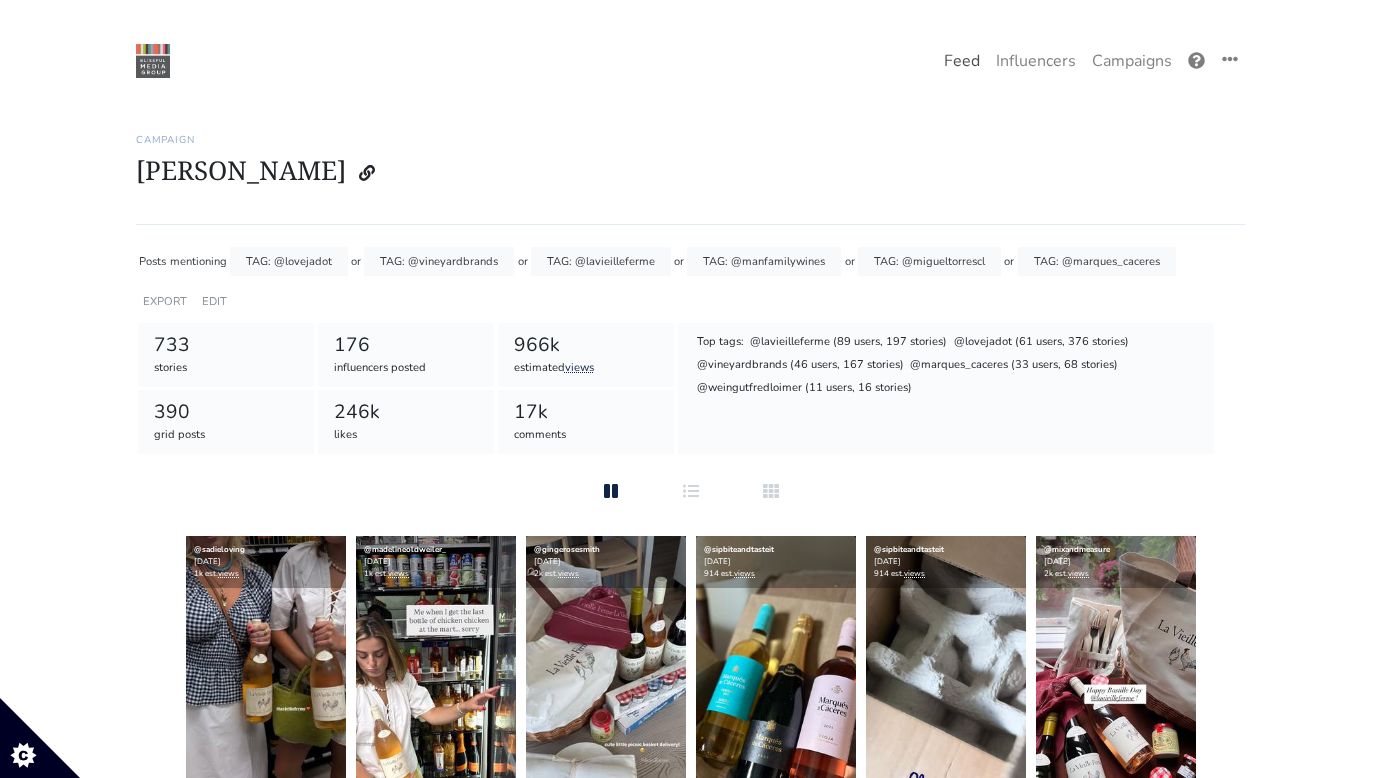 click on "Feed" at bounding box center [962, 61] 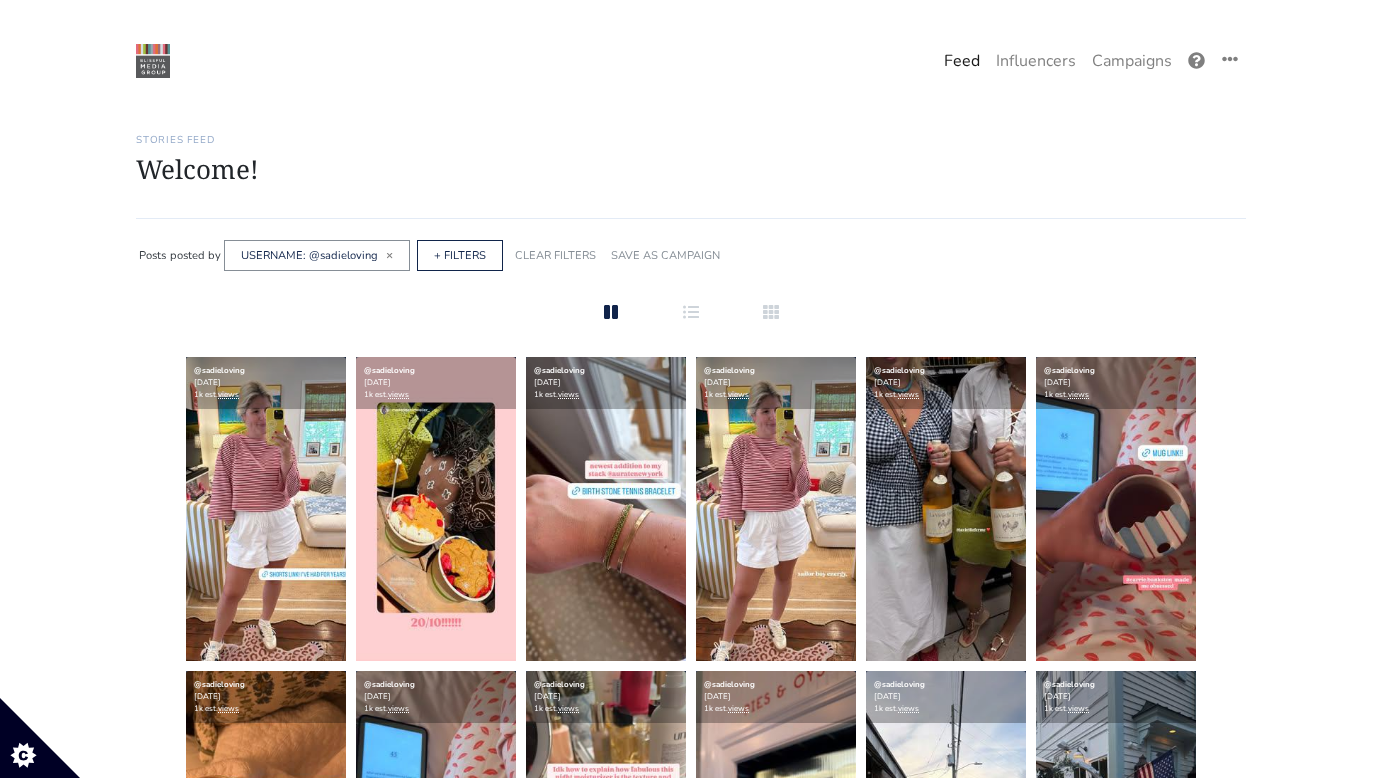 click on "USERNAME: @sadieloving
×" at bounding box center (317, 255) 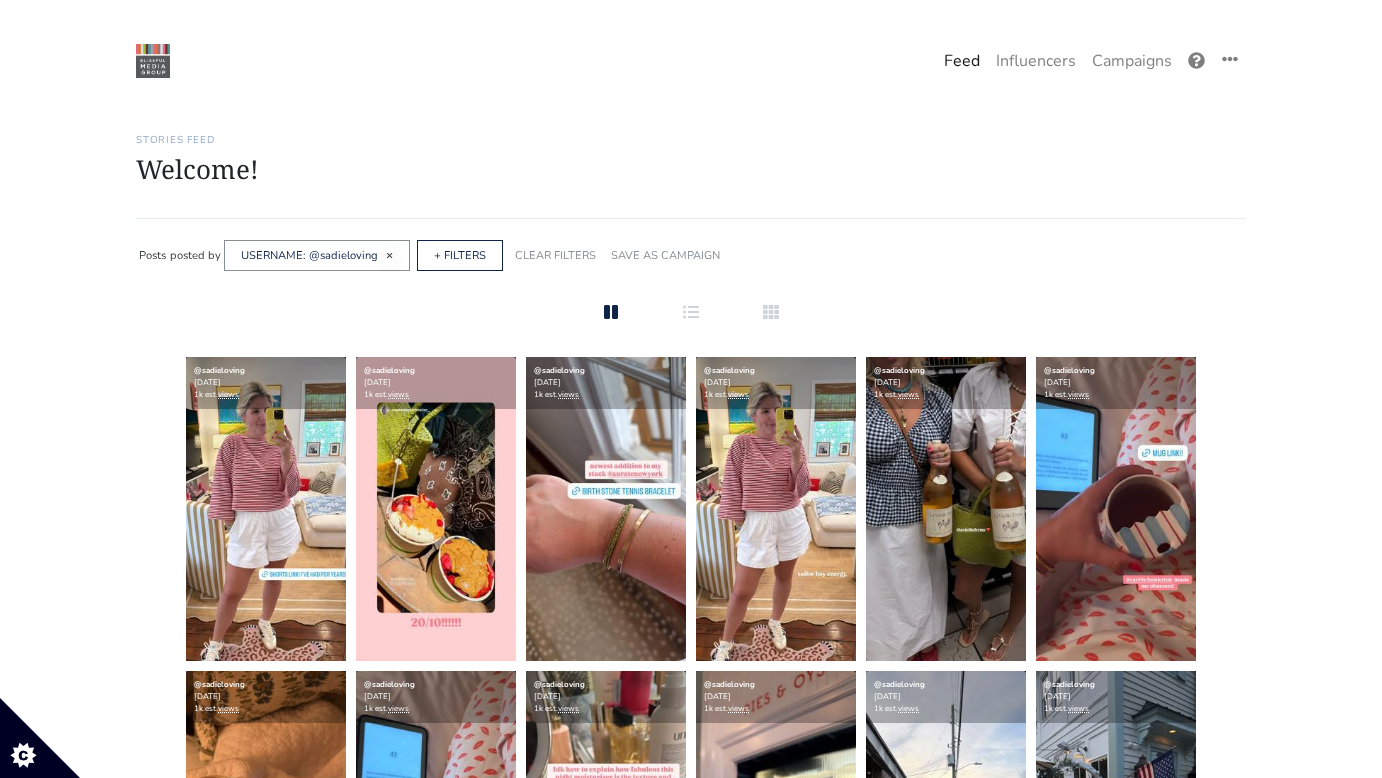 click on "×" at bounding box center (389, 255) 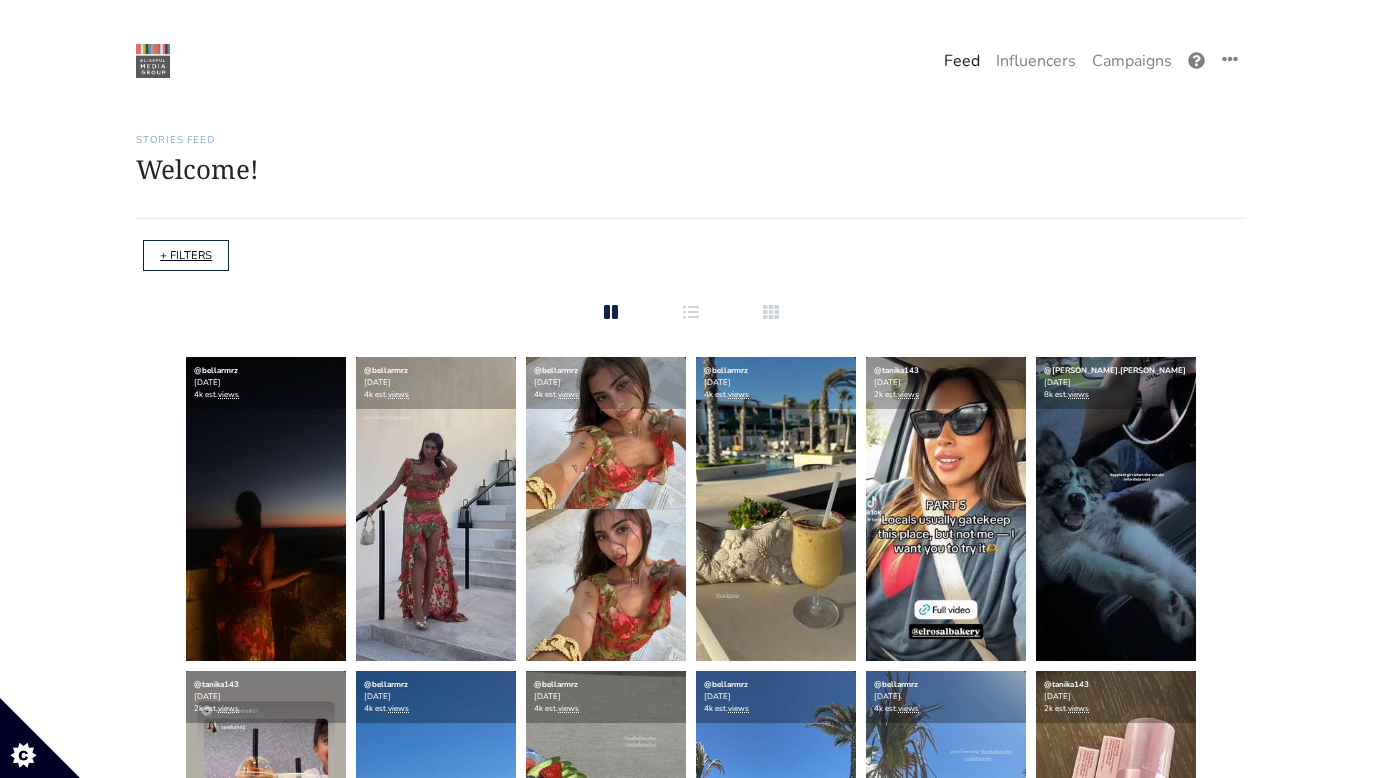 click on "+ FILTERS" at bounding box center [186, 255] 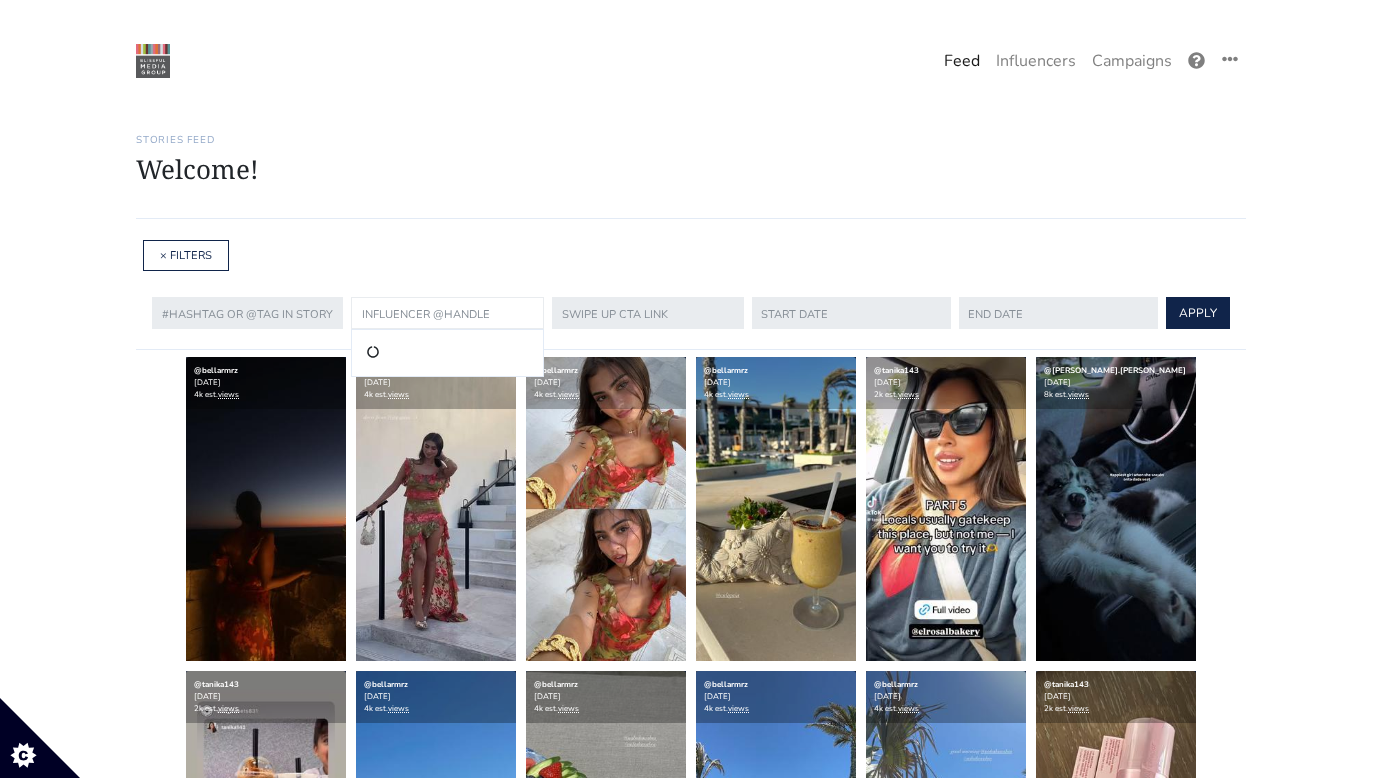 click at bounding box center (447, 313) 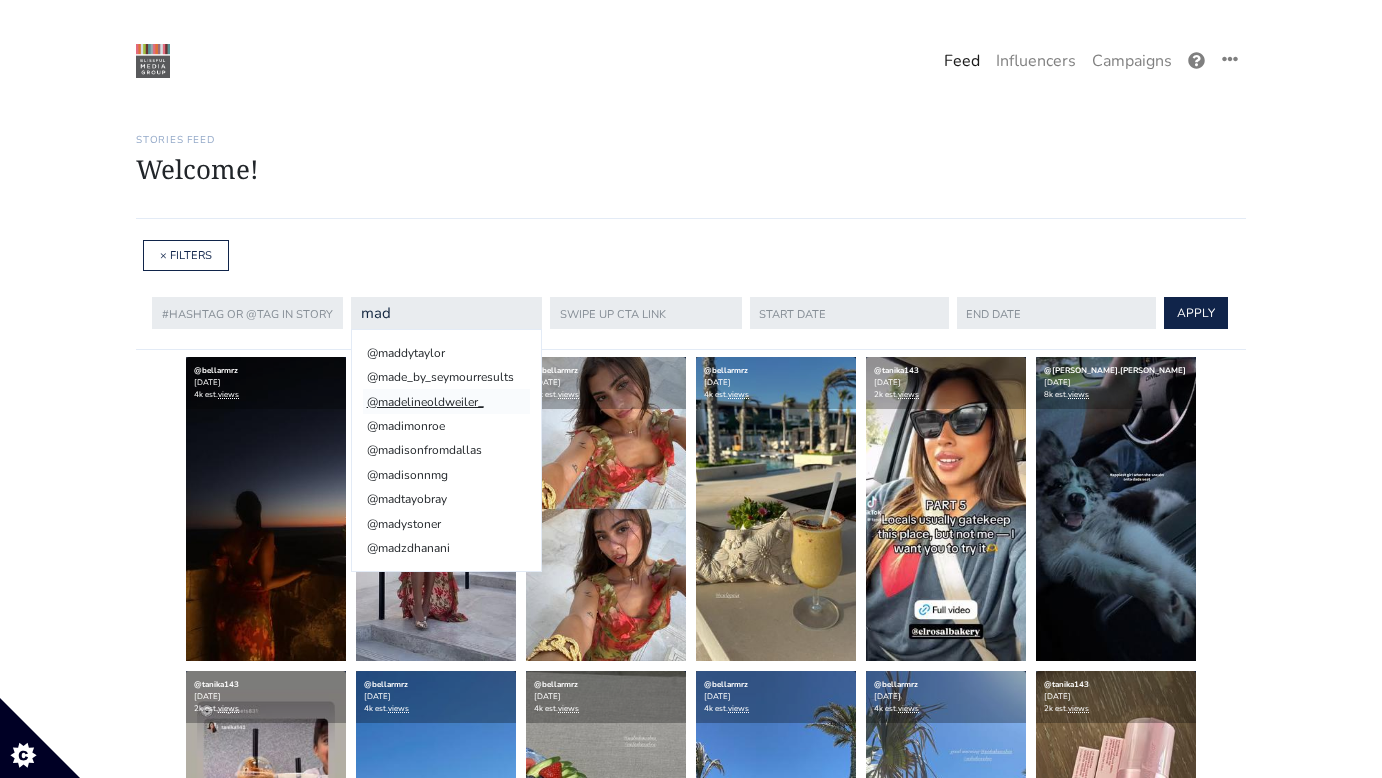 click on "@madelineoldweiler_" at bounding box center [446, 401] 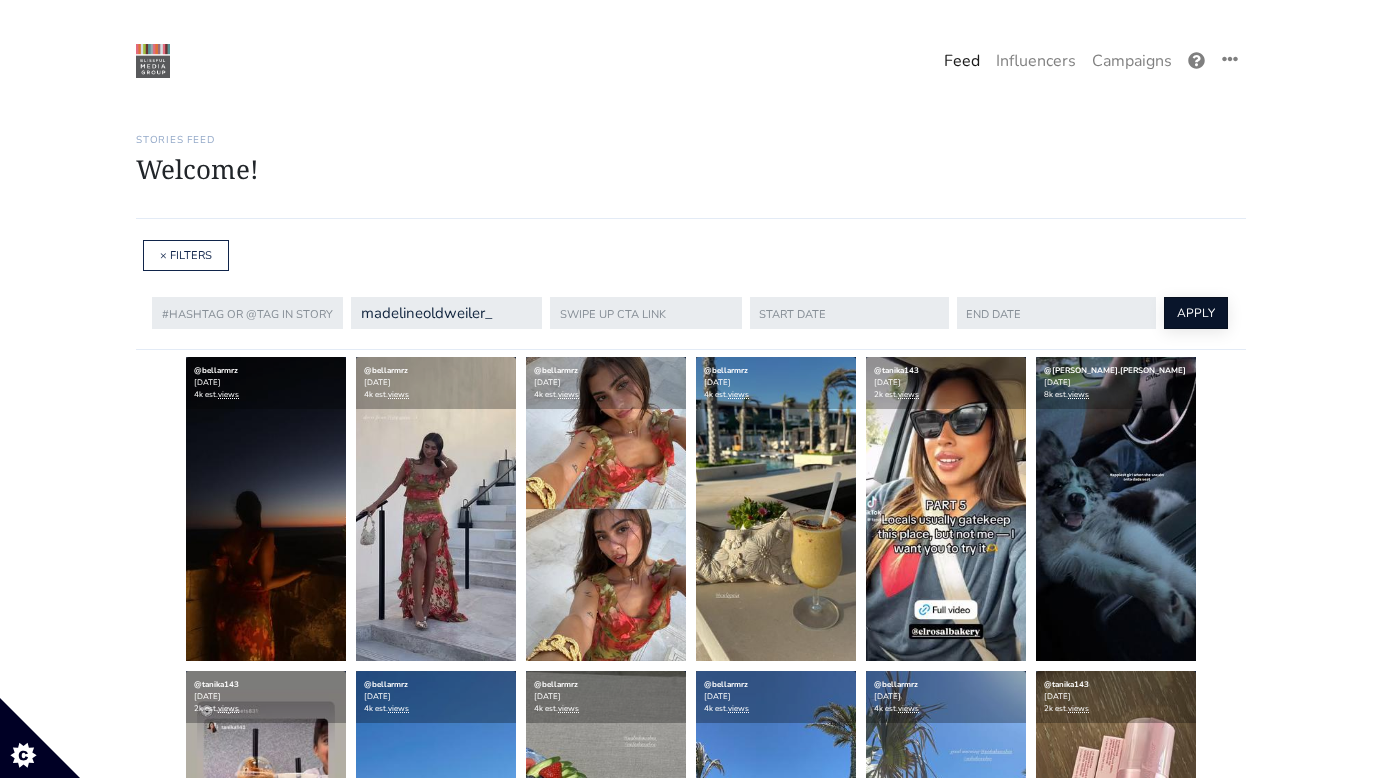 click on "APPLY" at bounding box center (1196, 313) 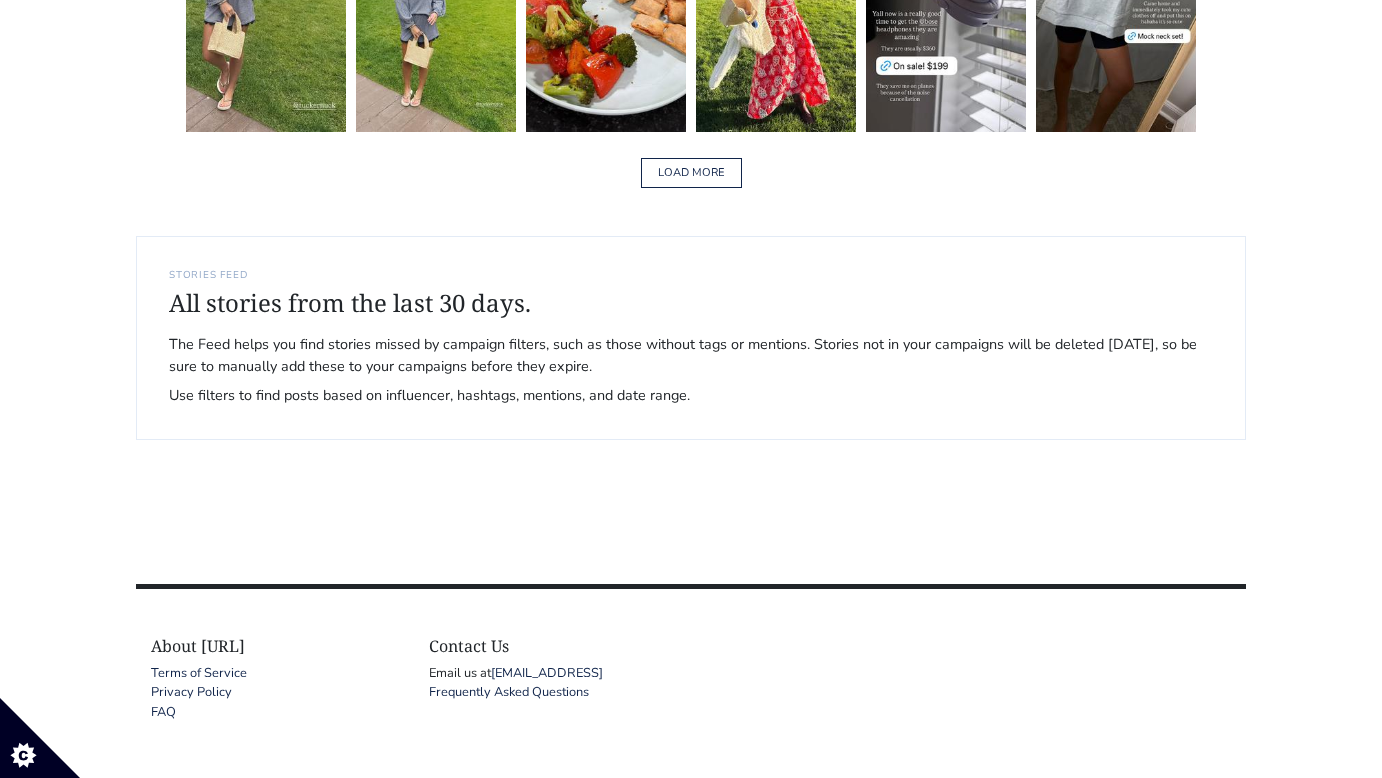 scroll, scrollTop: 3174, scrollLeft: 0, axis: vertical 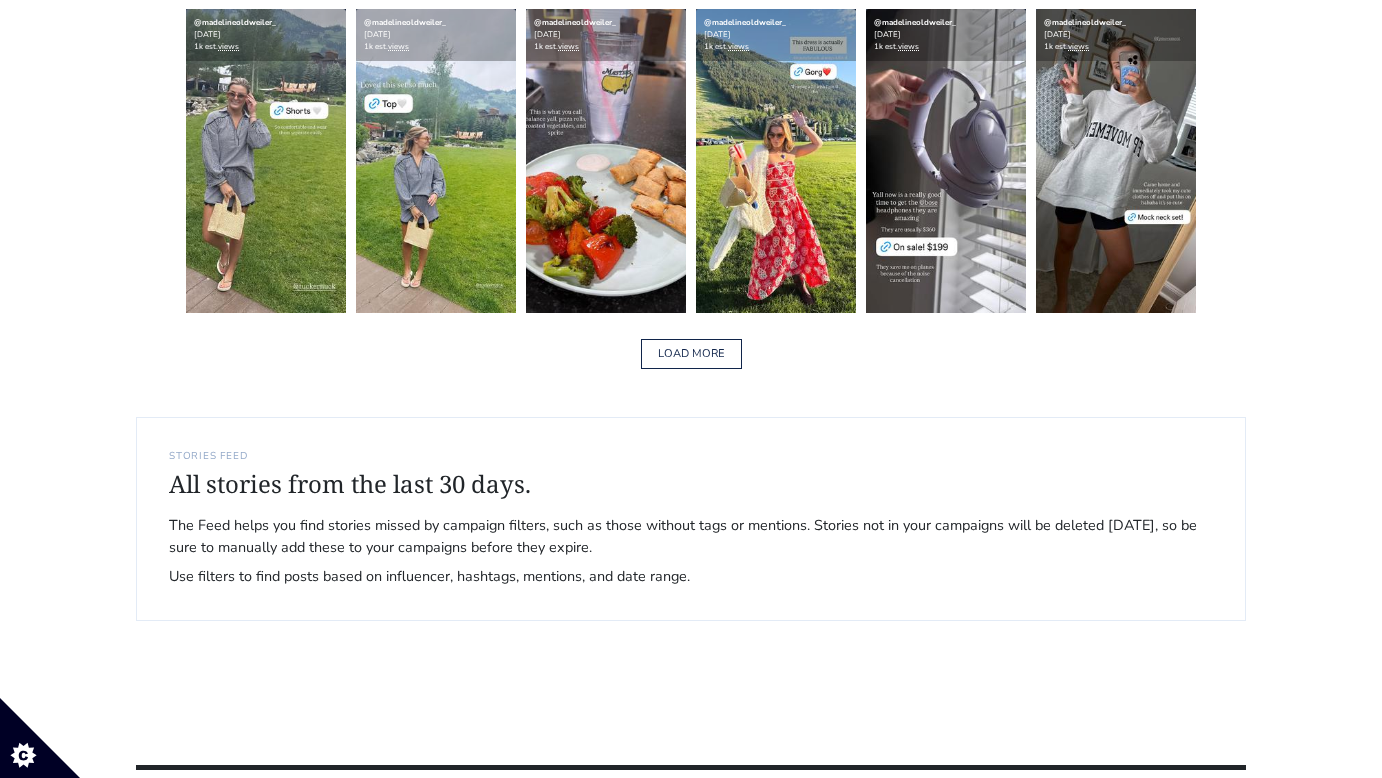 click on "LOAD MORE" at bounding box center [691, 354] 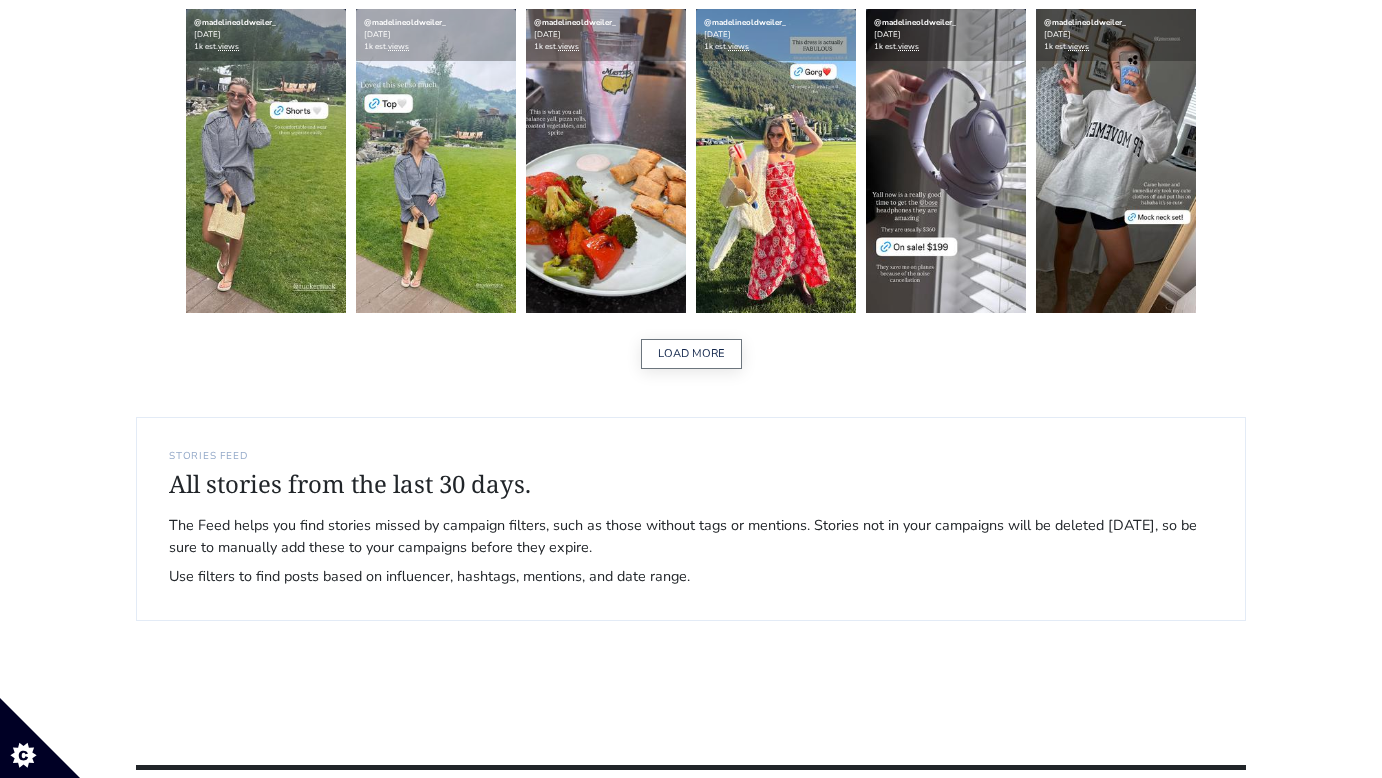 click on "LOAD MORE" at bounding box center (691, 354) 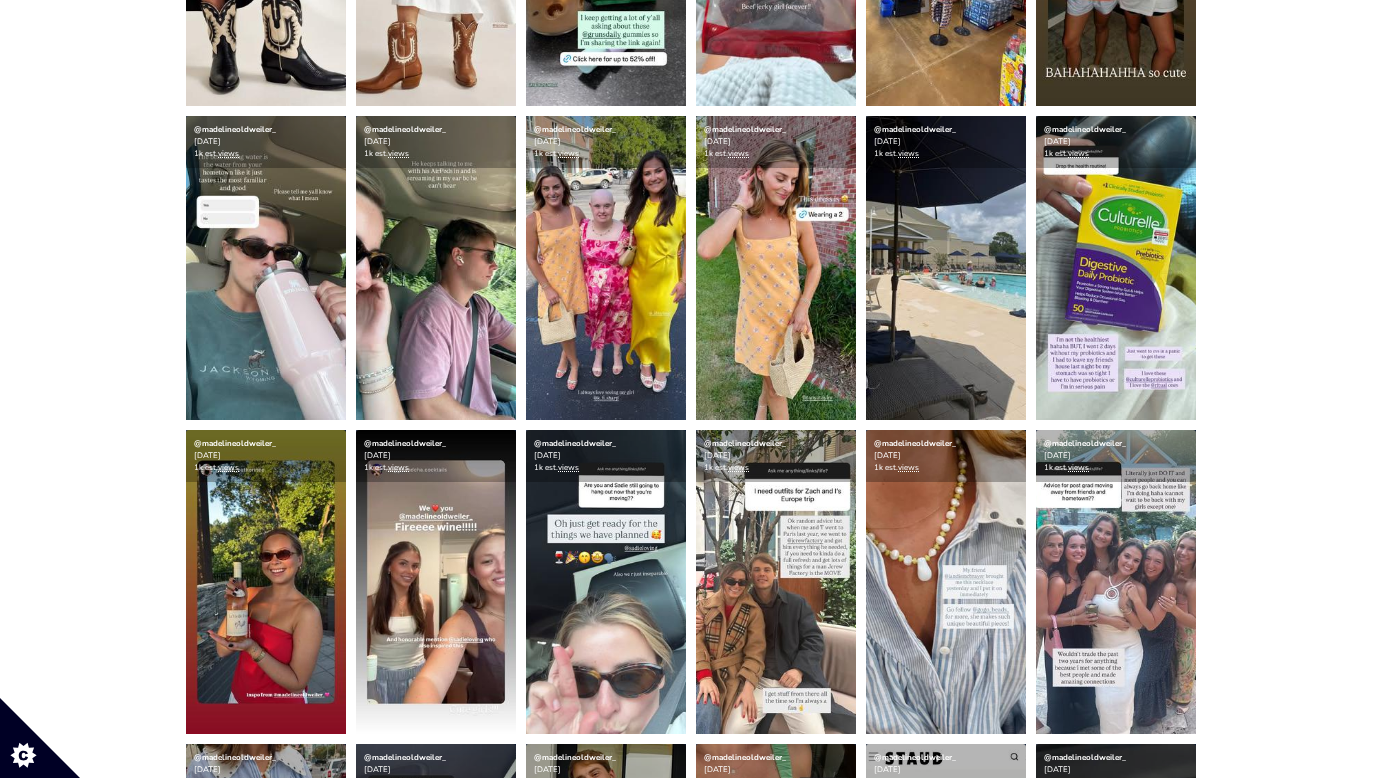 scroll, scrollTop: 1178, scrollLeft: 0, axis: vertical 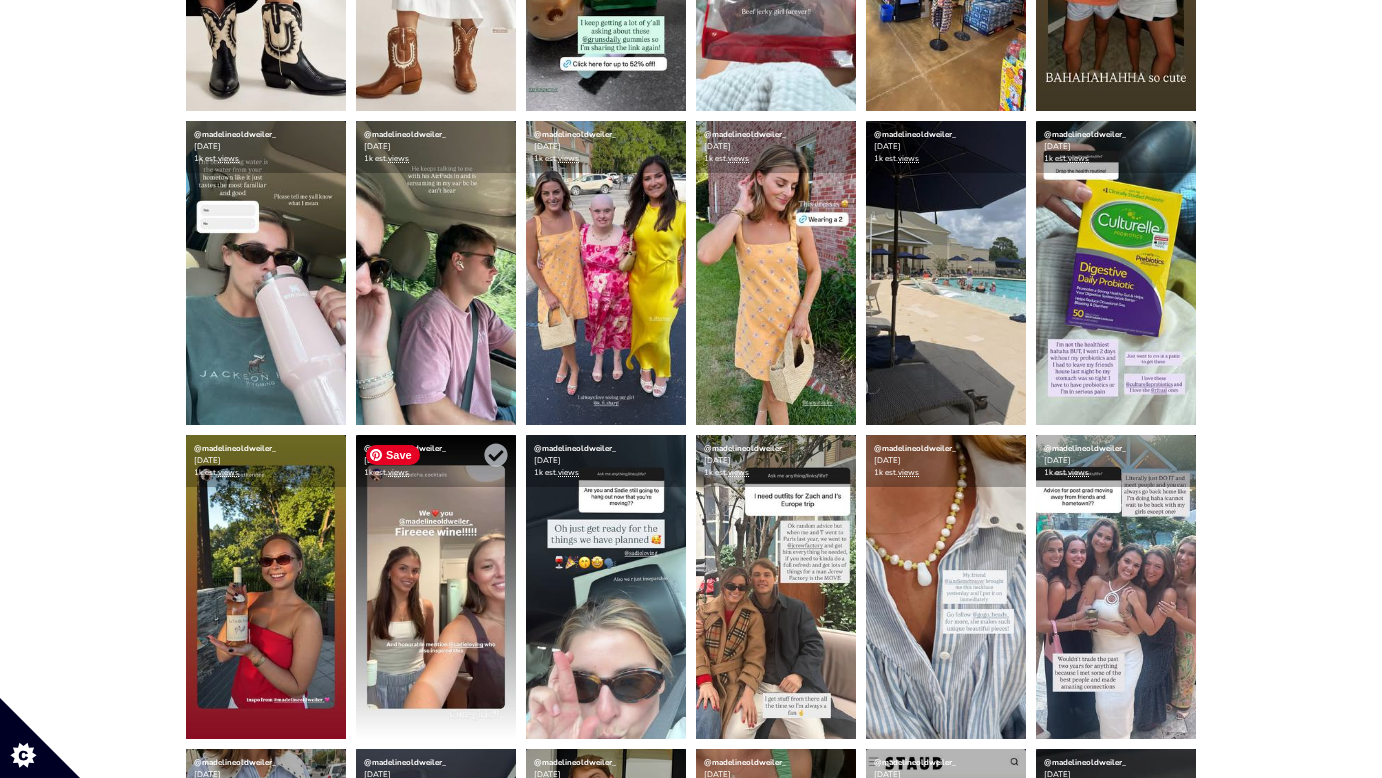 click at bounding box center [436, 587] 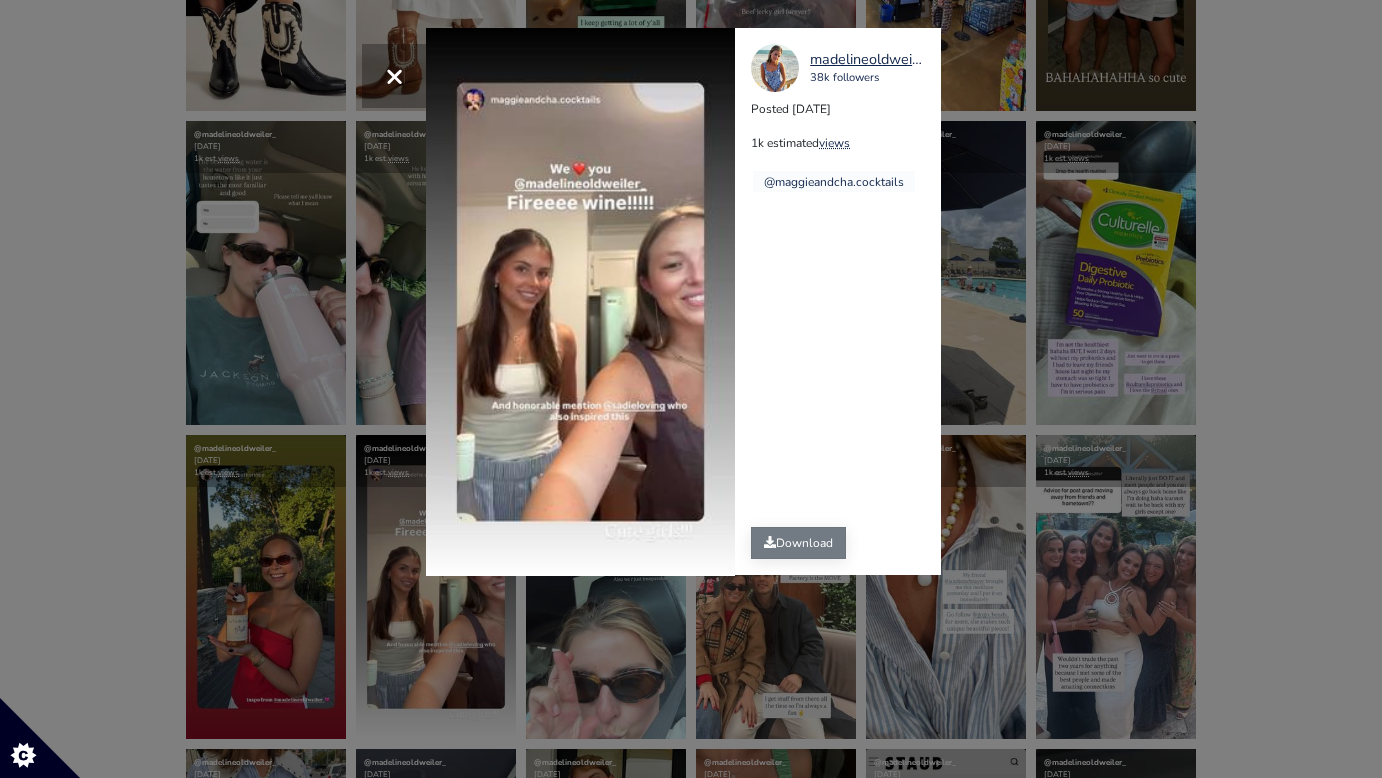 click on "Download" at bounding box center [798, 543] 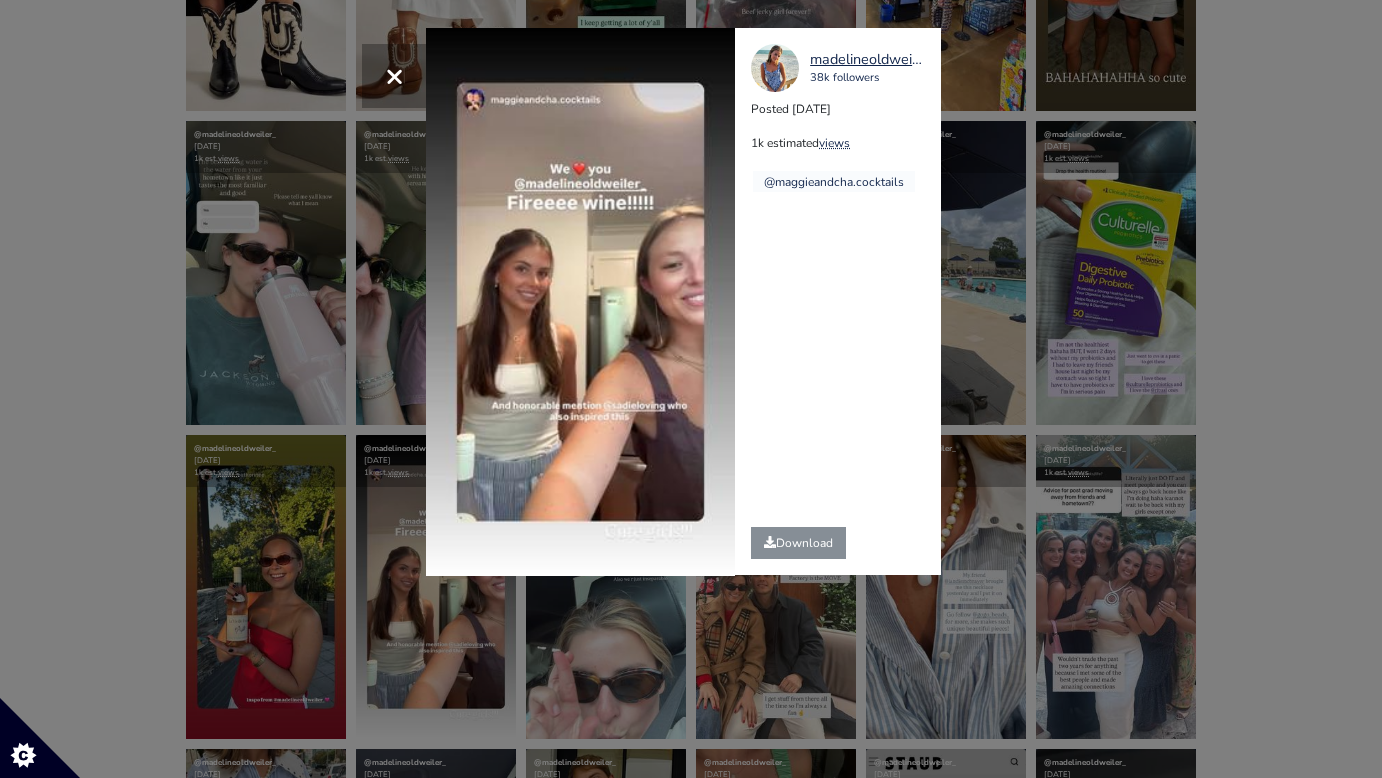 click on "×
Your browser does not support HTML5 video.
madelineoldweiler_
38k followers
Posted 2025-07-12
1k
estimated
views" at bounding box center (691, 389) 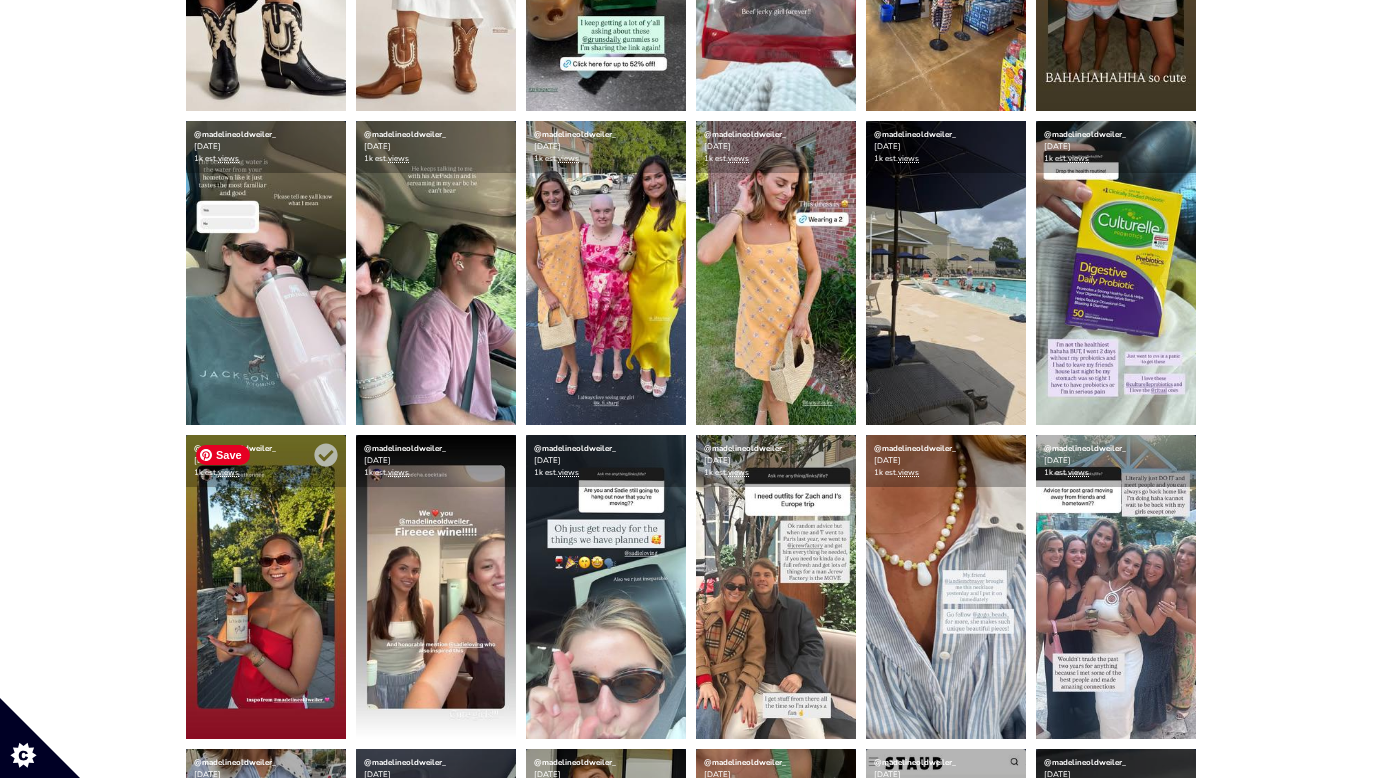 click at bounding box center (266, 587) 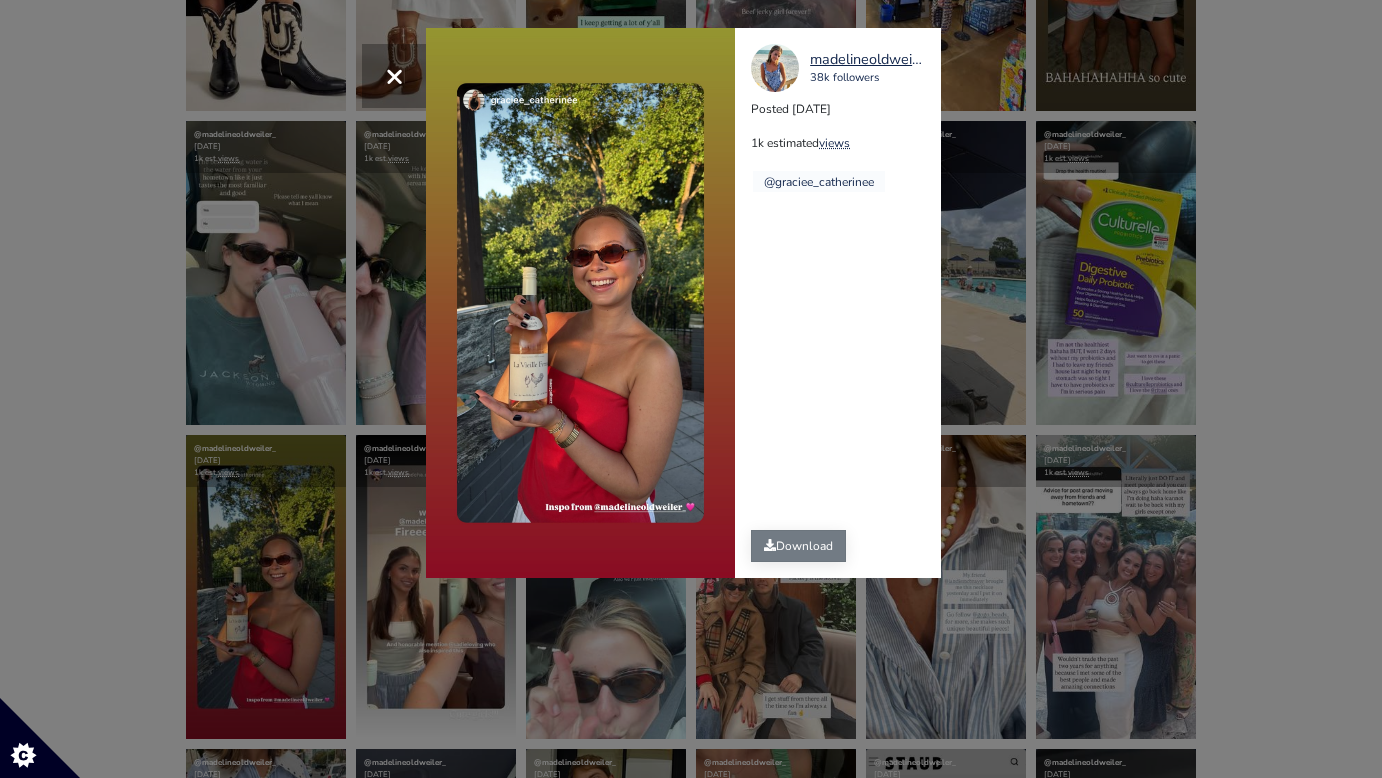 click on "Download" at bounding box center [798, 546] 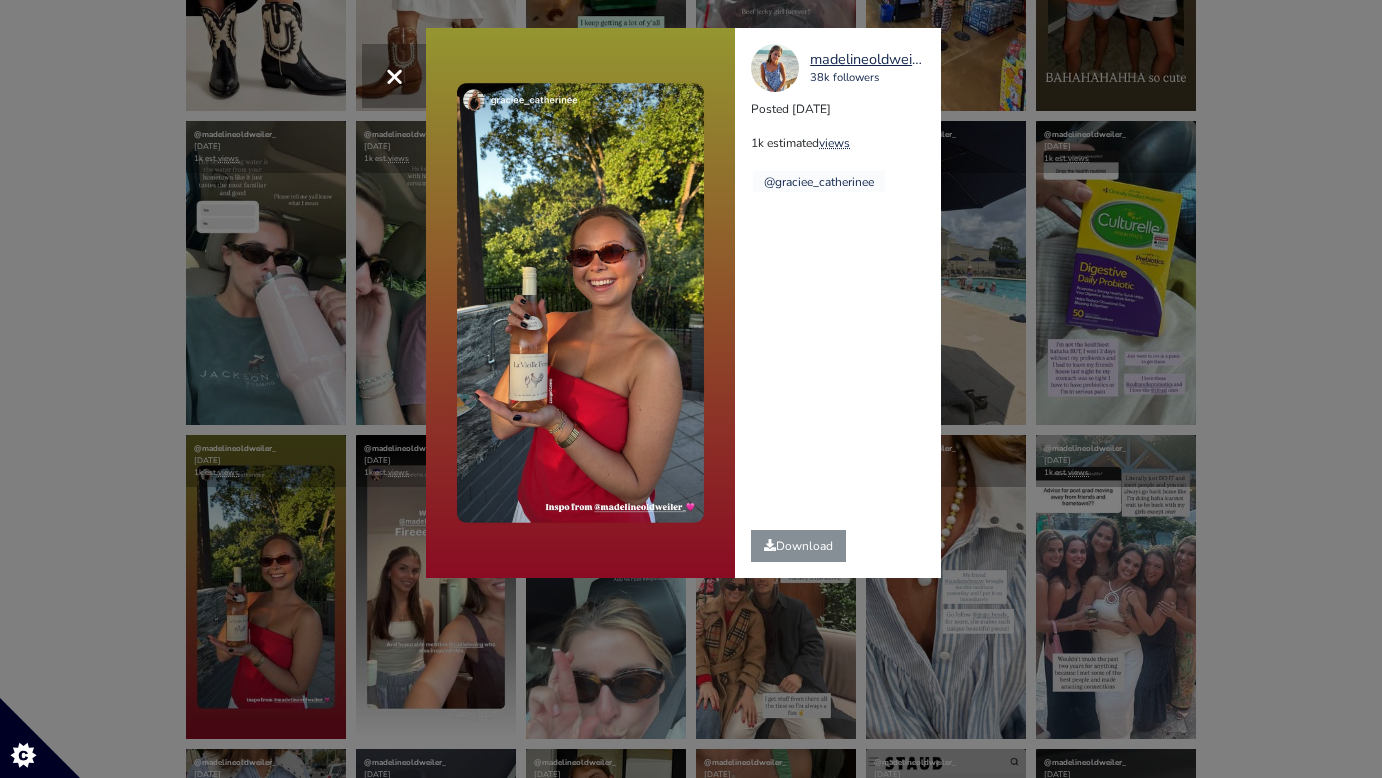 click on "×
madelineoldweiler_
38k followers
Posted 2025-07-12
1k
estimated
views
@graciee_catherinee" at bounding box center (691, 389) 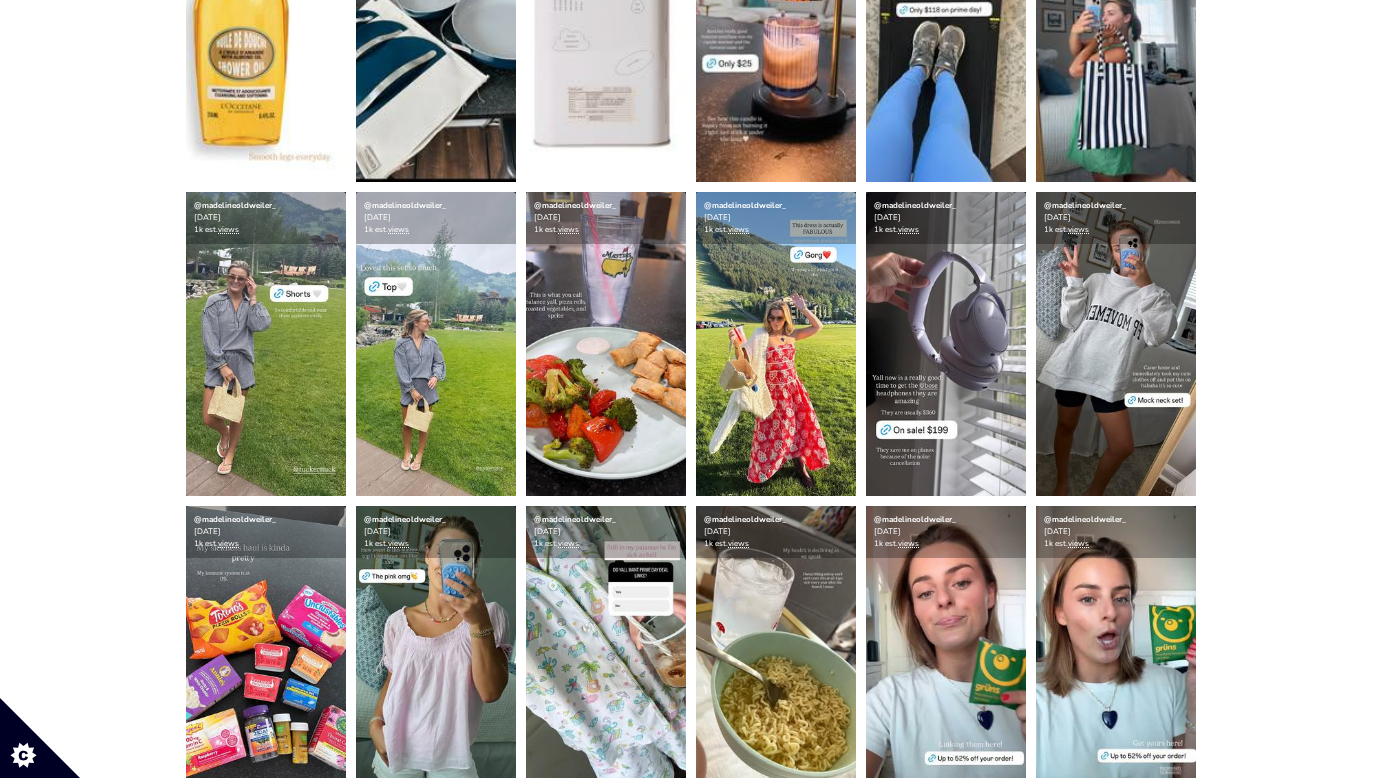scroll, scrollTop: 2995, scrollLeft: 0, axis: vertical 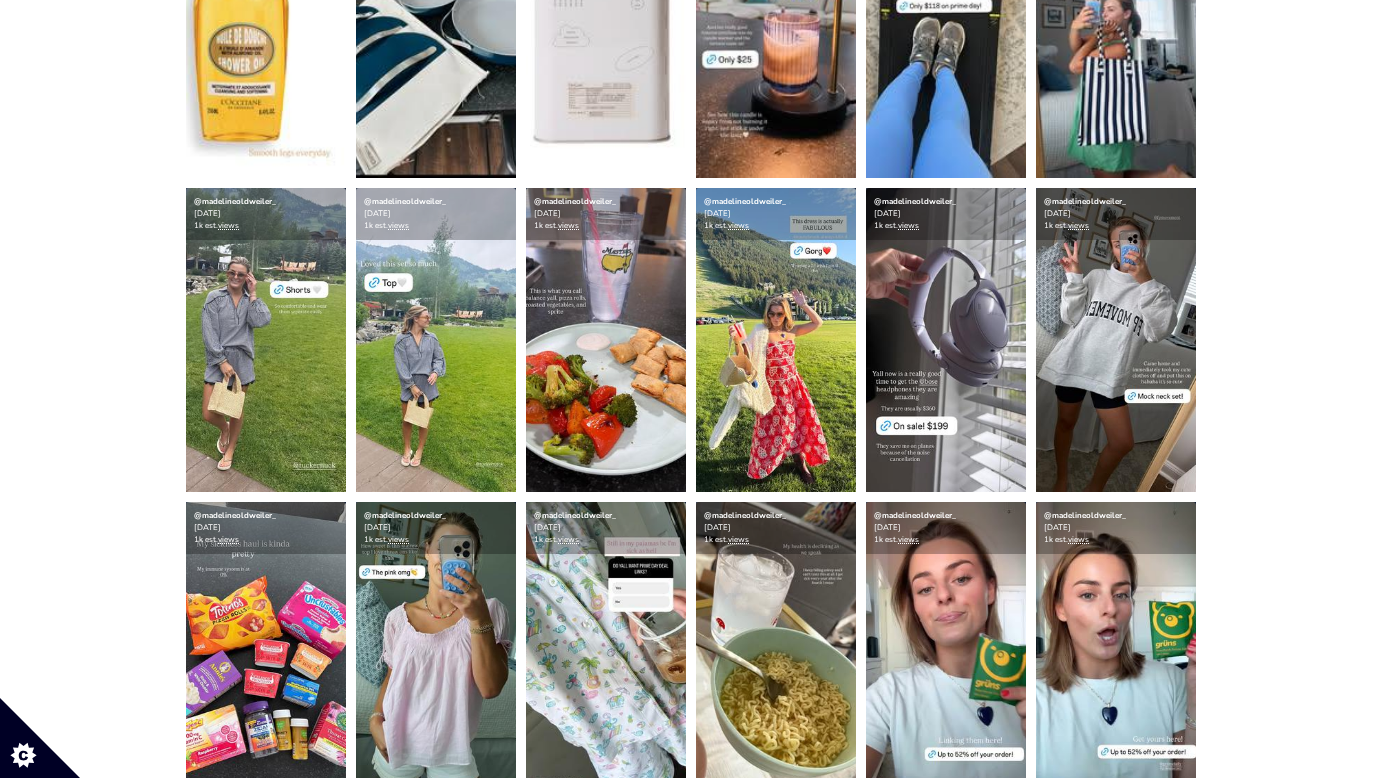click on "Stories Feed
Welcome!
Get the most out of your [URL] account
Continue setting up your account »
0  of 4 steps complete
1
Upload influencers you're working with
Copy and paste a list of influencer handles or profile links into your account
Never miss a story
Stories in your account within 12 hours" at bounding box center [691, 527] 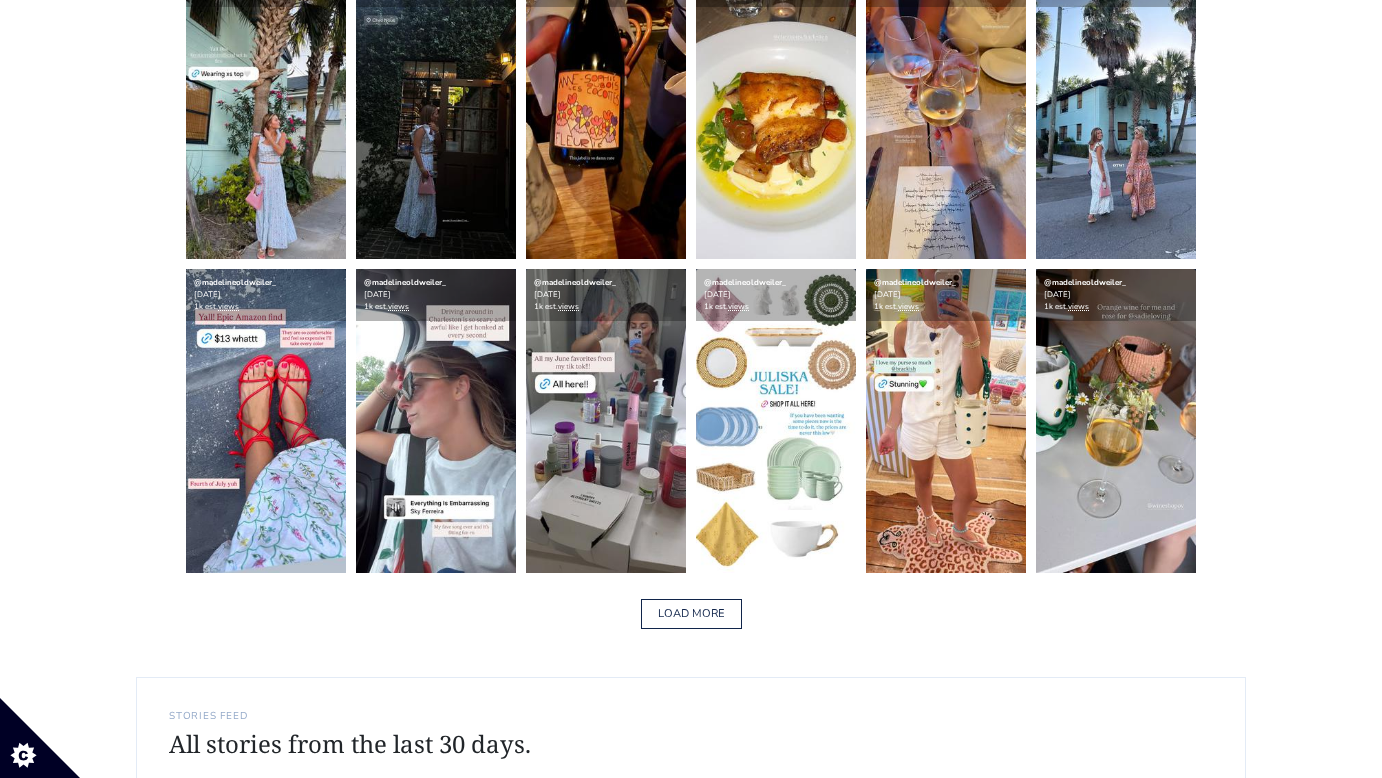 scroll, scrollTop: 6071, scrollLeft: 0, axis: vertical 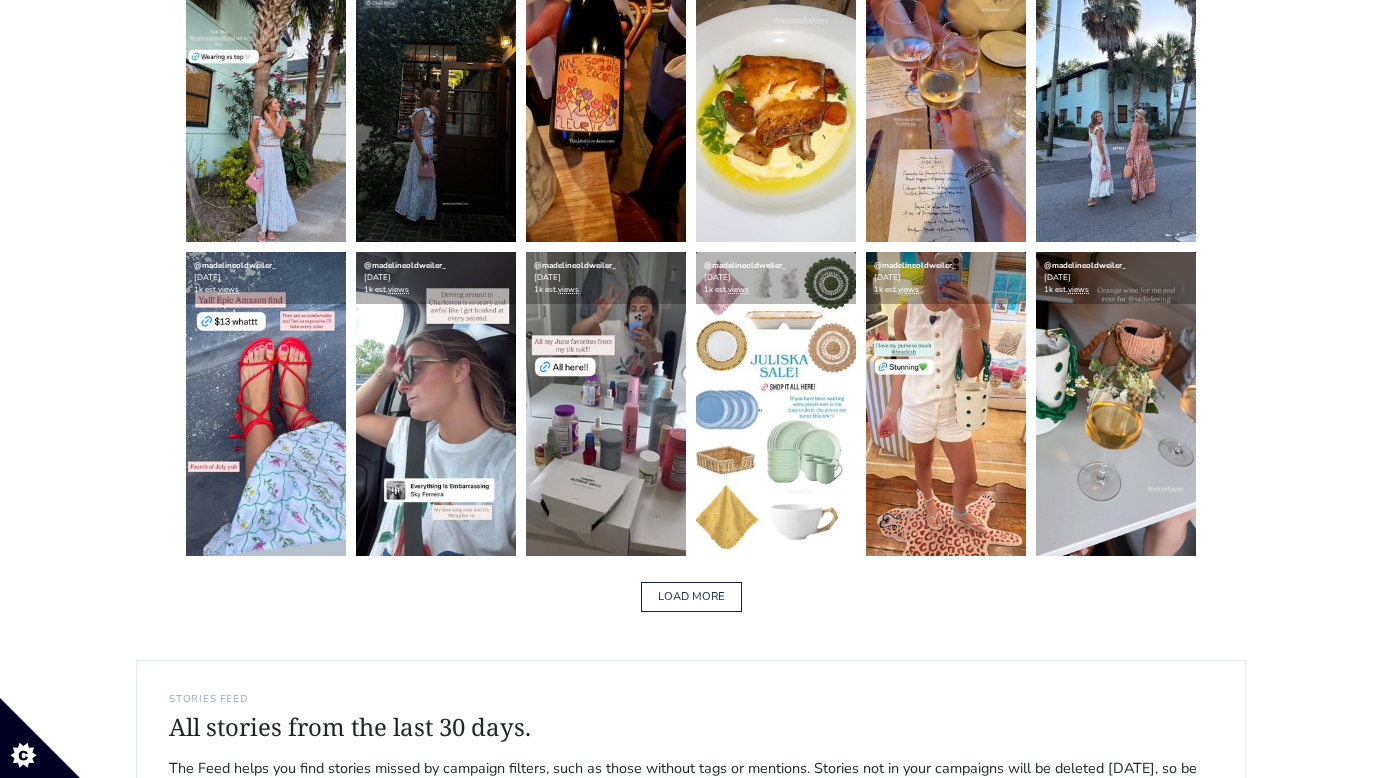 click on "STORIES FEED
All stories from the last 30 days.
The Feed helps you find stories missed by campaign filters, such as those without tags or mentions.
Stories not in your campaigns will be deleted in 30 days, so be sure to manually add these to your campaigns before they expire.
Use filters to find posts based on influencer, hashtags, mentions, and date range." at bounding box center (691, 762) 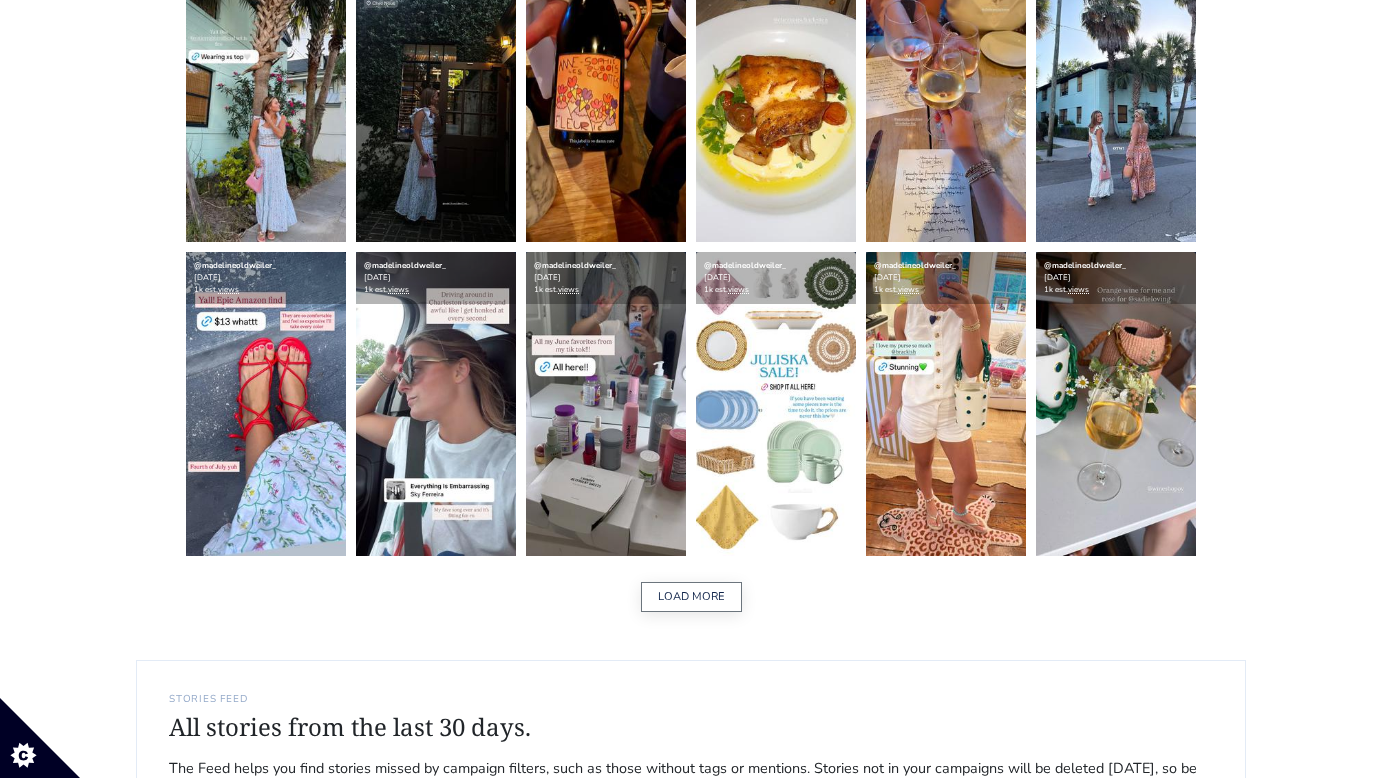 click on "LOAD MORE" at bounding box center (691, 597) 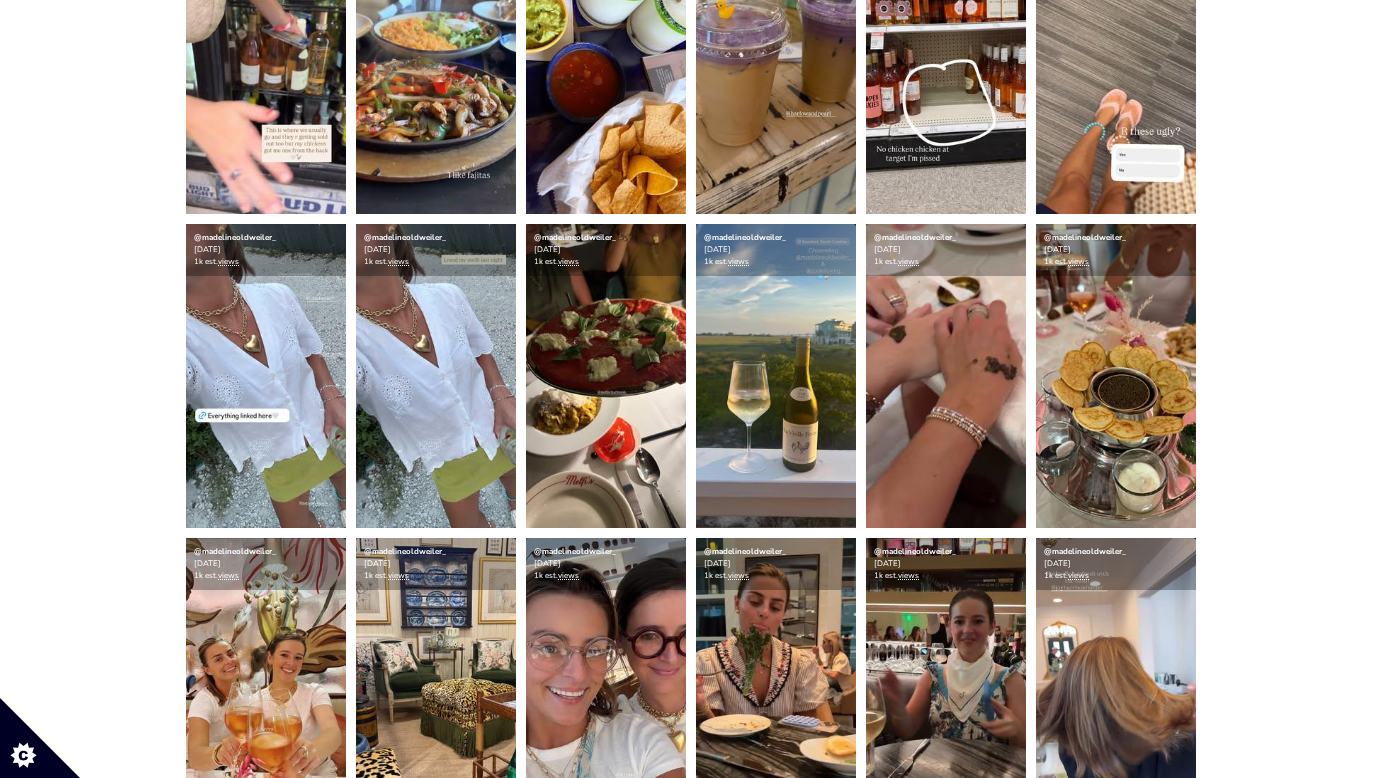 scroll, scrollTop: 7205, scrollLeft: 0, axis: vertical 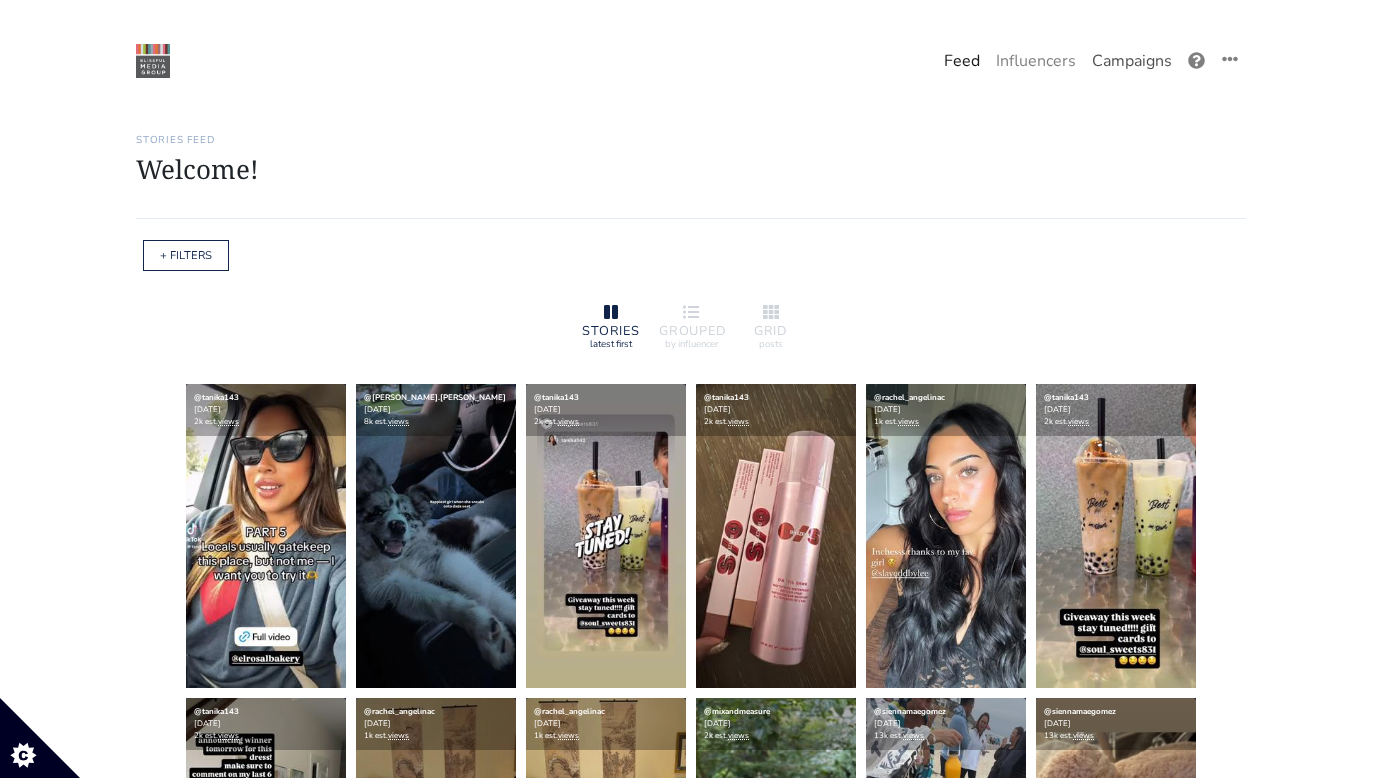 click on "Campaigns" at bounding box center [1132, 61] 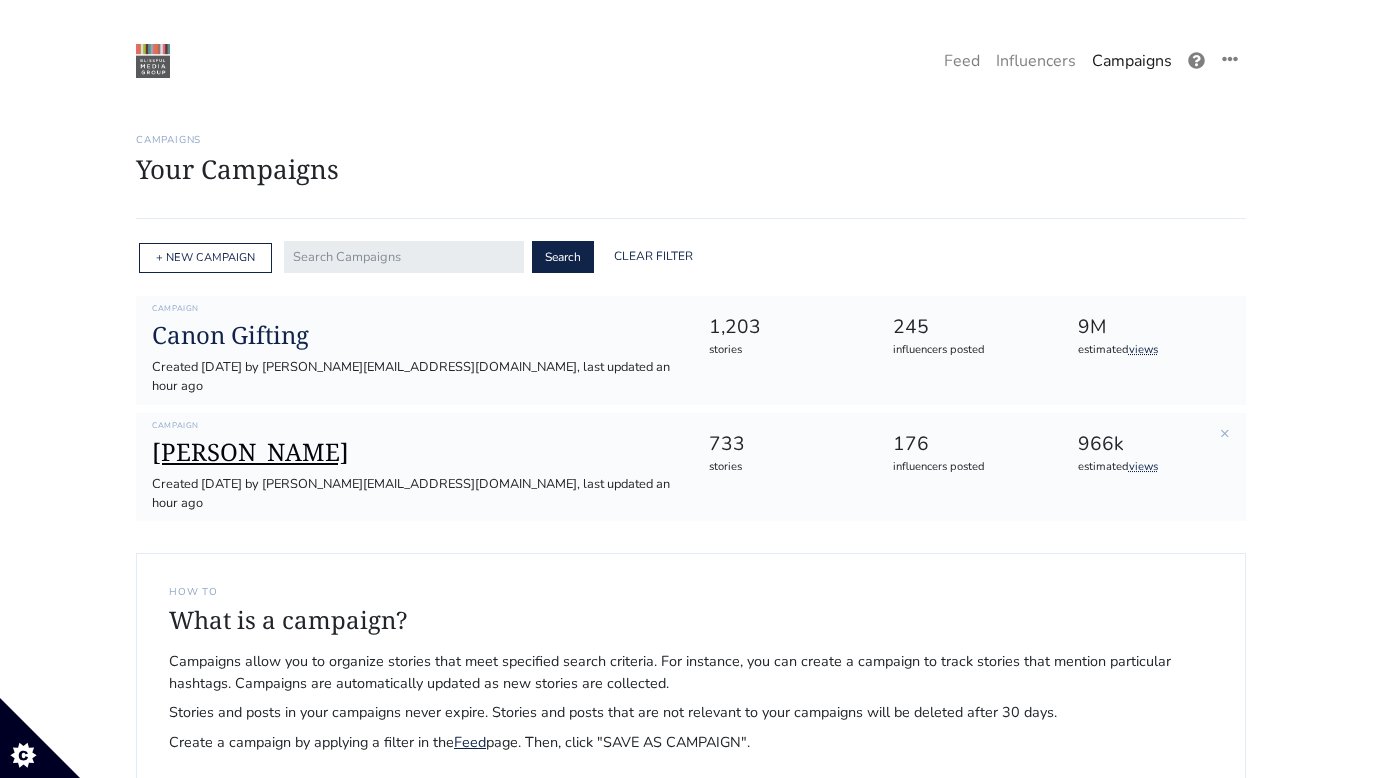 click on "[PERSON_NAME]" at bounding box center [414, 452] 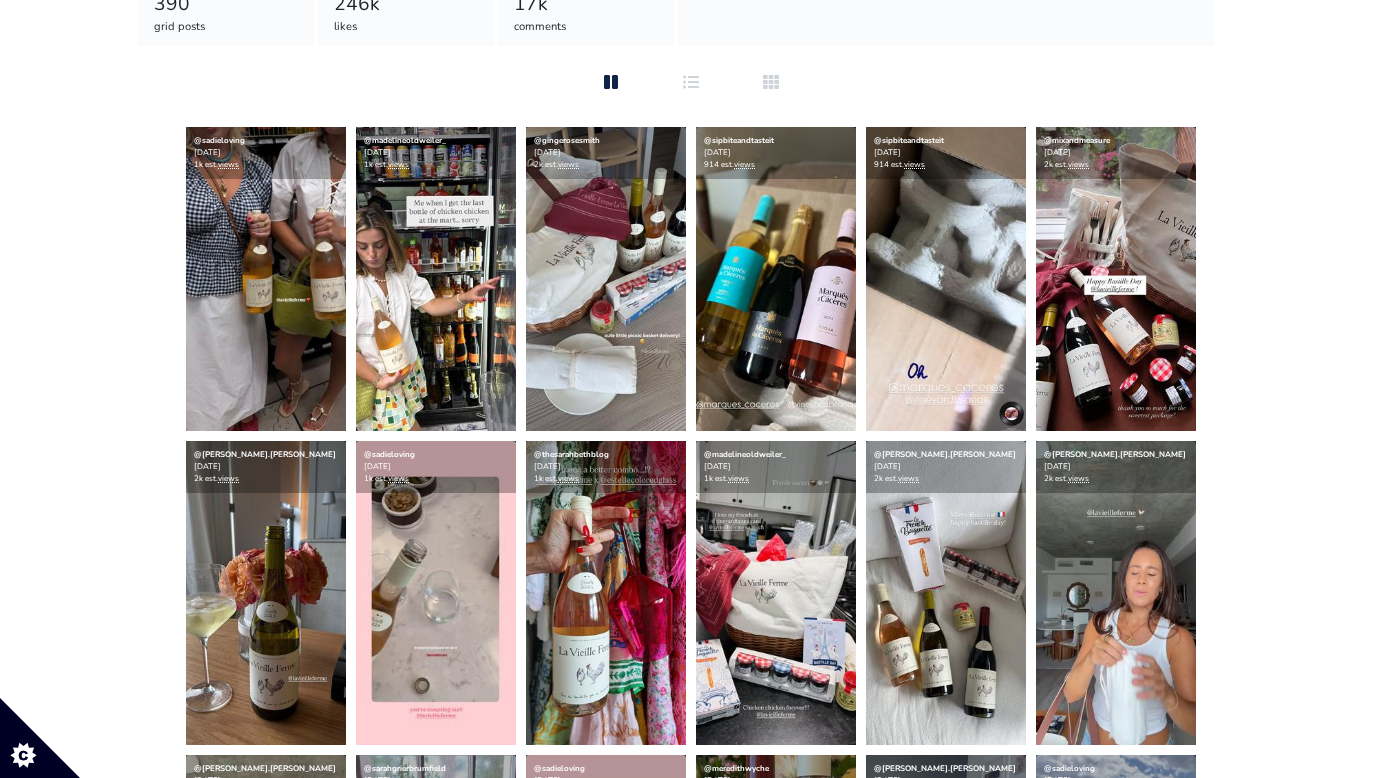 scroll, scrollTop: 420, scrollLeft: 0, axis: vertical 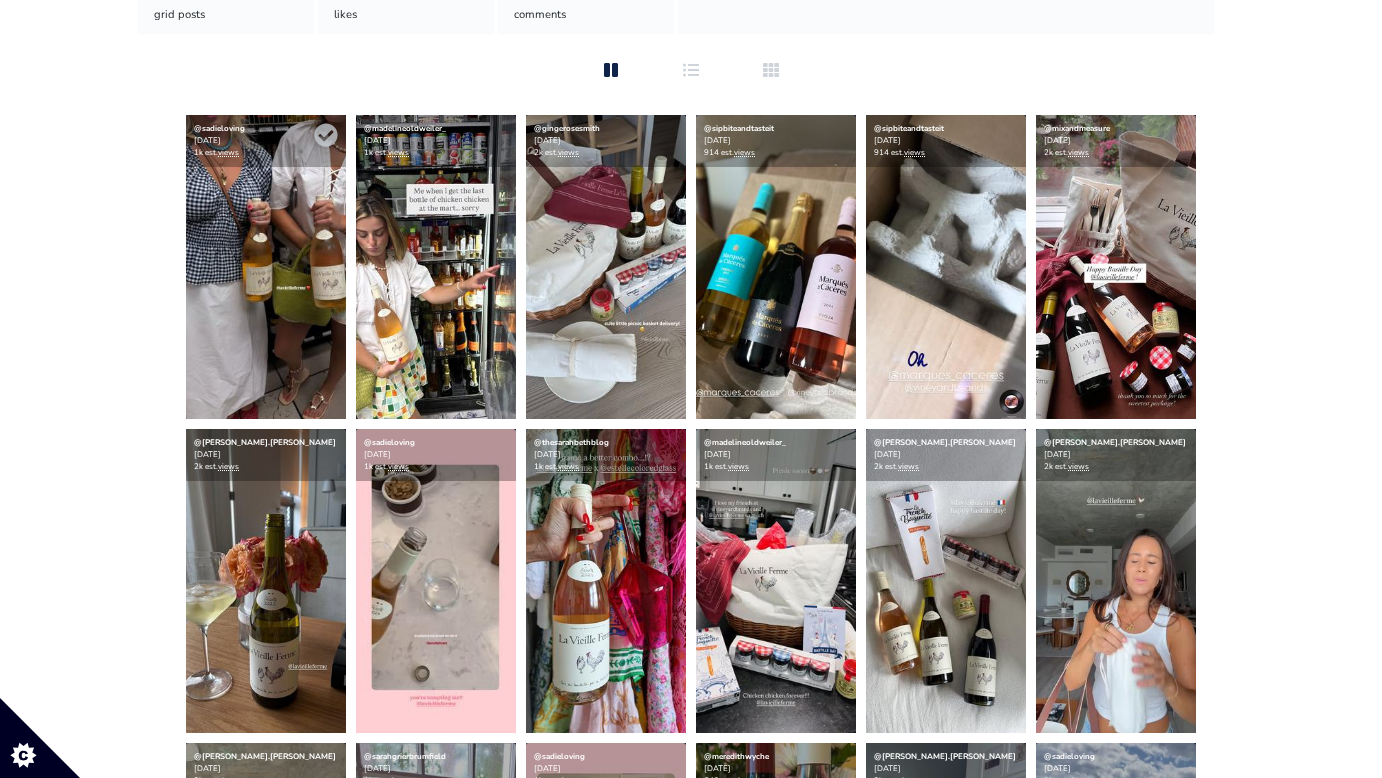 click at bounding box center [266, 267] 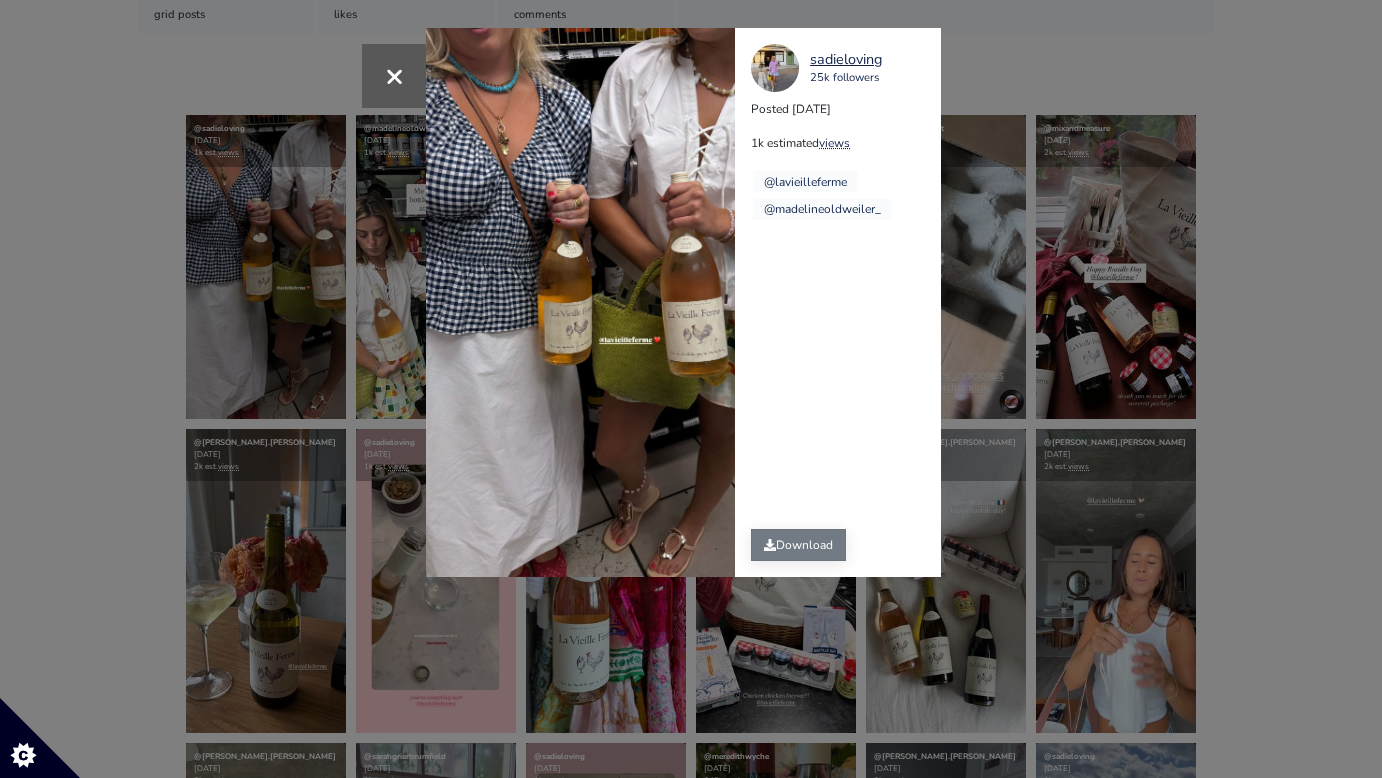 click on "Download" at bounding box center [798, 545] 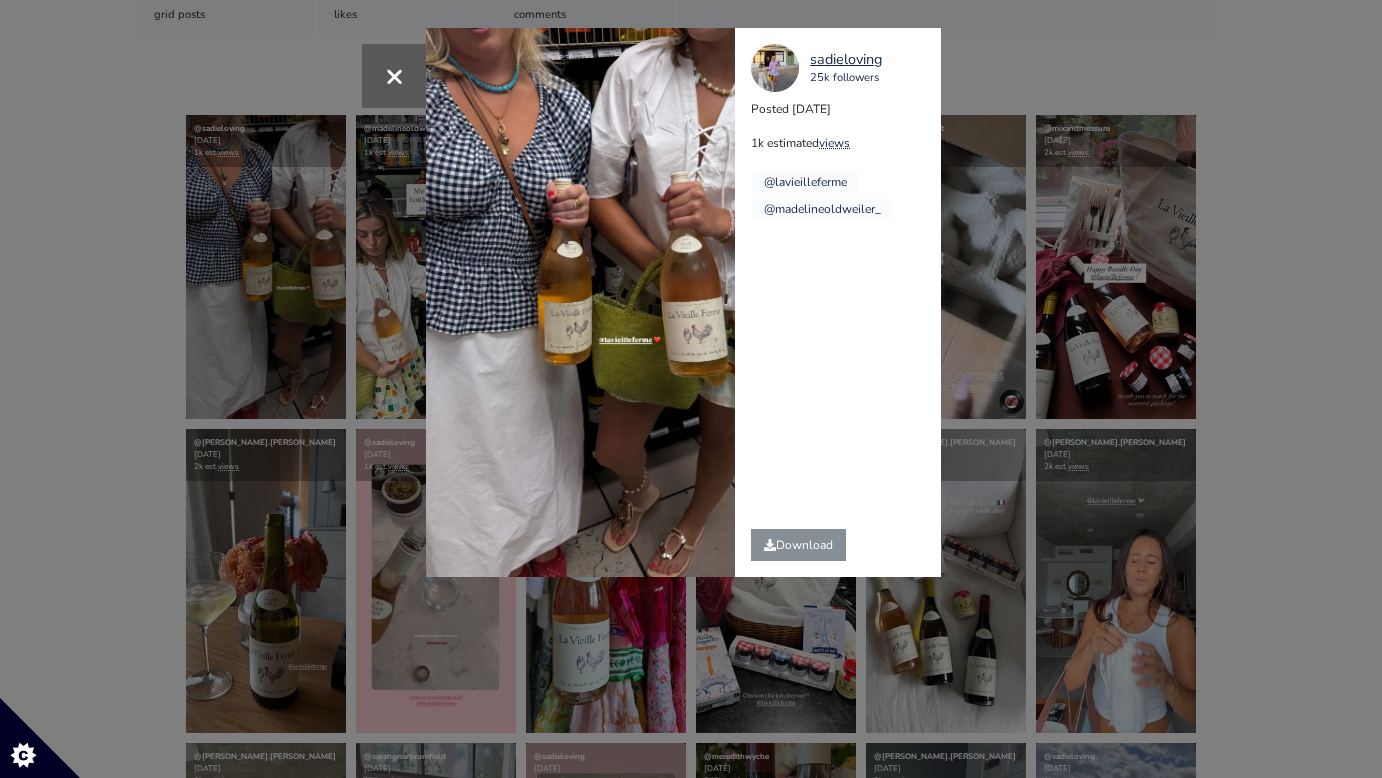 click on "×
sadieloving
25k followers
Posted 2025-07-15
1k
estimated
views
@lavieilleferme @madelineoldweiler_" at bounding box center [691, 389] 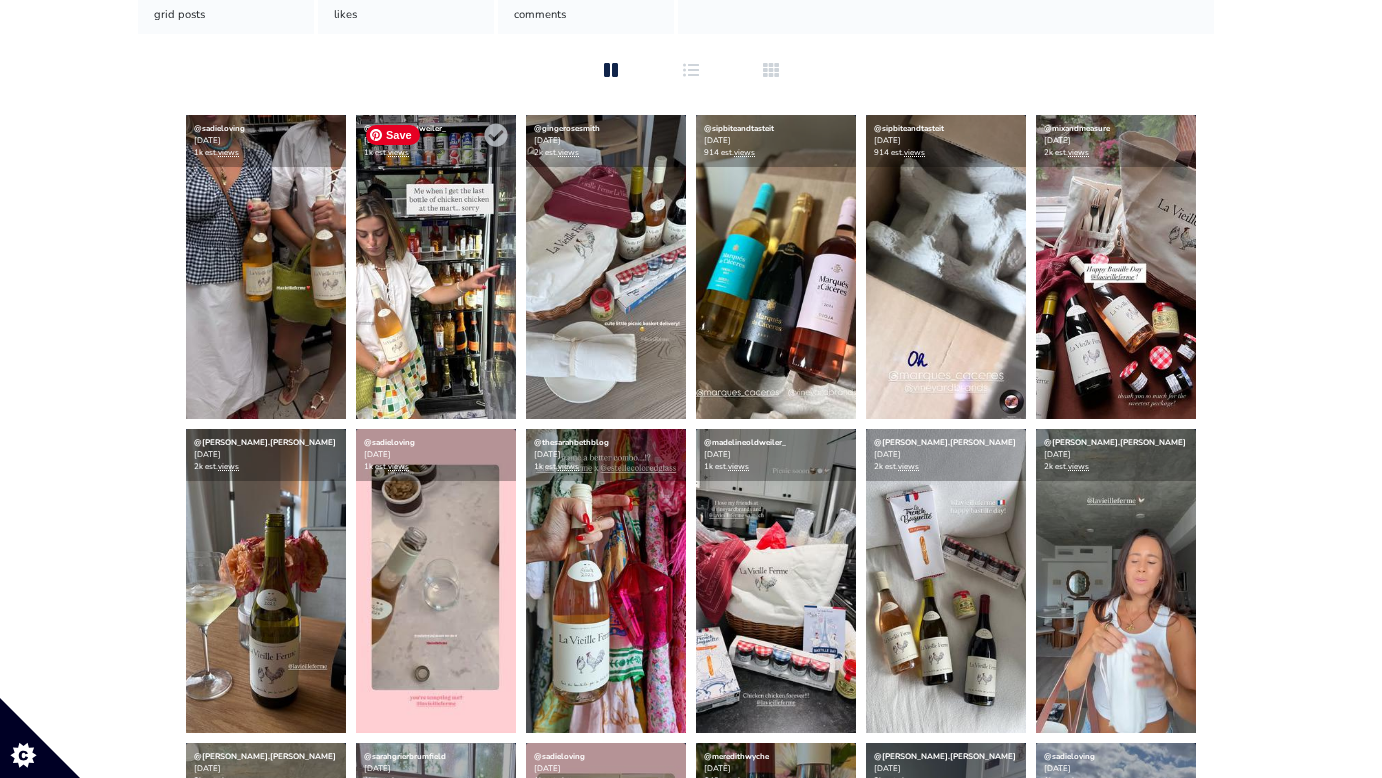 click at bounding box center [436, 267] 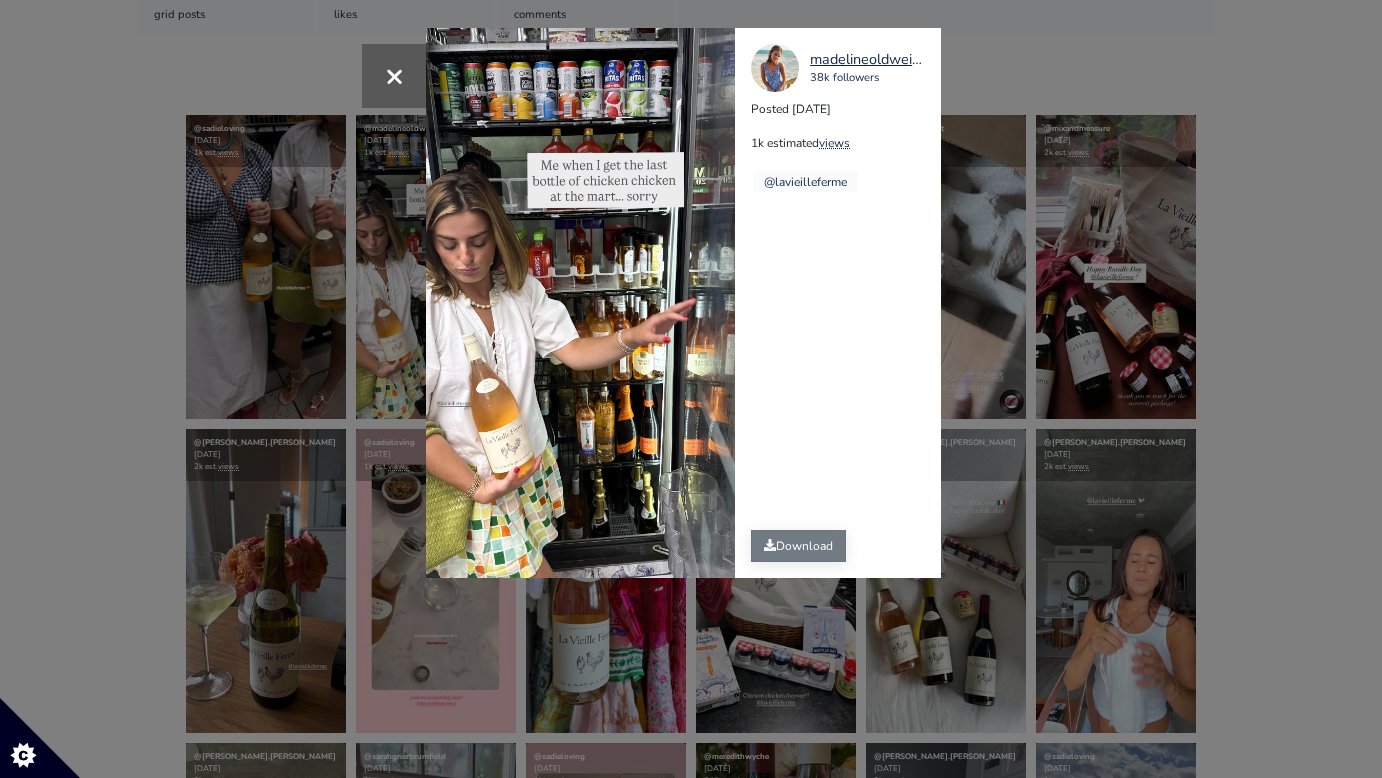 click on "Download" at bounding box center [798, 546] 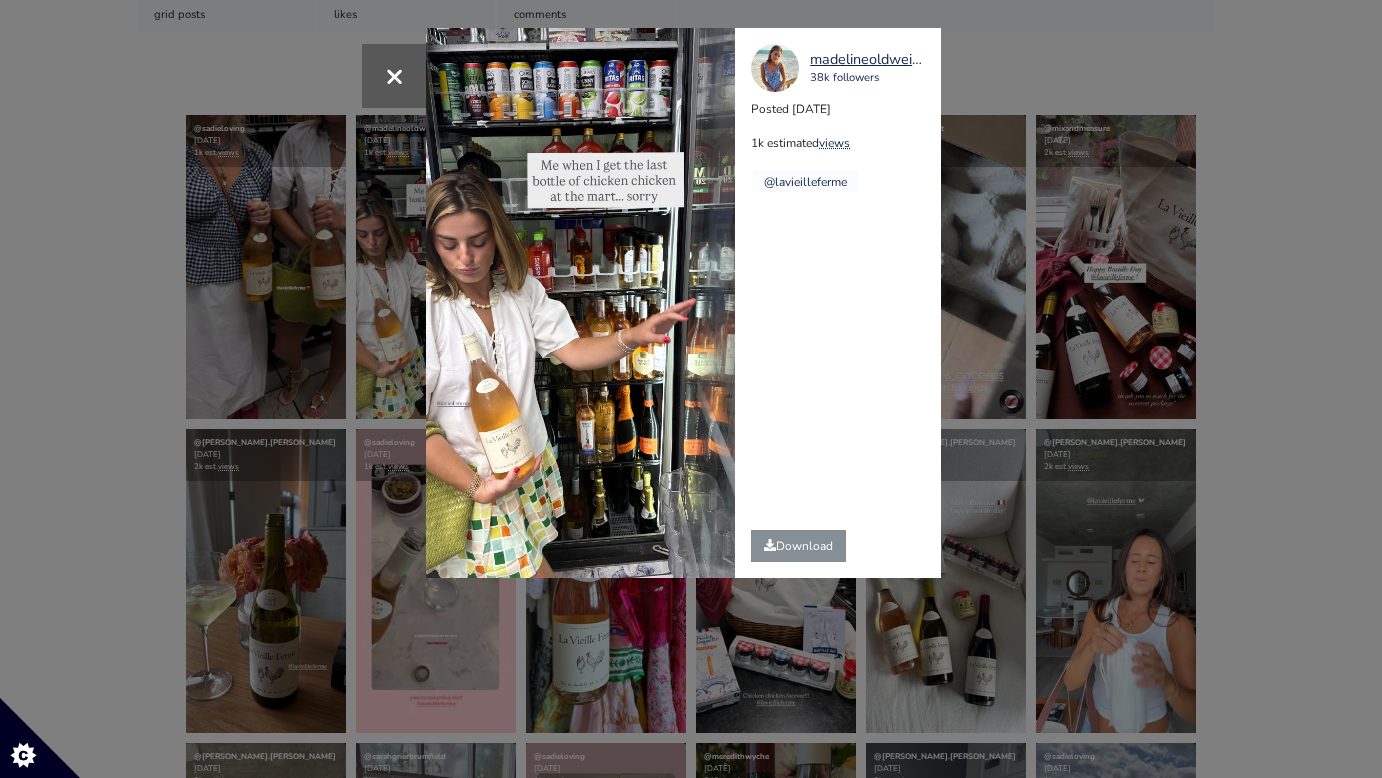 click on "×
madelineoldweiler_
38k followers
Posted 2025-07-15
1k
estimated
views
@lavieilleferme" at bounding box center (691, 389) 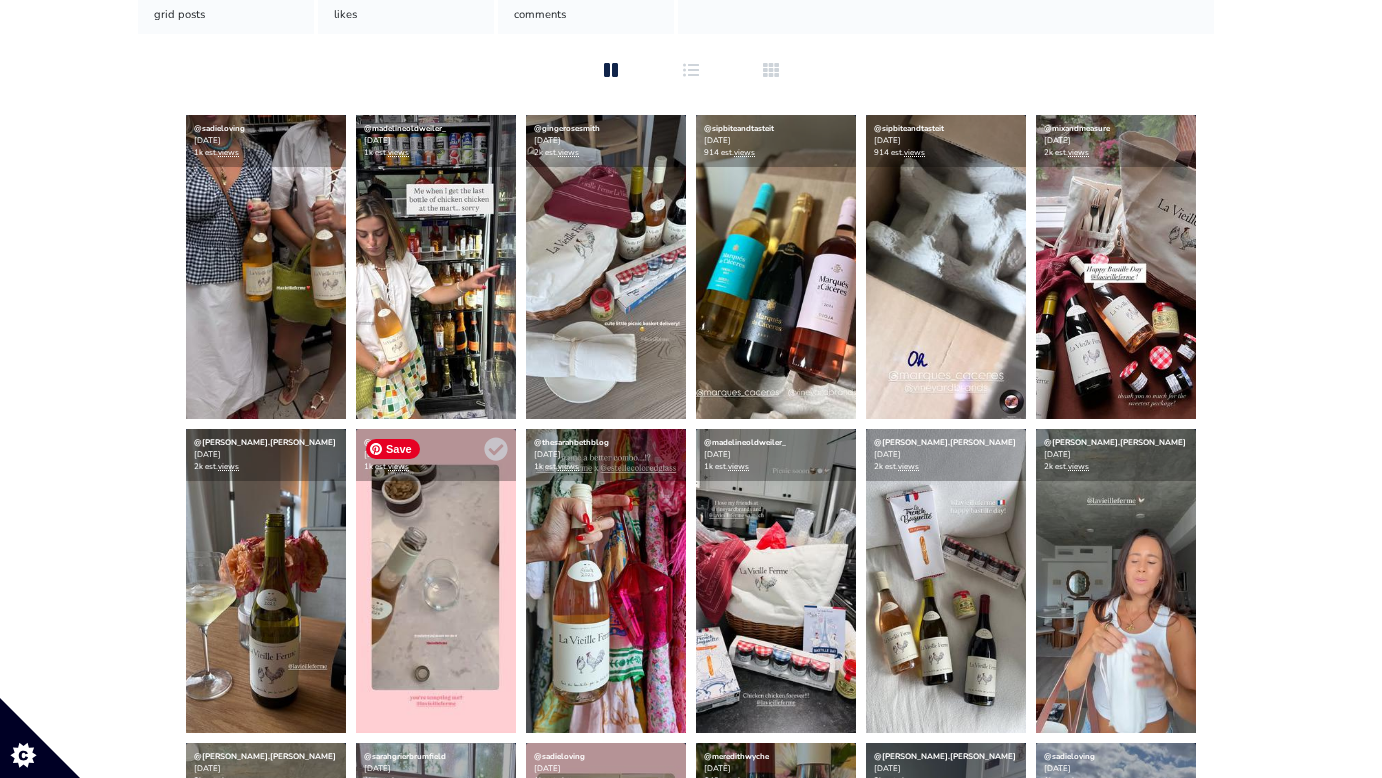 click at bounding box center (436, 581) 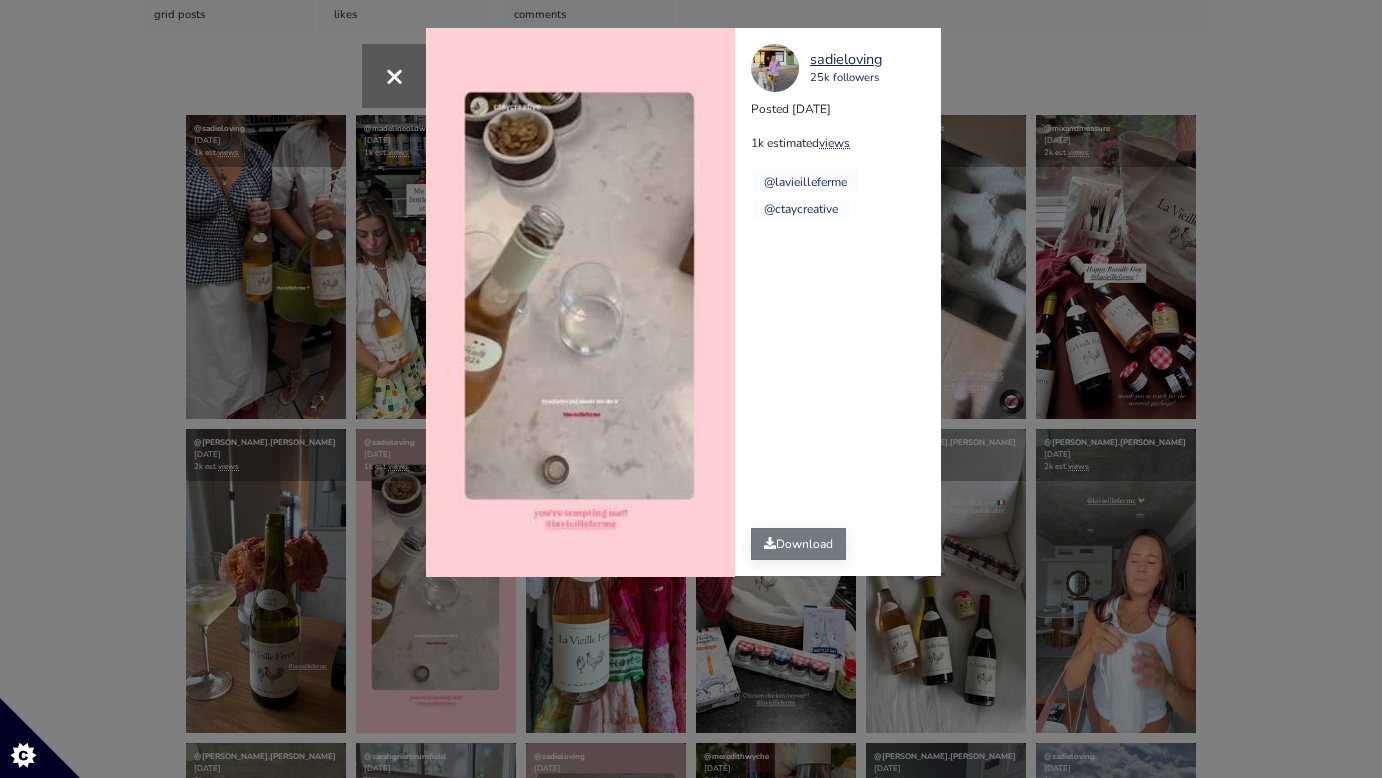 click on "Download" at bounding box center [798, 544] 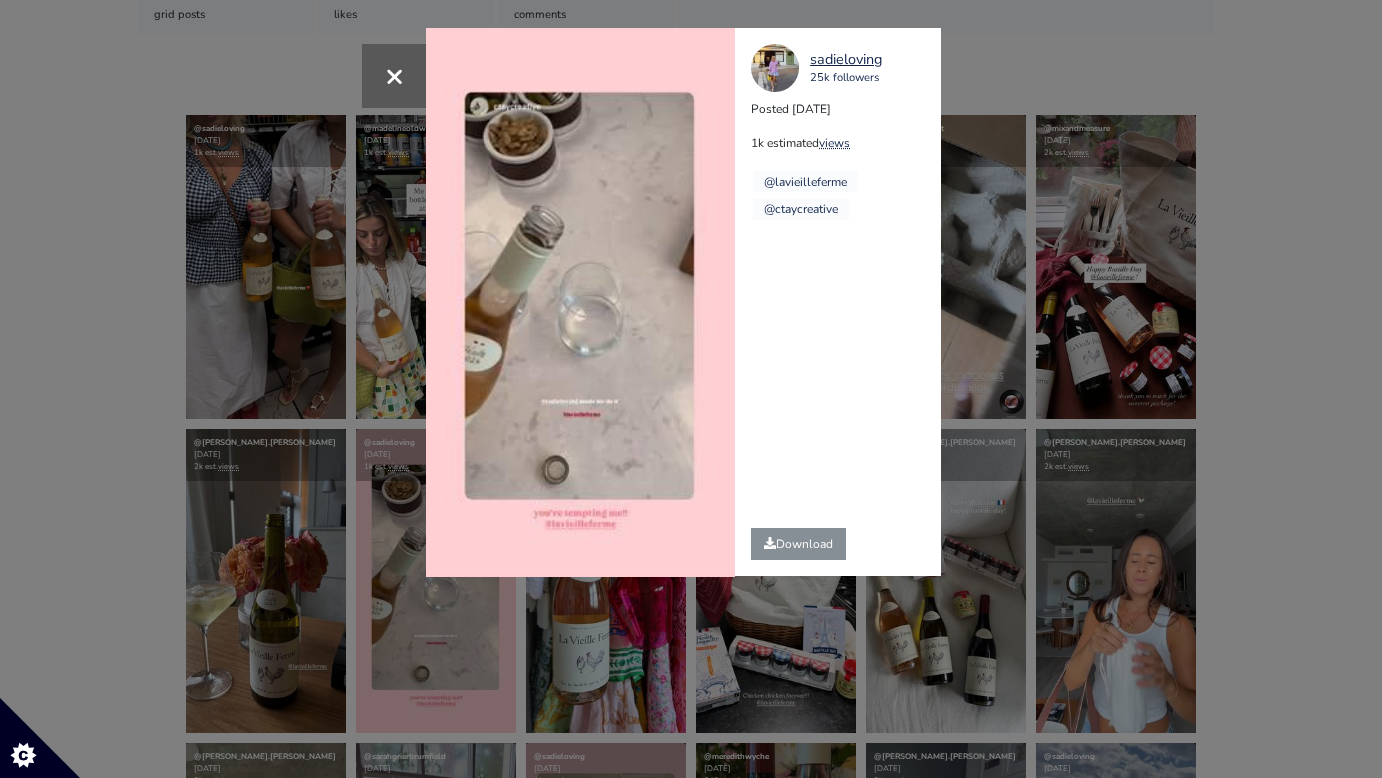 click on "×
Your browser does not support HTML5 video.
sadieloving
25k followers
Posted 2025-07-13
1k
estimated
views
@lavieilleferme" at bounding box center (691, 389) 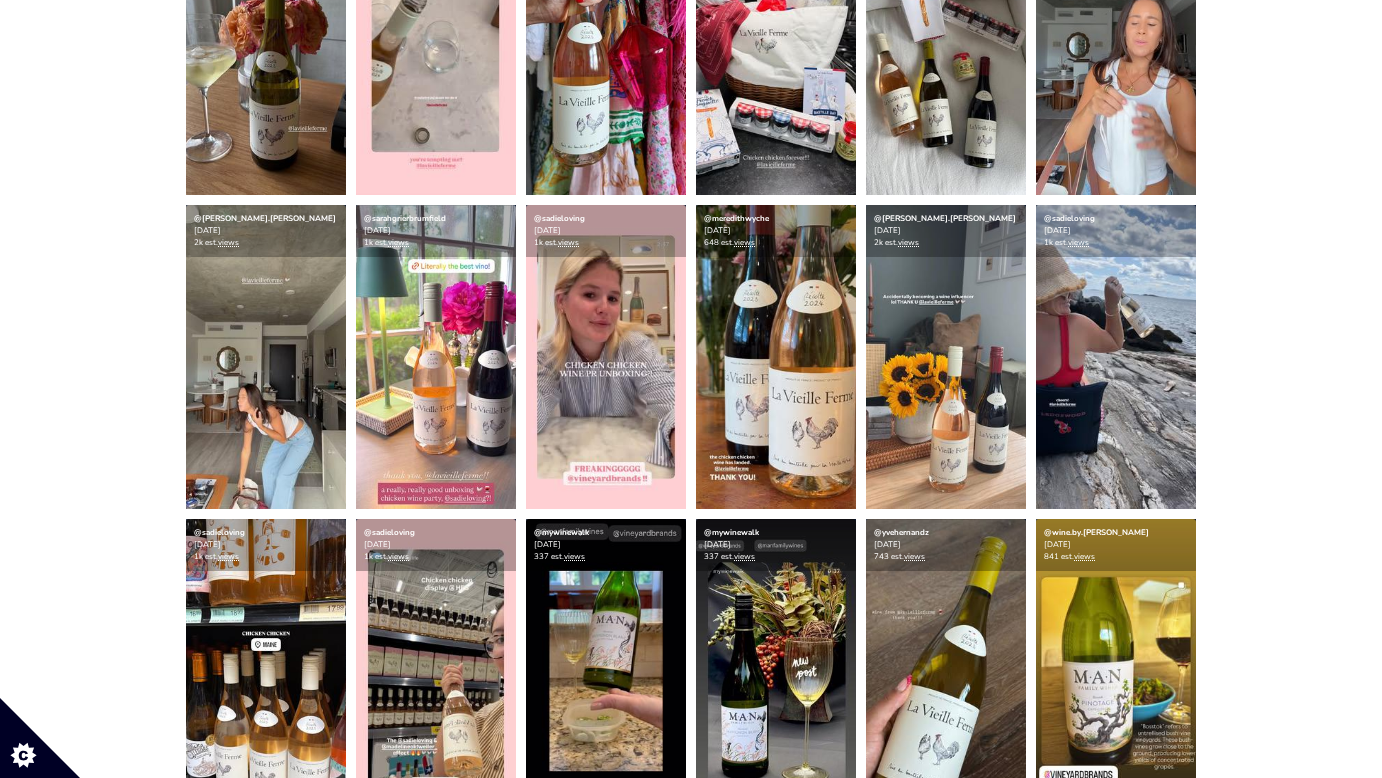 scroll, scrollTop: 1001, scrollLeft: 0, axis: vertical 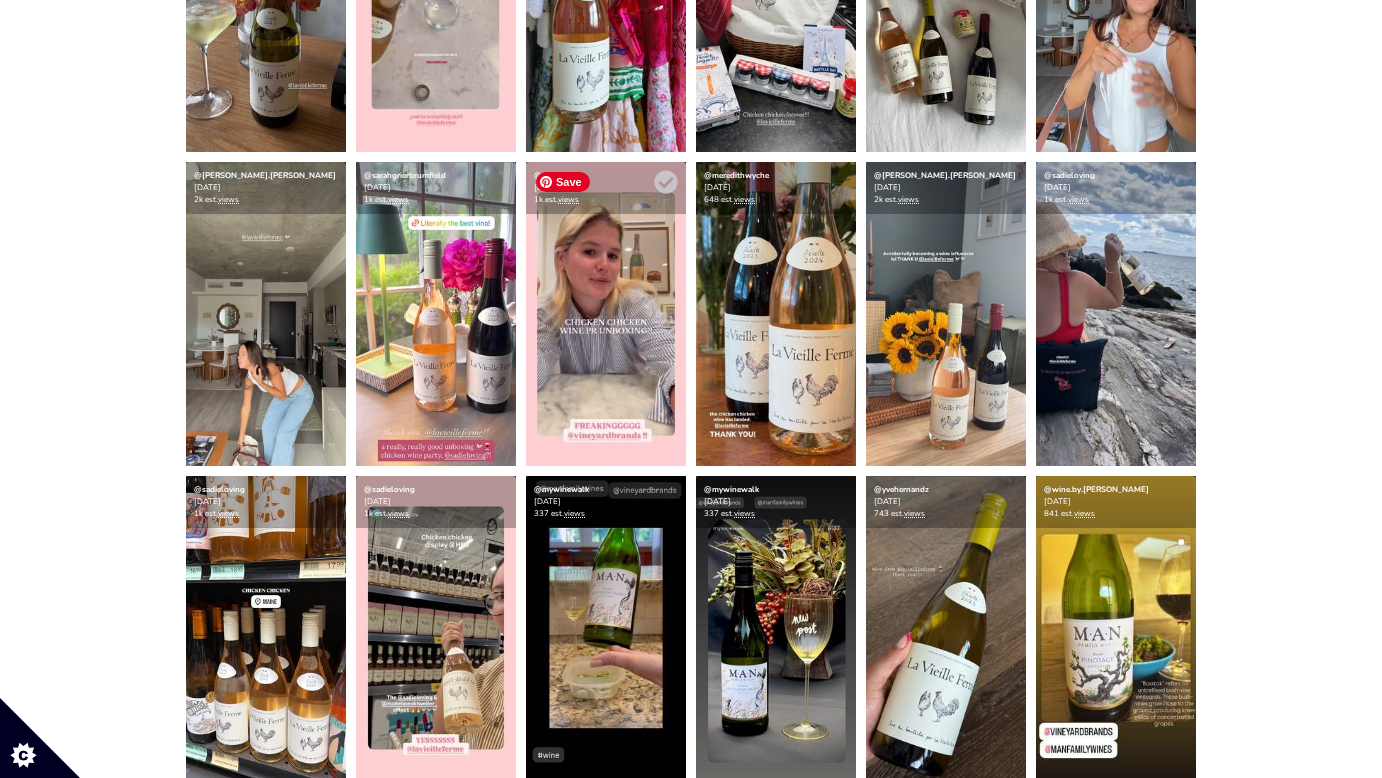 click at bounding box center [606, 314] 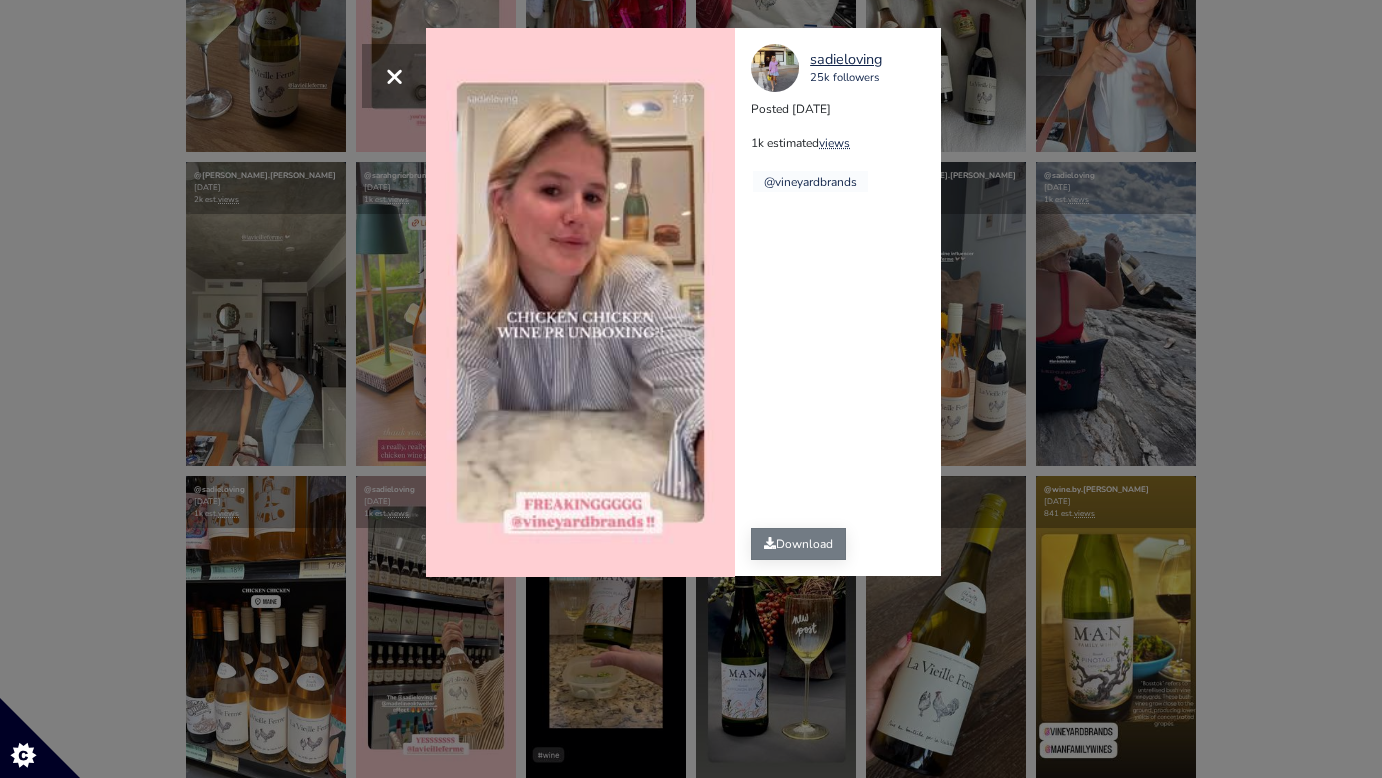 click on "Download" at bounding box center (798, 544) 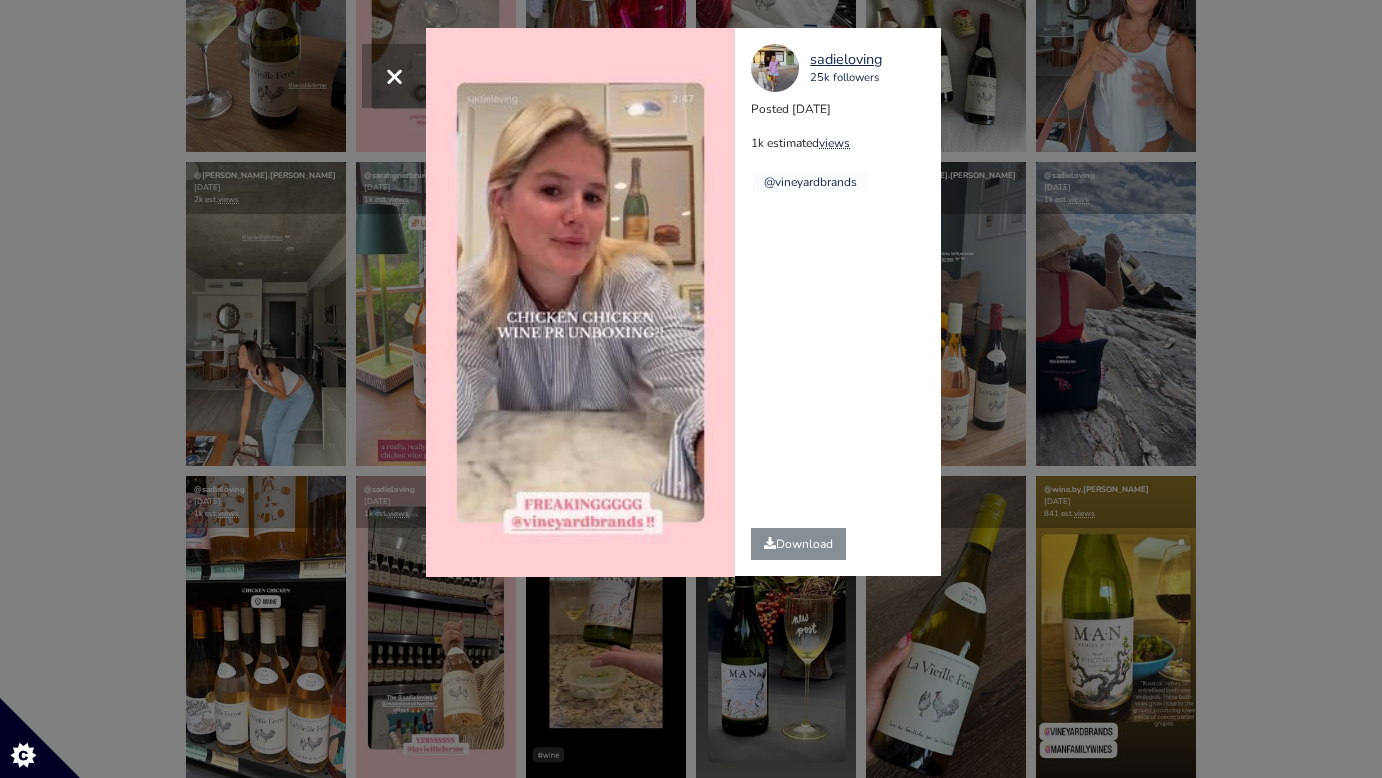 click on "×
Your browser does not support HTML5 video.
sadieloving
25k followers
Posted 2025-07-10
1k
estimated
views
@vineyardbrands" at bounding box center [691, 389] 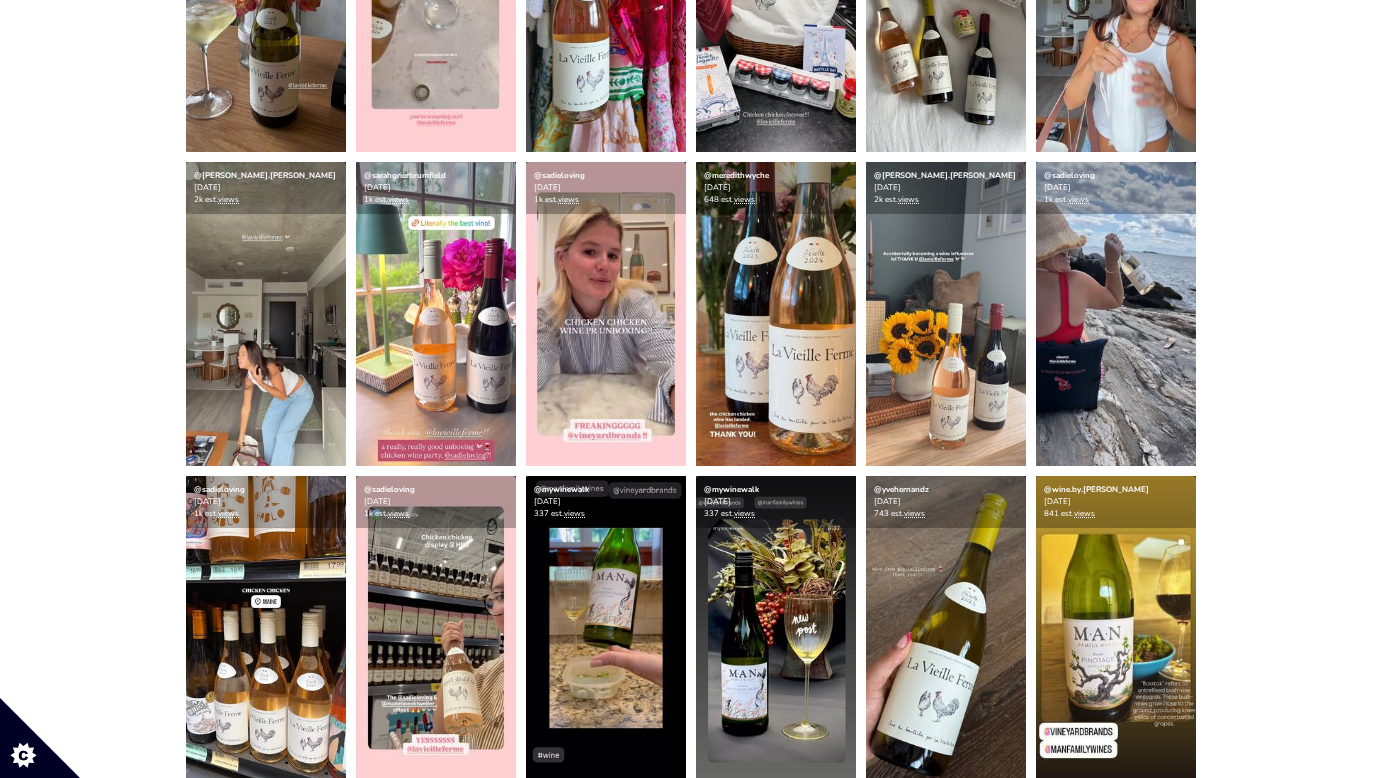click on "@sadieloving
2025-07-15
1k
est.
views
@madelineoldweiler_
2025-07-15
1k
est.
views
@gingerosesmith
2025-07-15
2k
est.
views
@sipbiteandtasteit
2025-07-14
views" at bounding box center [691, 1135] 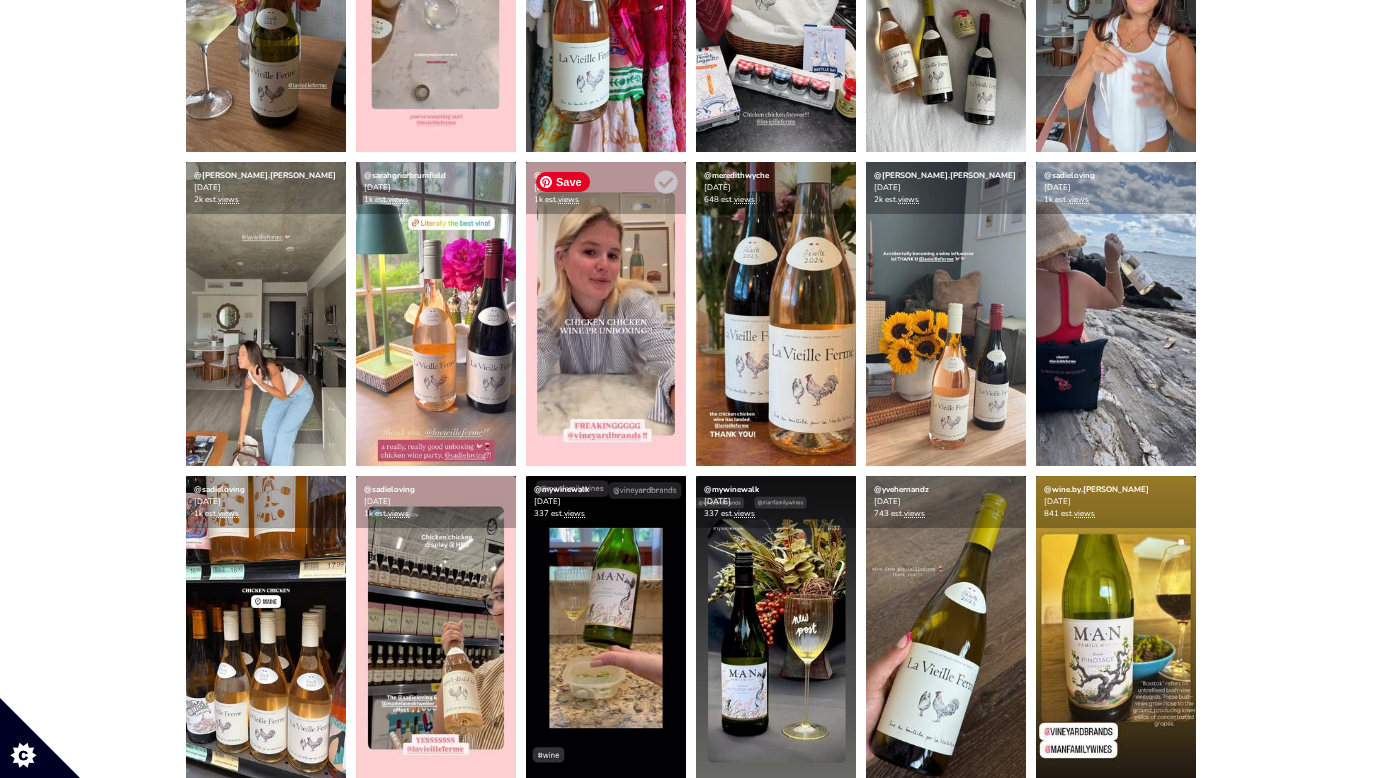 click at bounding box center [606, 314] 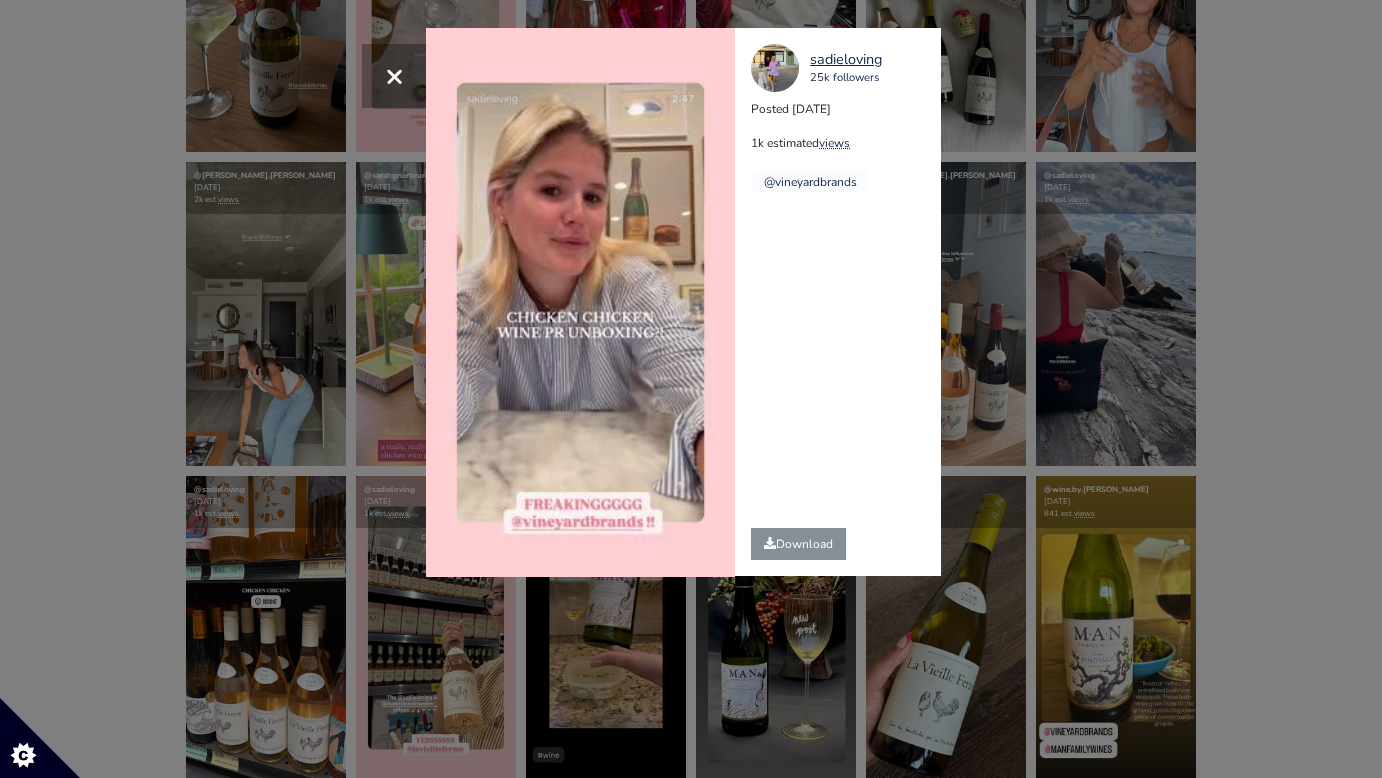click on "Your browser does not support HTML5 video." at bounding box center (580, 302) 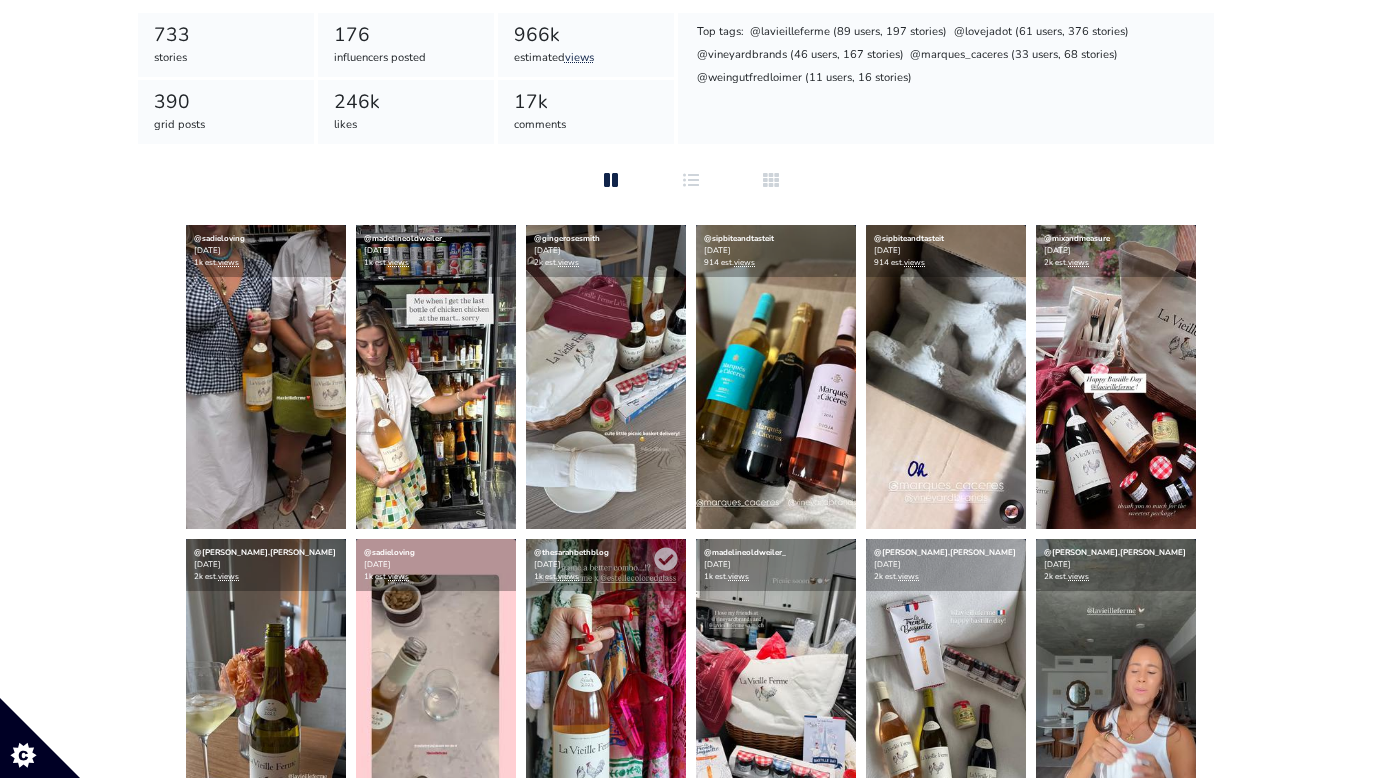 scroll, scrollTop: 0, scrollLeft: 0, axis: both 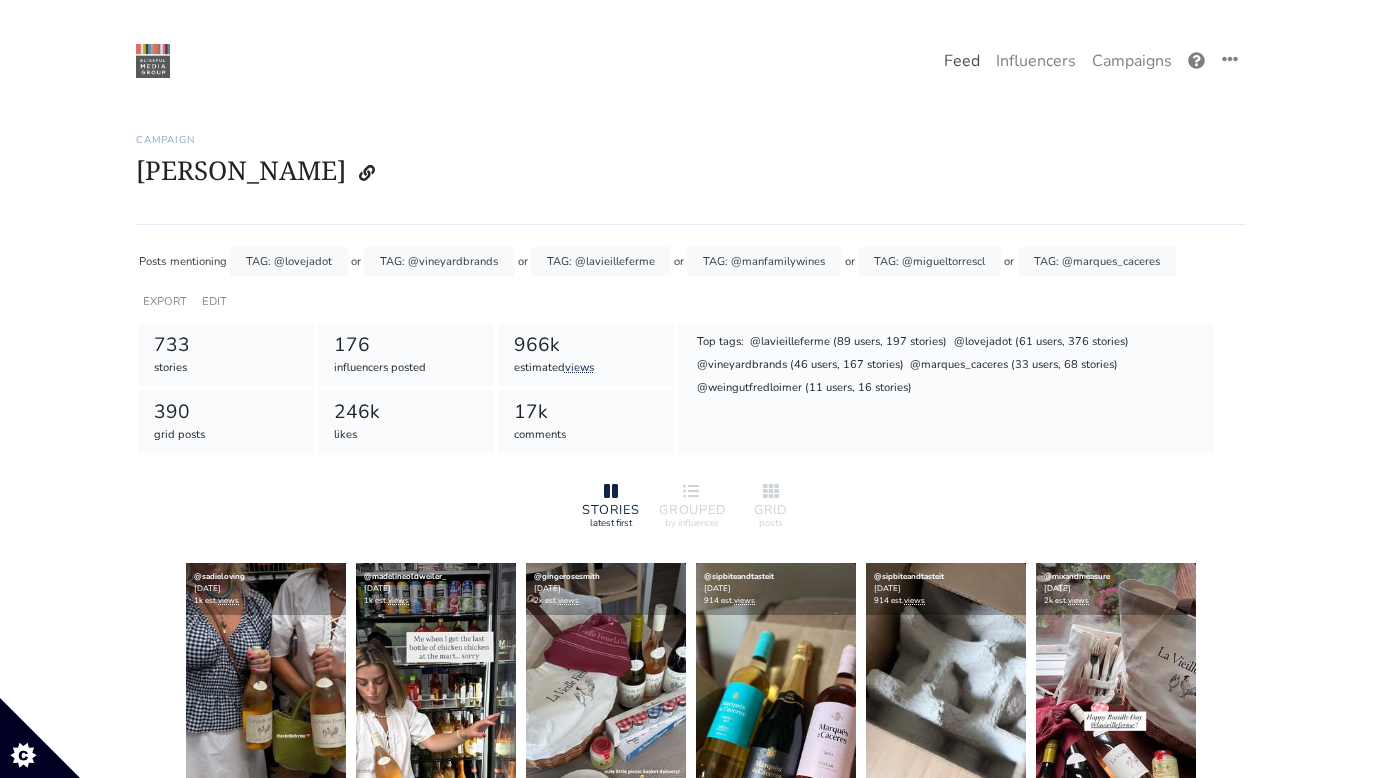 click on "Feed" at bounding box center [962, 61] 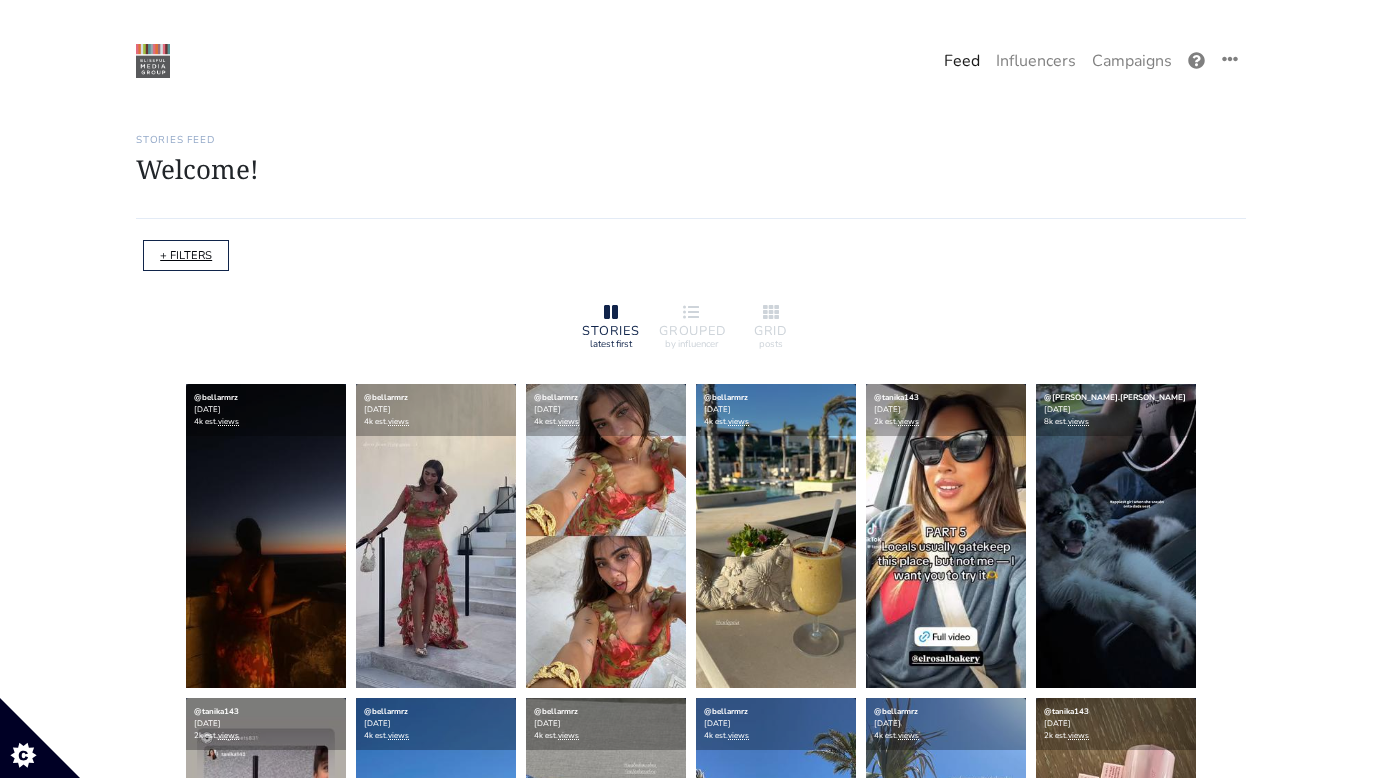 click on "+ FILTERS" at bounding box center (186, 255) 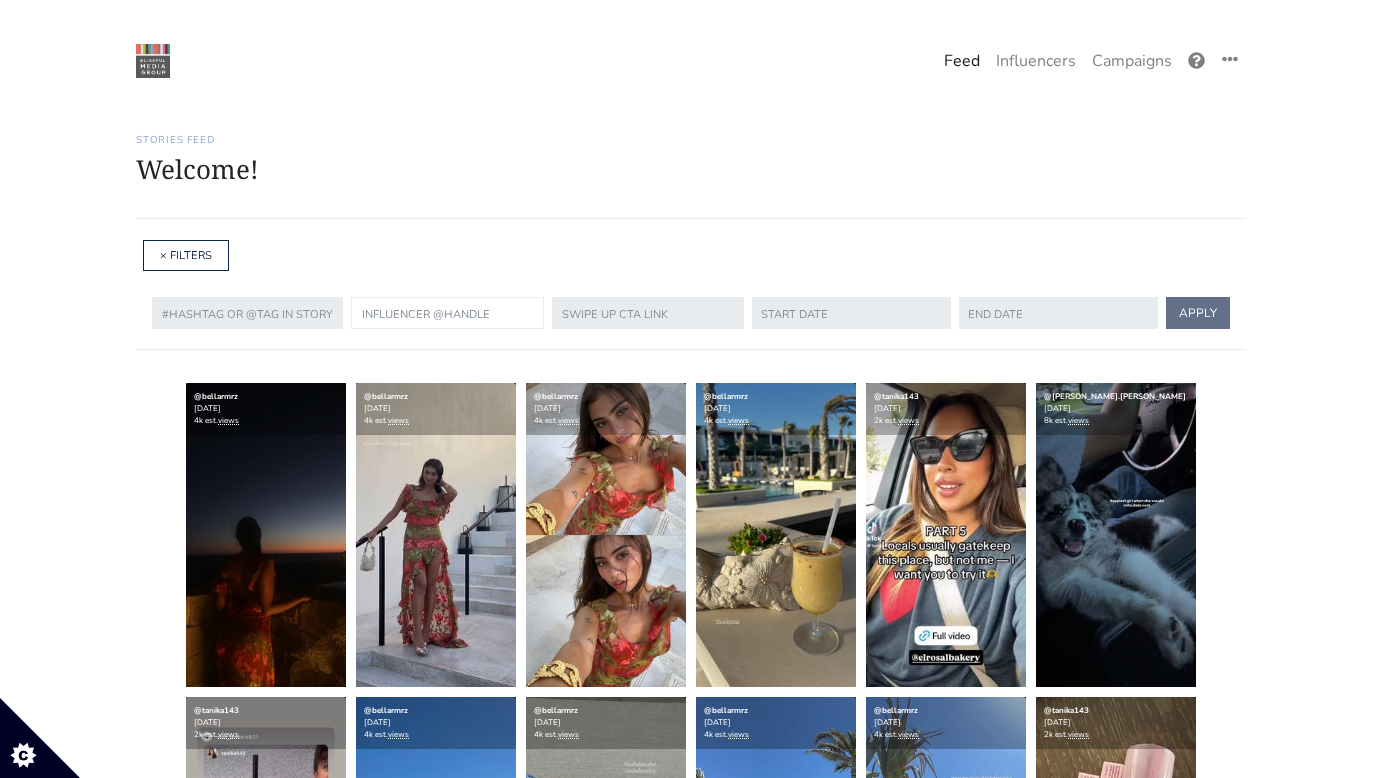 click at bounding box center (447, 313) 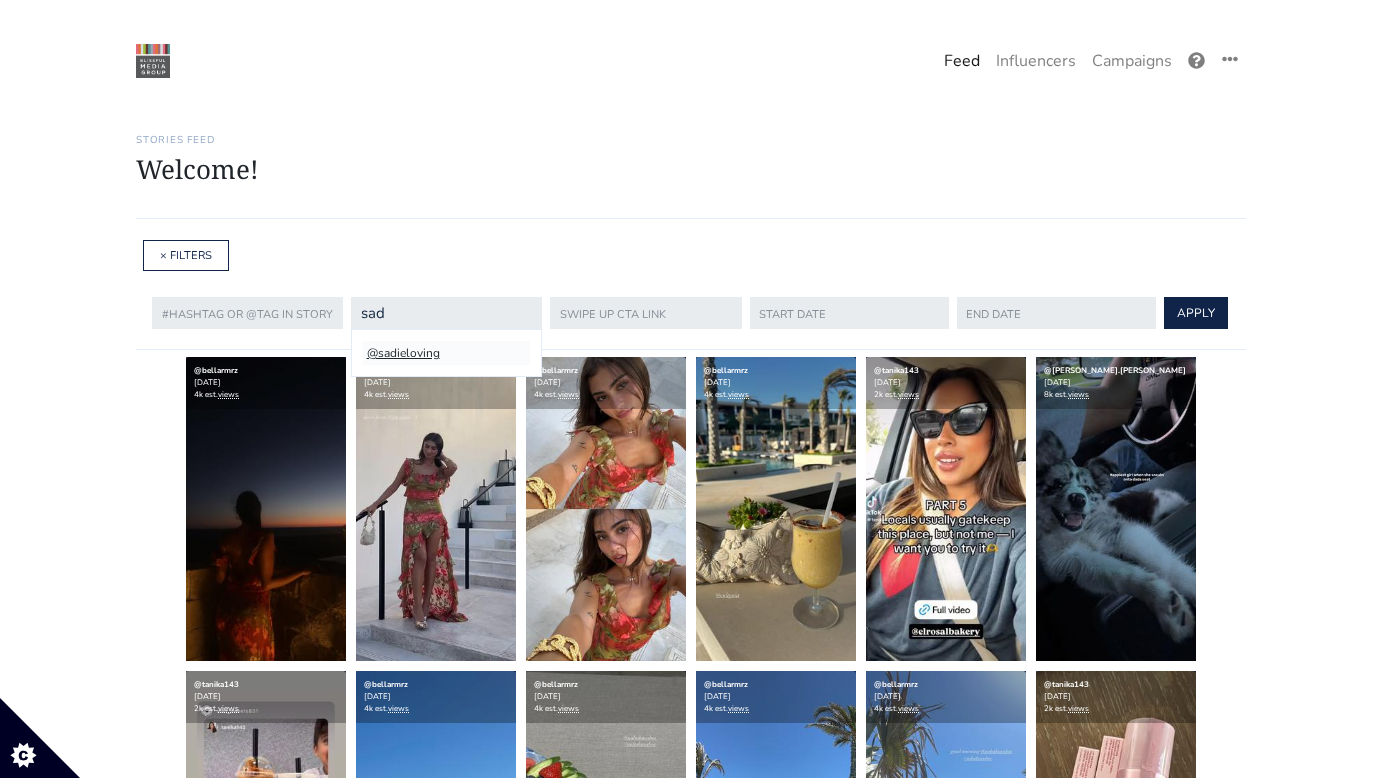 click on "@sadieloving" at bounding box center [446, 353] 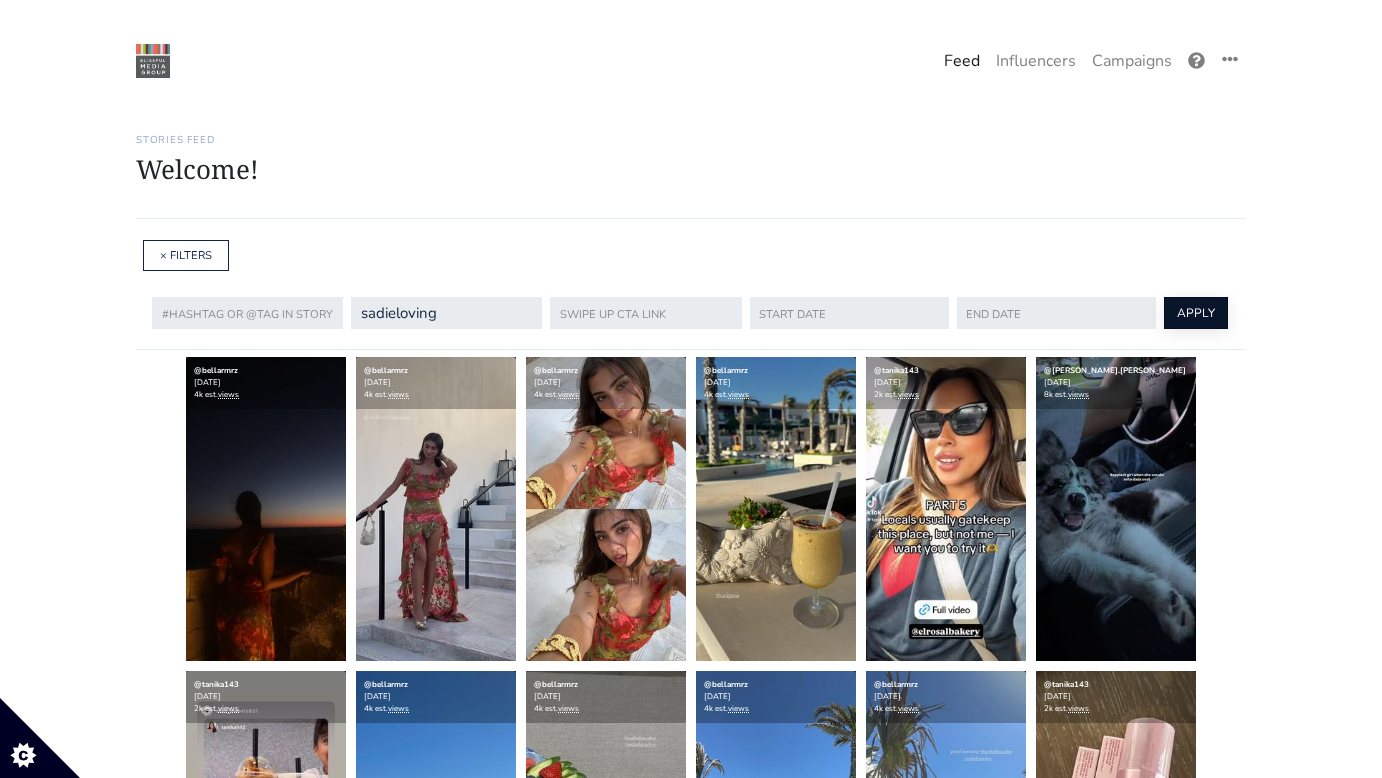 click on "APPLY" at bounding box center [1196, 313] 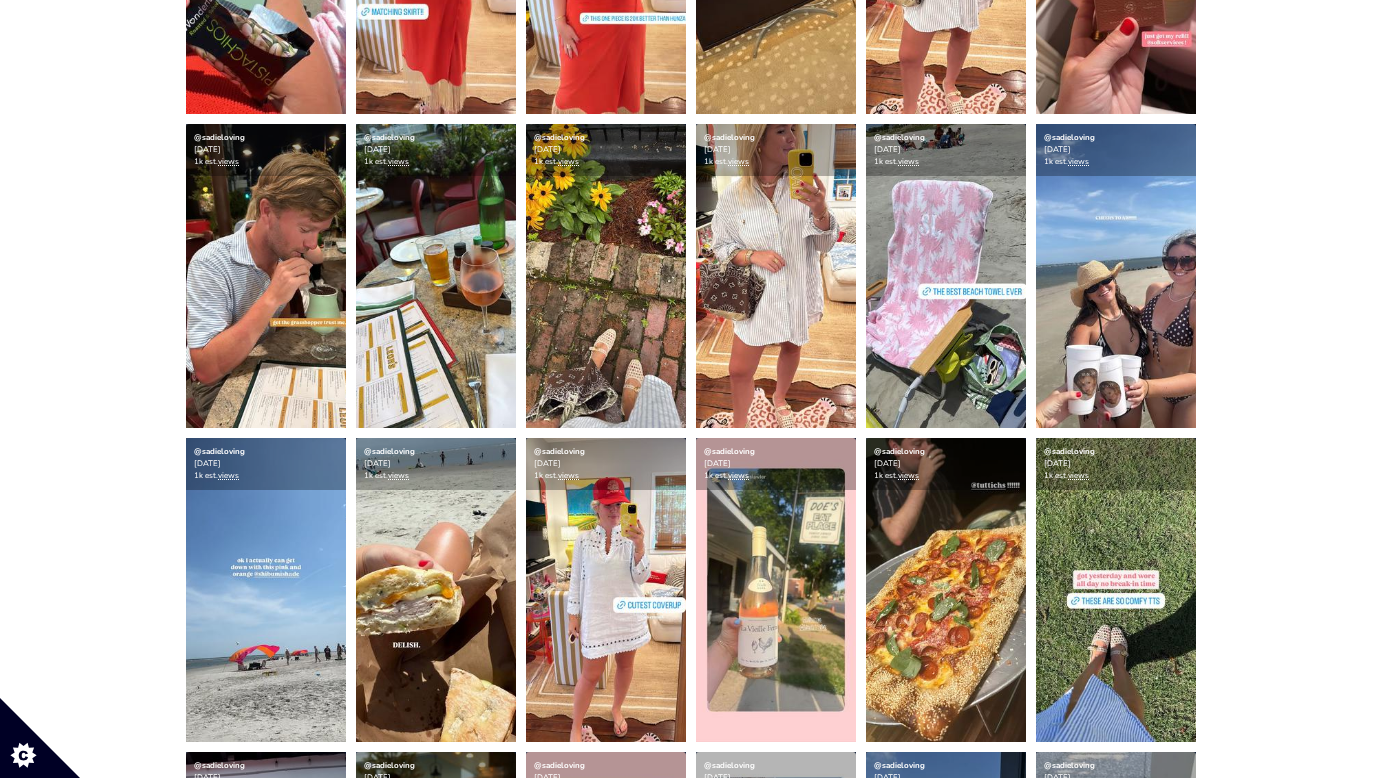 scroll, scrollTop: 2119, scrollLeft: 0, axis: vertical 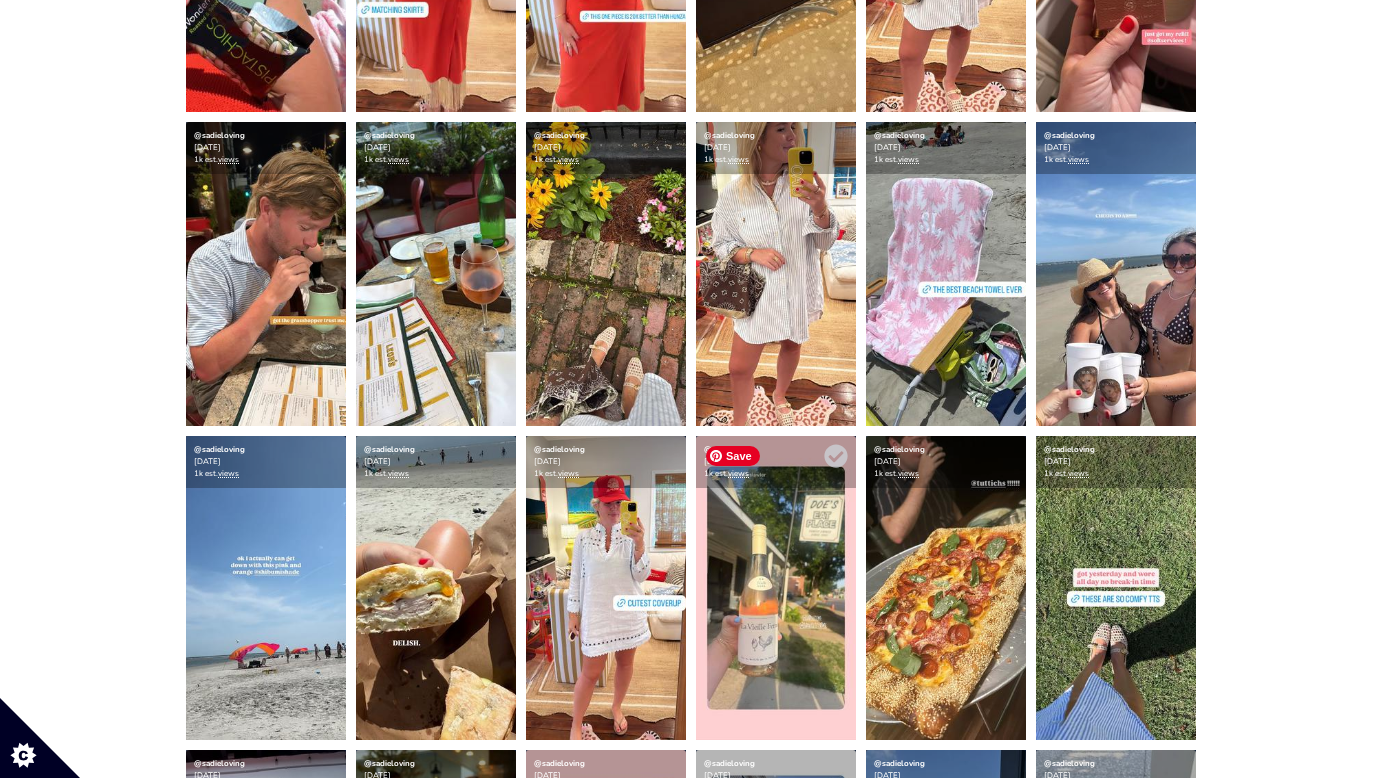 click at bounding box center [776, 588] 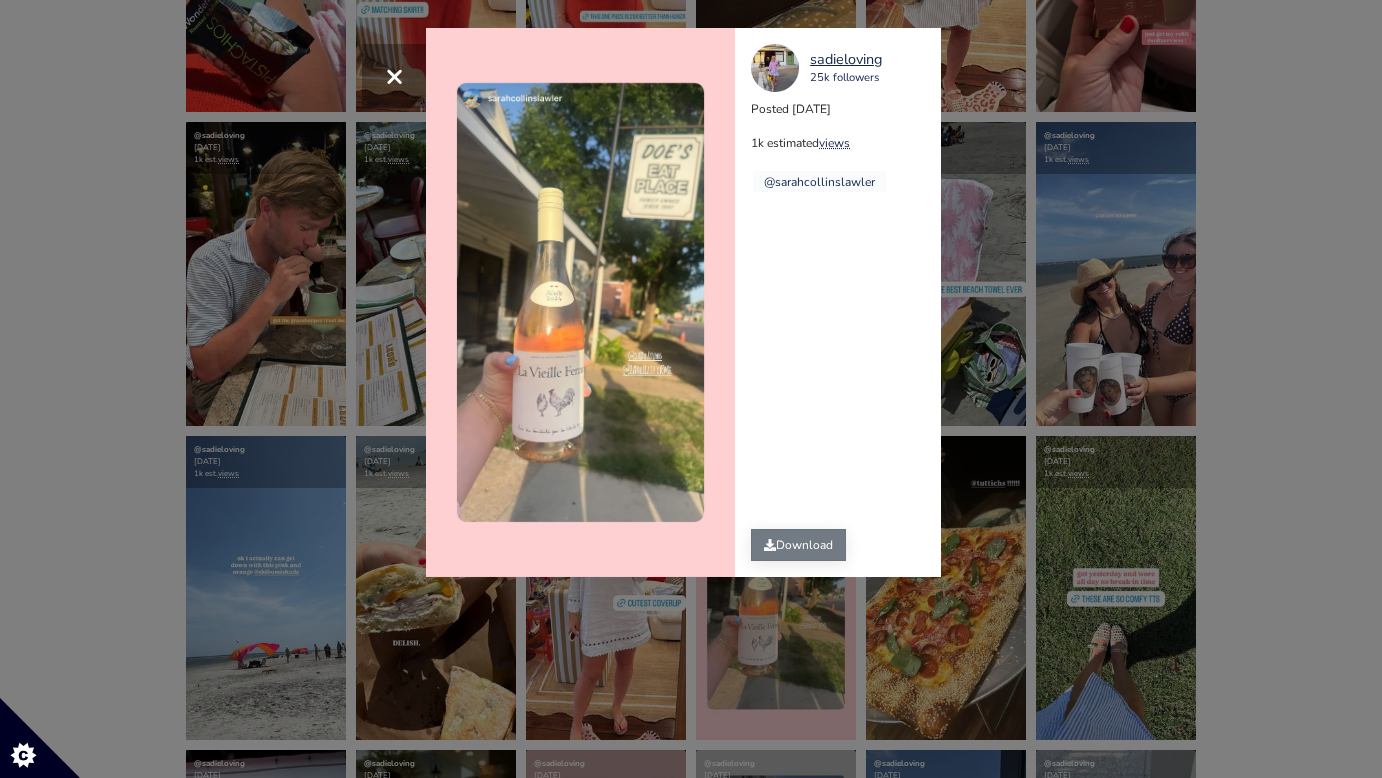 click on "Download" at bounding box center (798, 545) 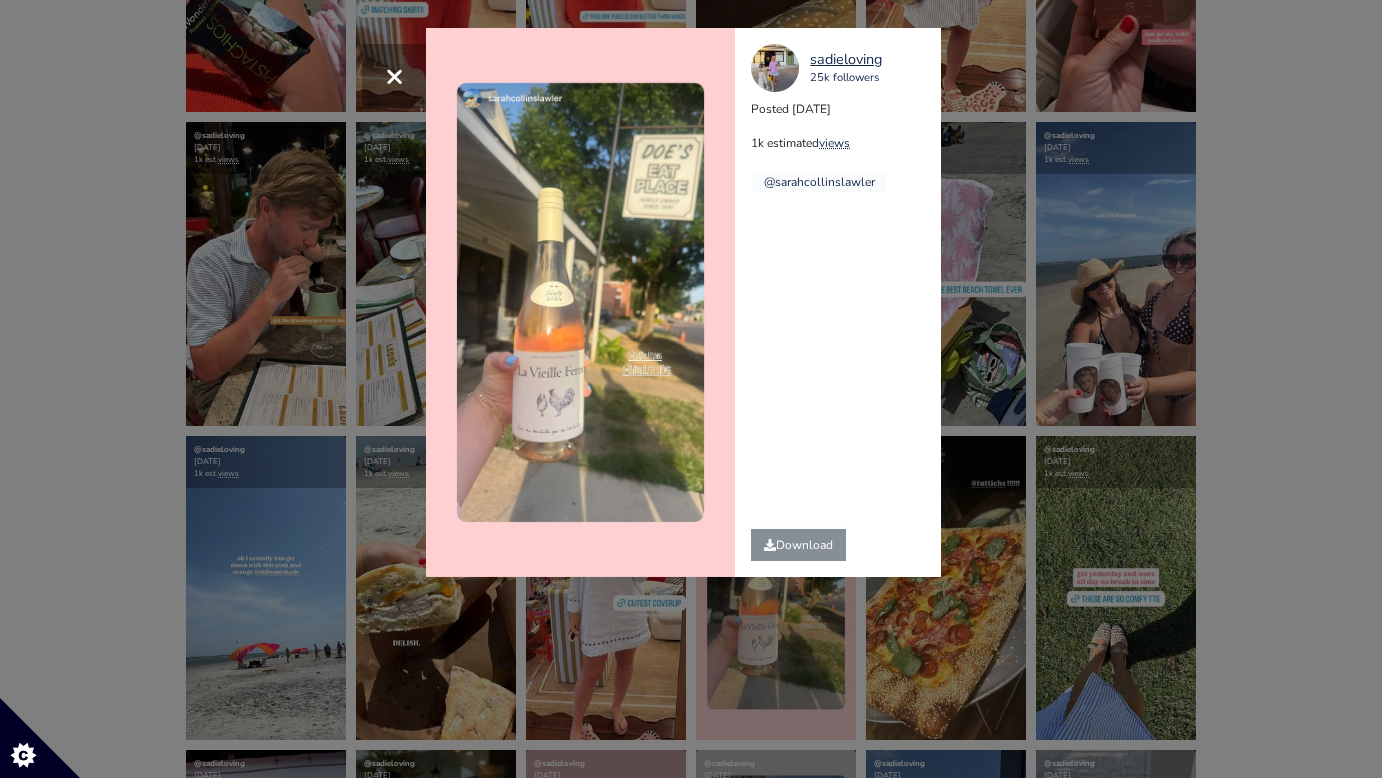 click on "×
sadieloving
25k followers
Posted [DATE]
1k
estimated
views
@sarahcollinslawler" at bounding box center [691, 389] 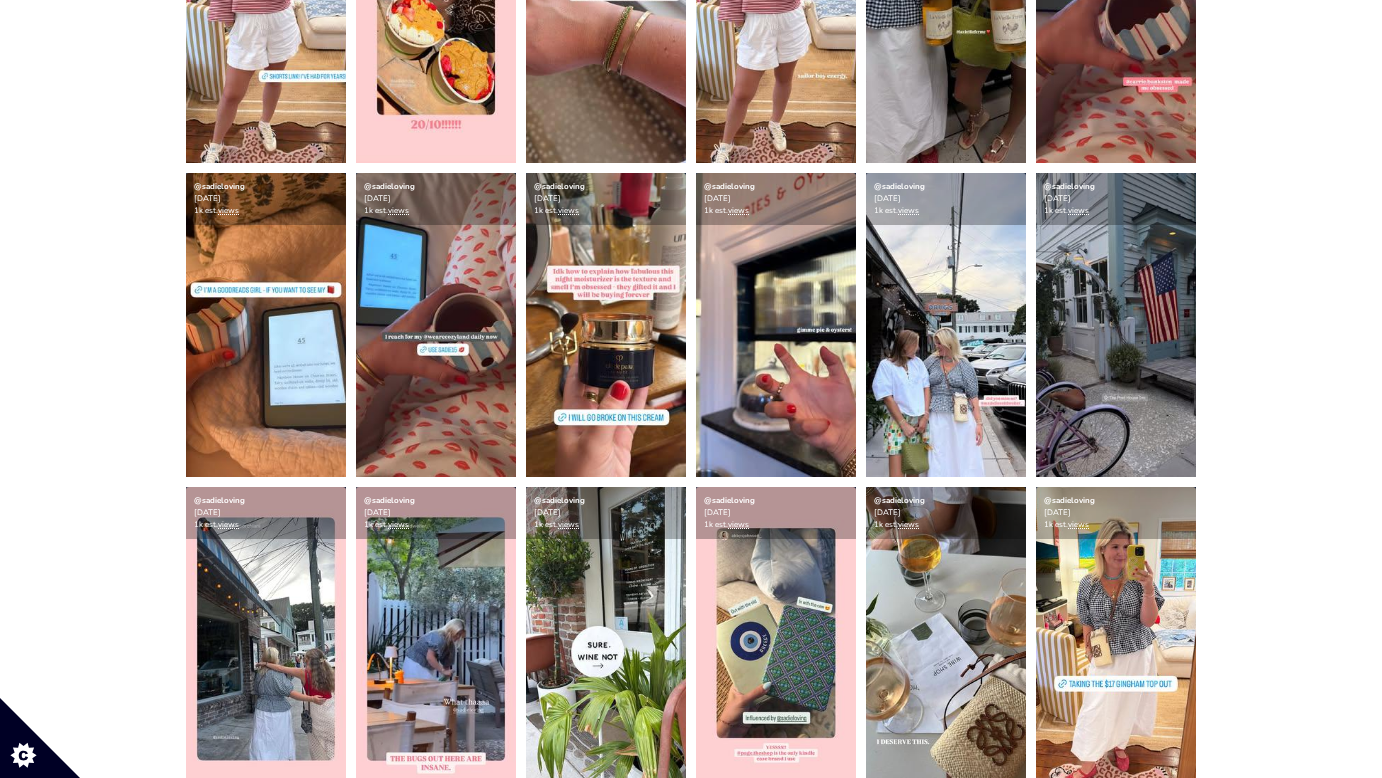 scroll, scrollTop: 0, scrollLeft: 0, axis: both 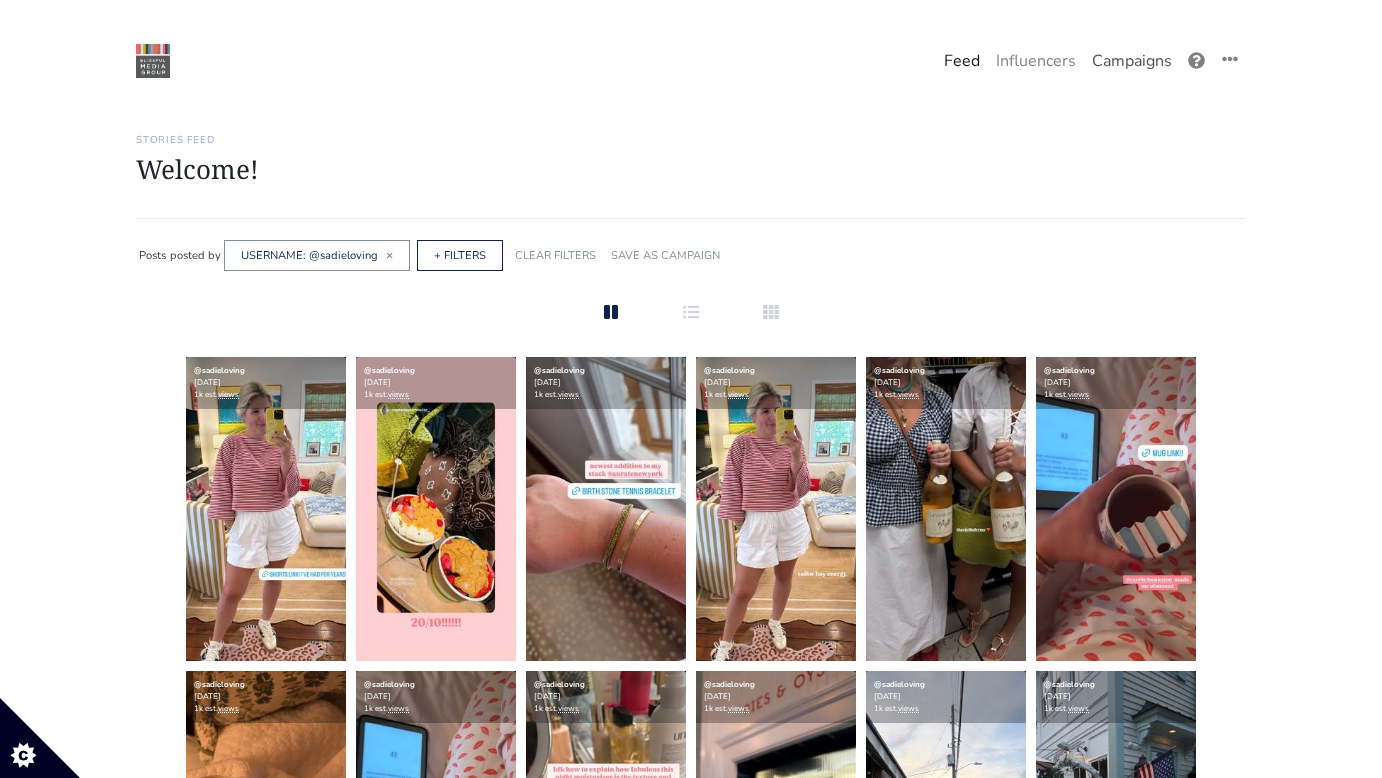 click on "Campaigns" at bounding box center [1132, 61] 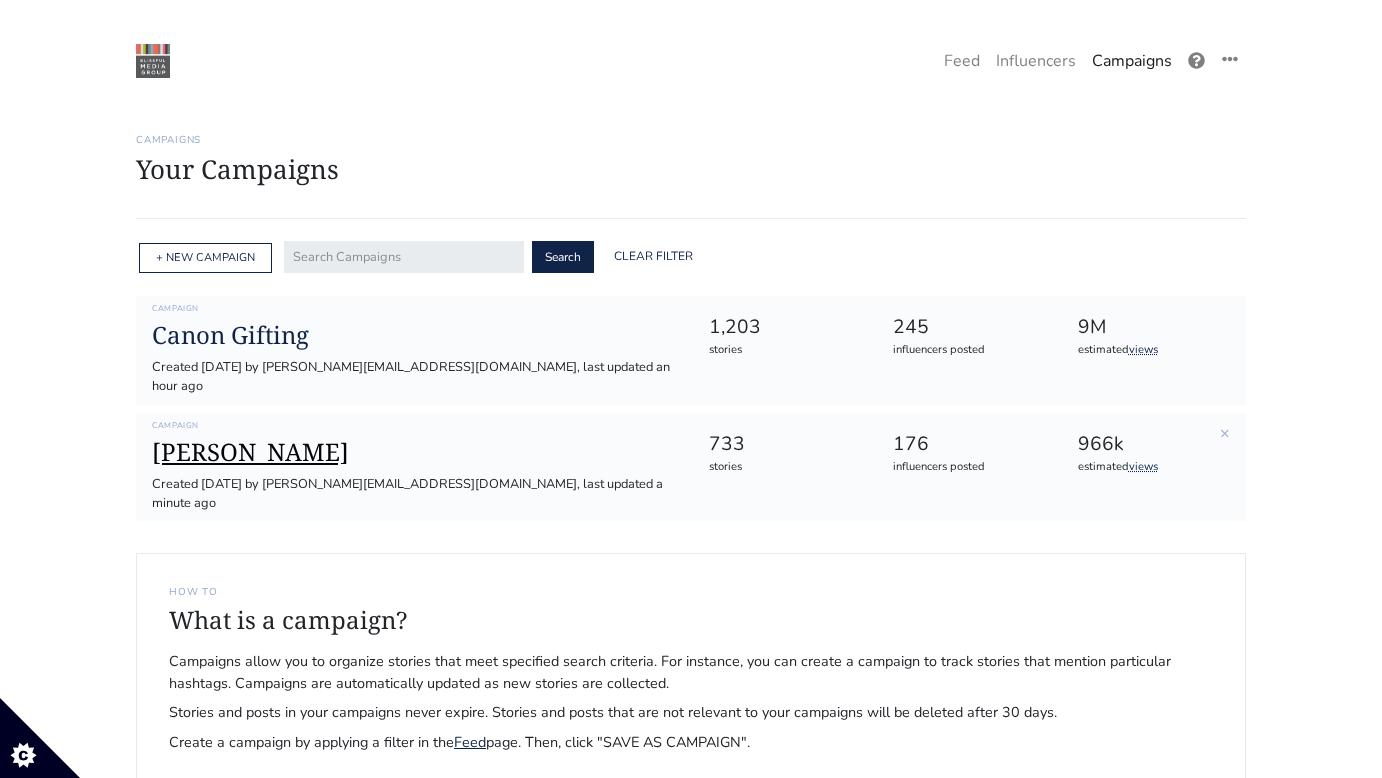 click on "[PERSON_NAME]" at bounding box center (414, 452) 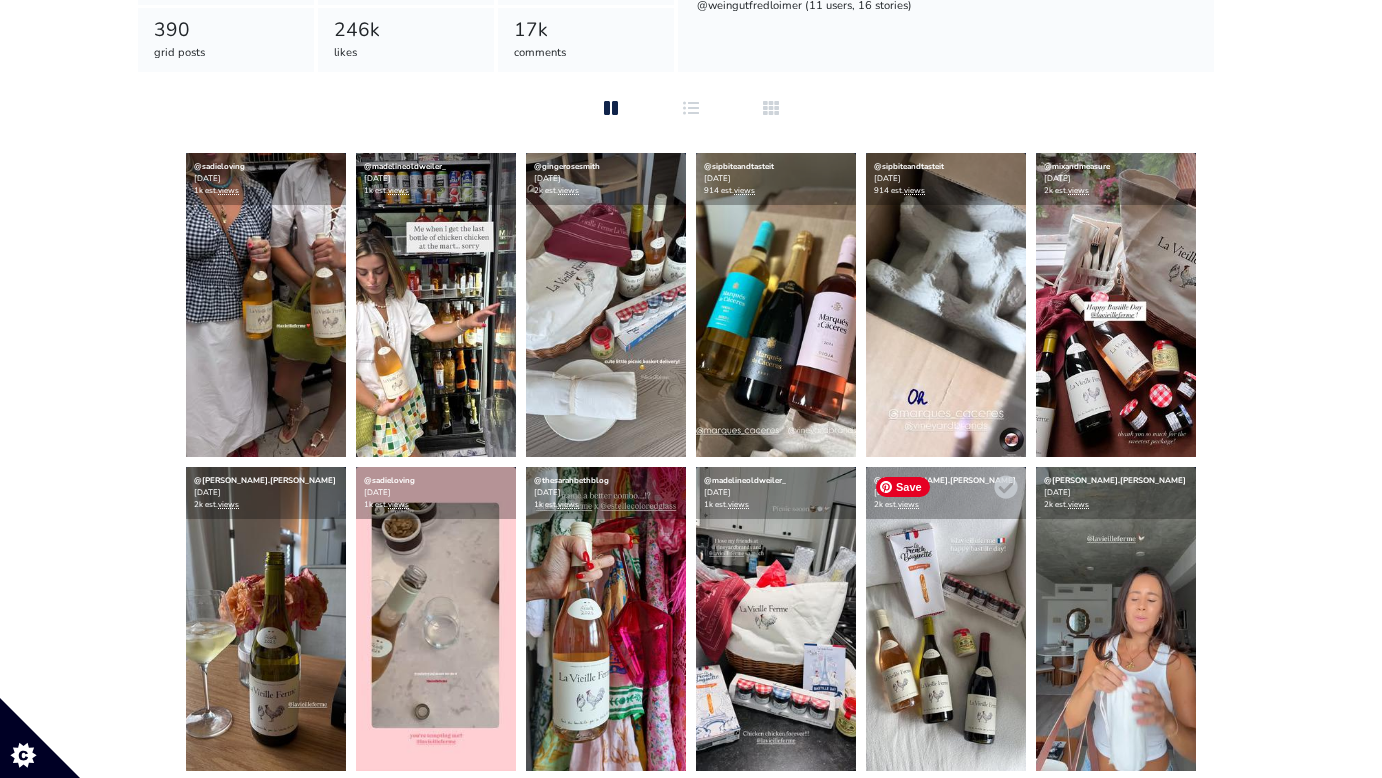 scroll, scrollTop: 380, scrollLeft: 0, axis: vertical 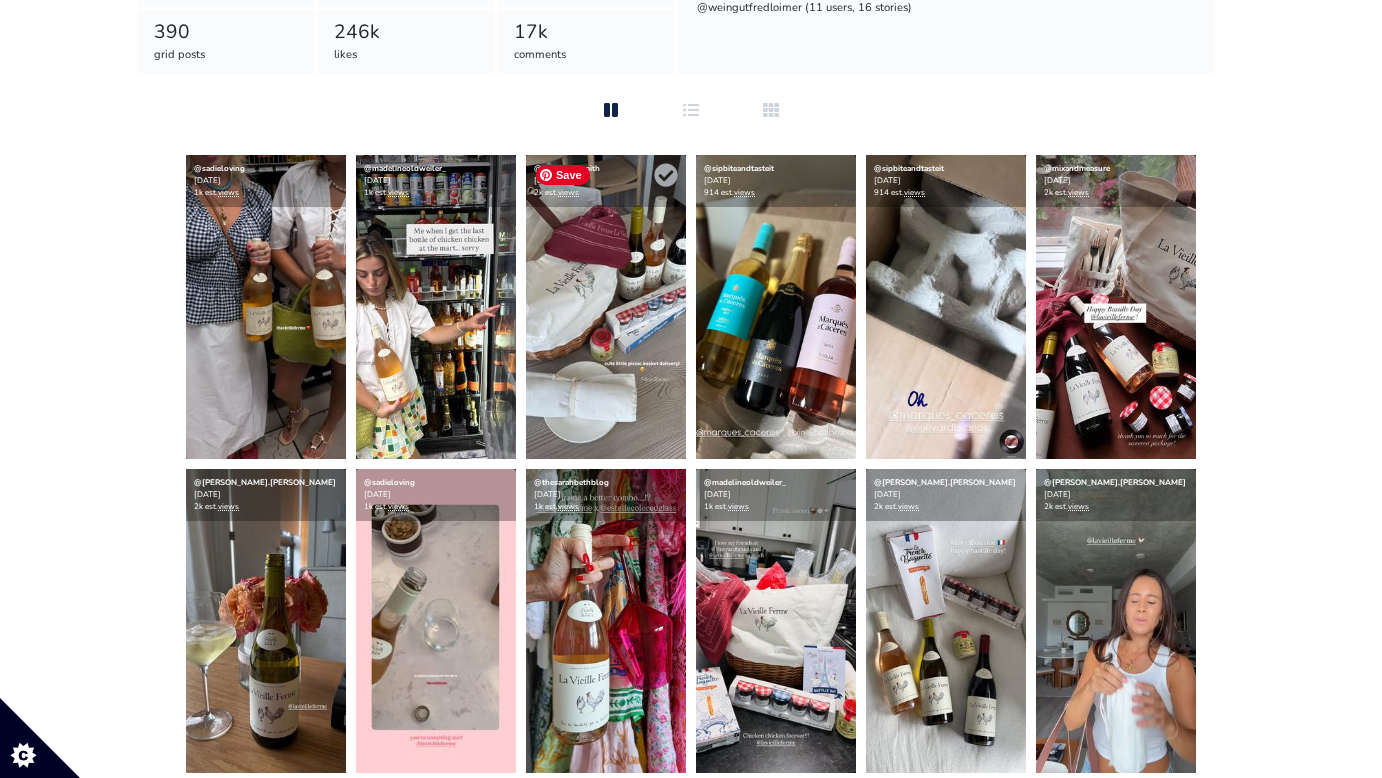 click at bounding box center (606, 307) 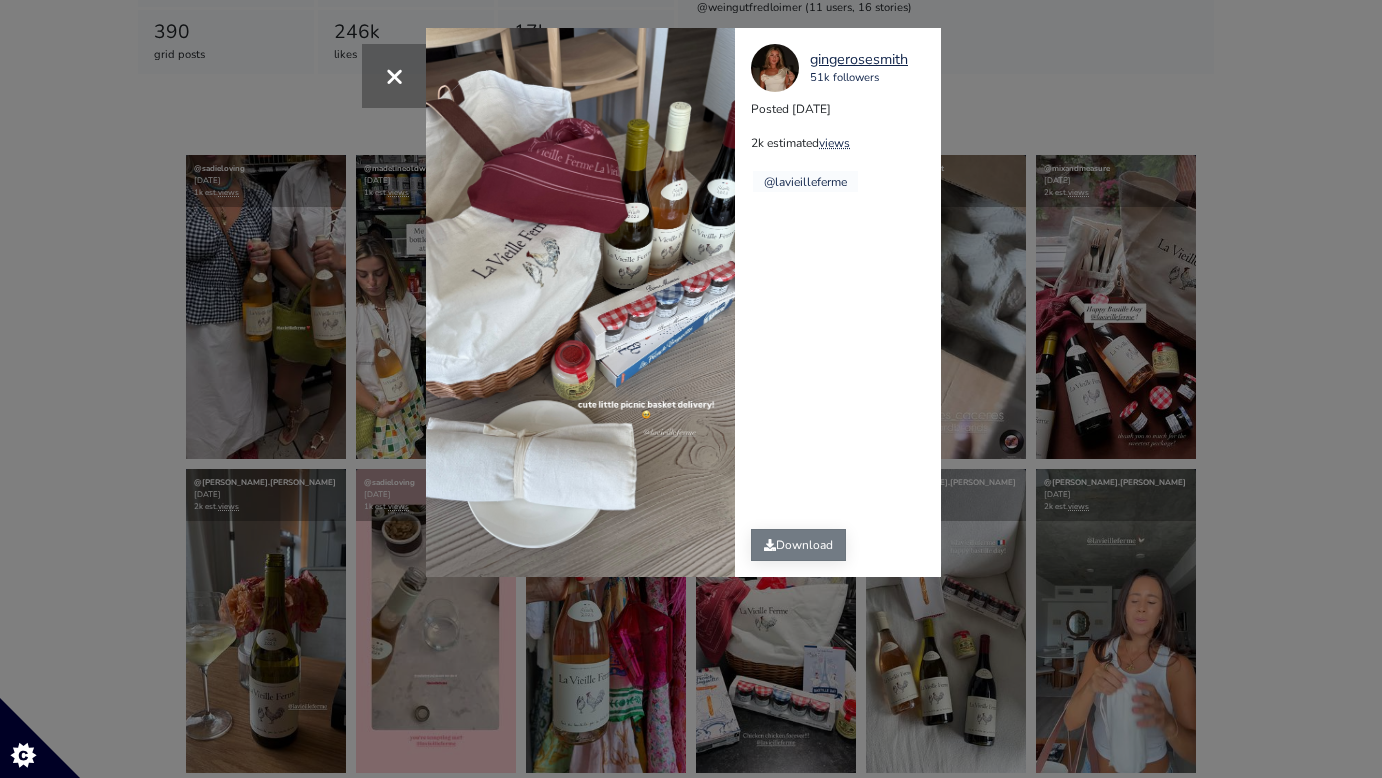 click on "Download" at bounding box center (798, 545) 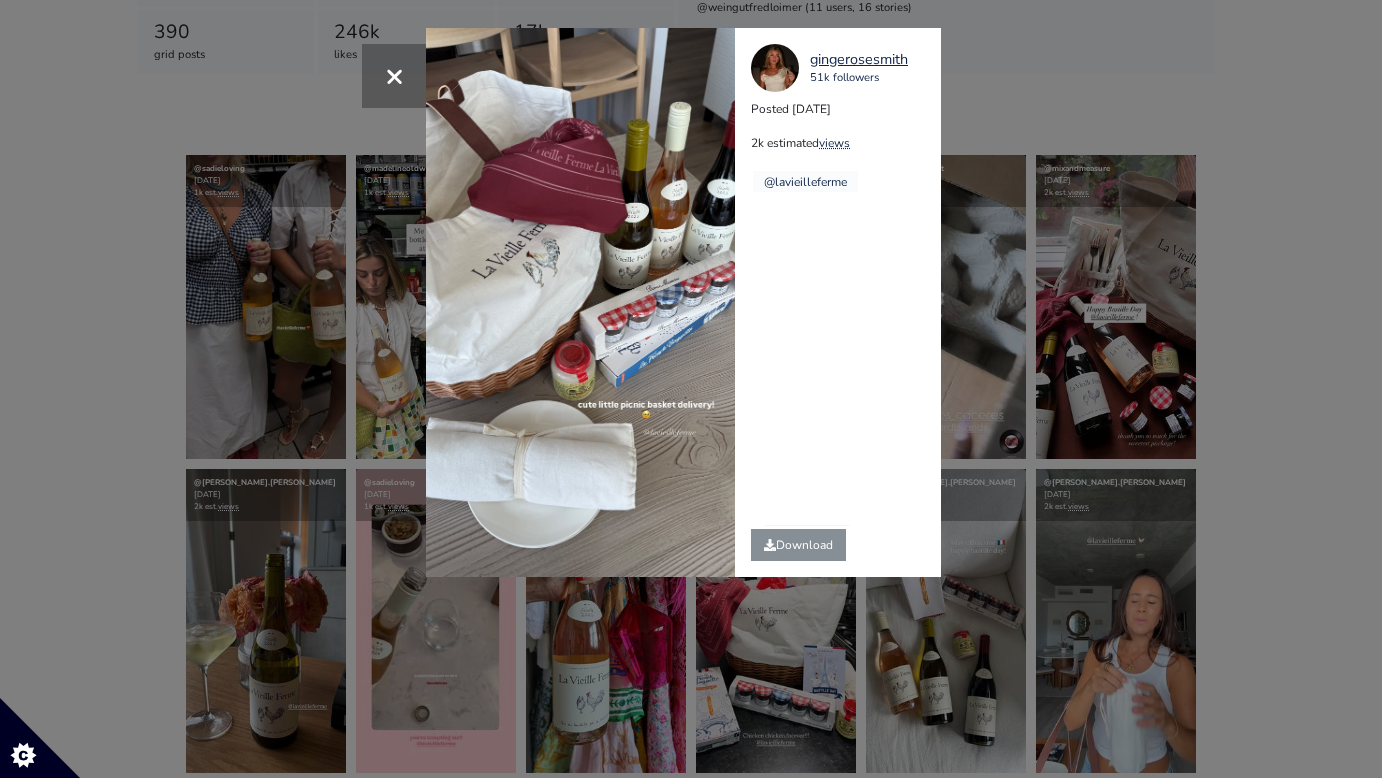 click on "×
gingerosesmith
51k followers
Posted [DATE]
2k
estimated
views
@lavieilleferme" at bounding box center [691, 389] 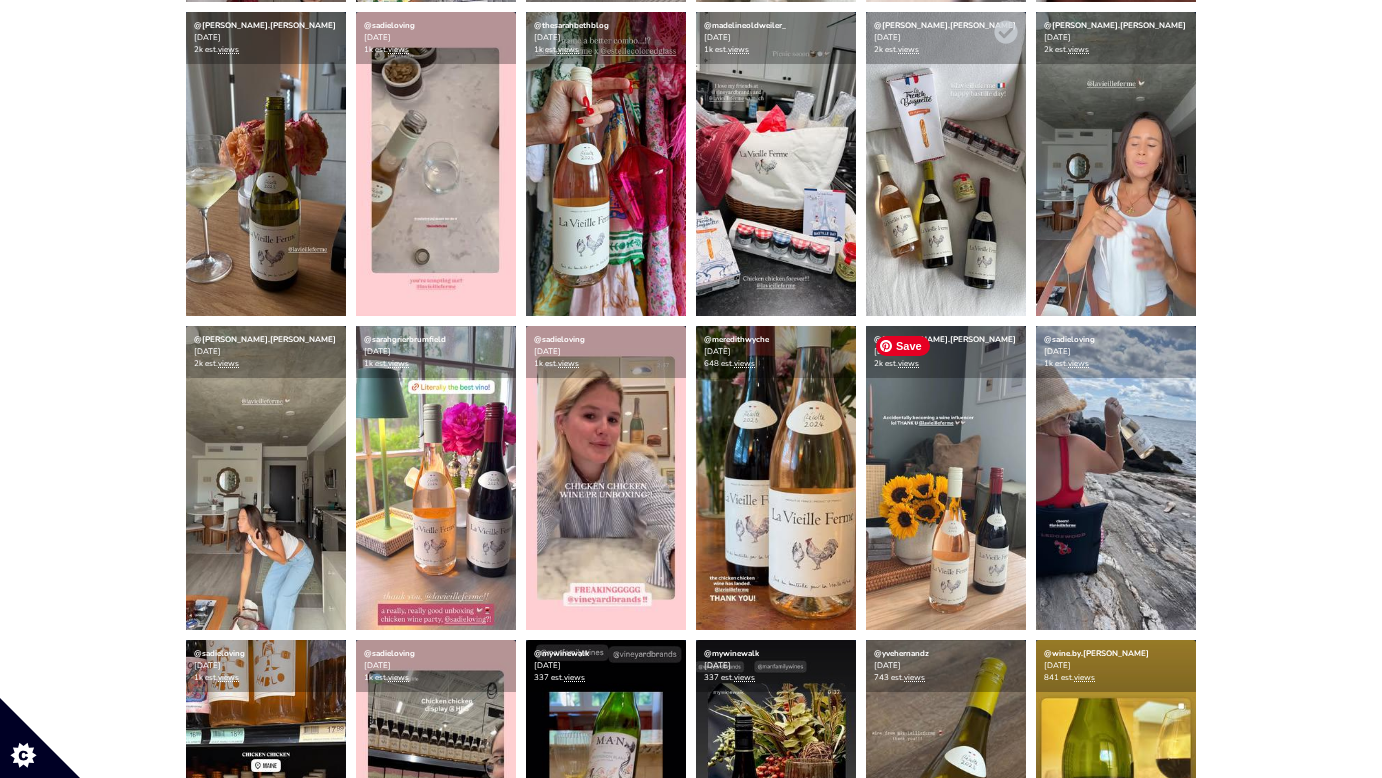 scroll, scrollTop: 849, scrollLeft: 0, axis: vertical 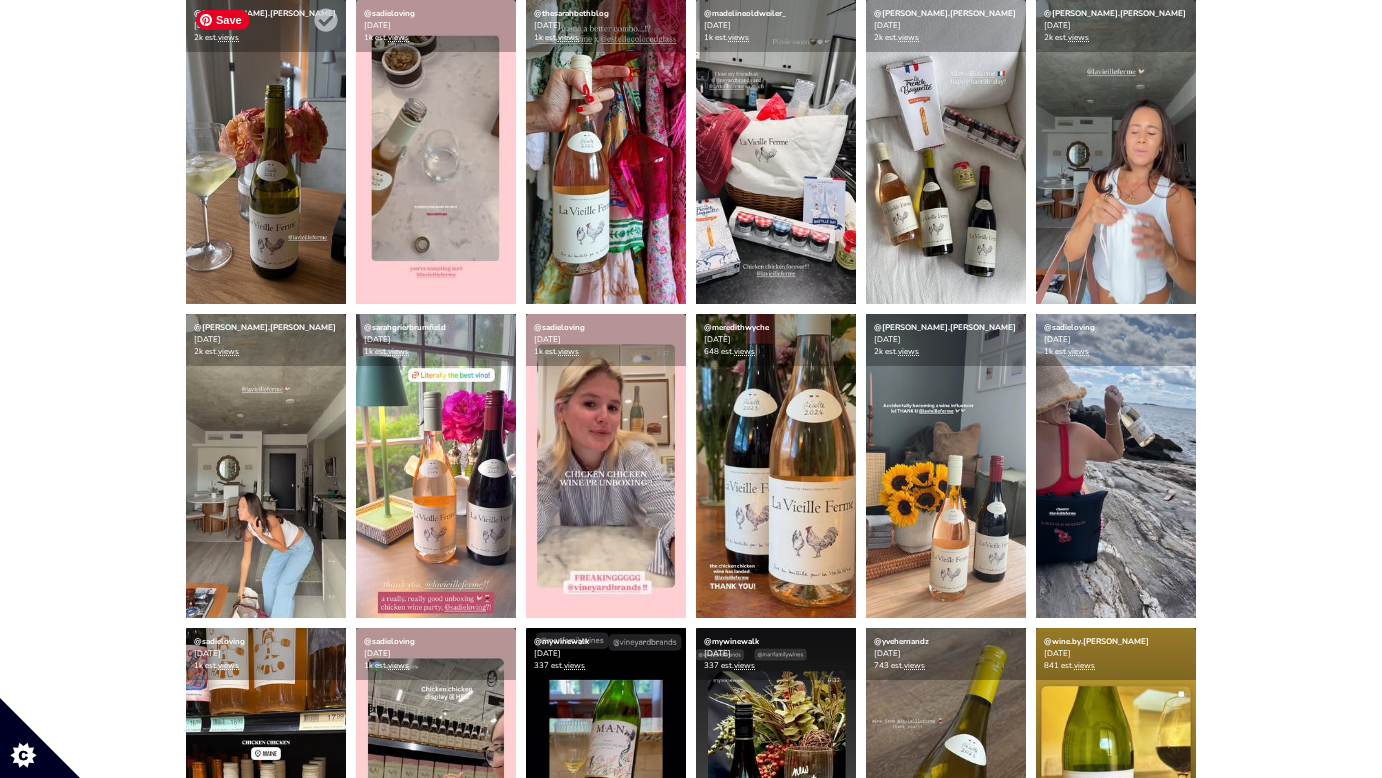 click at bounding box center [266, 152] 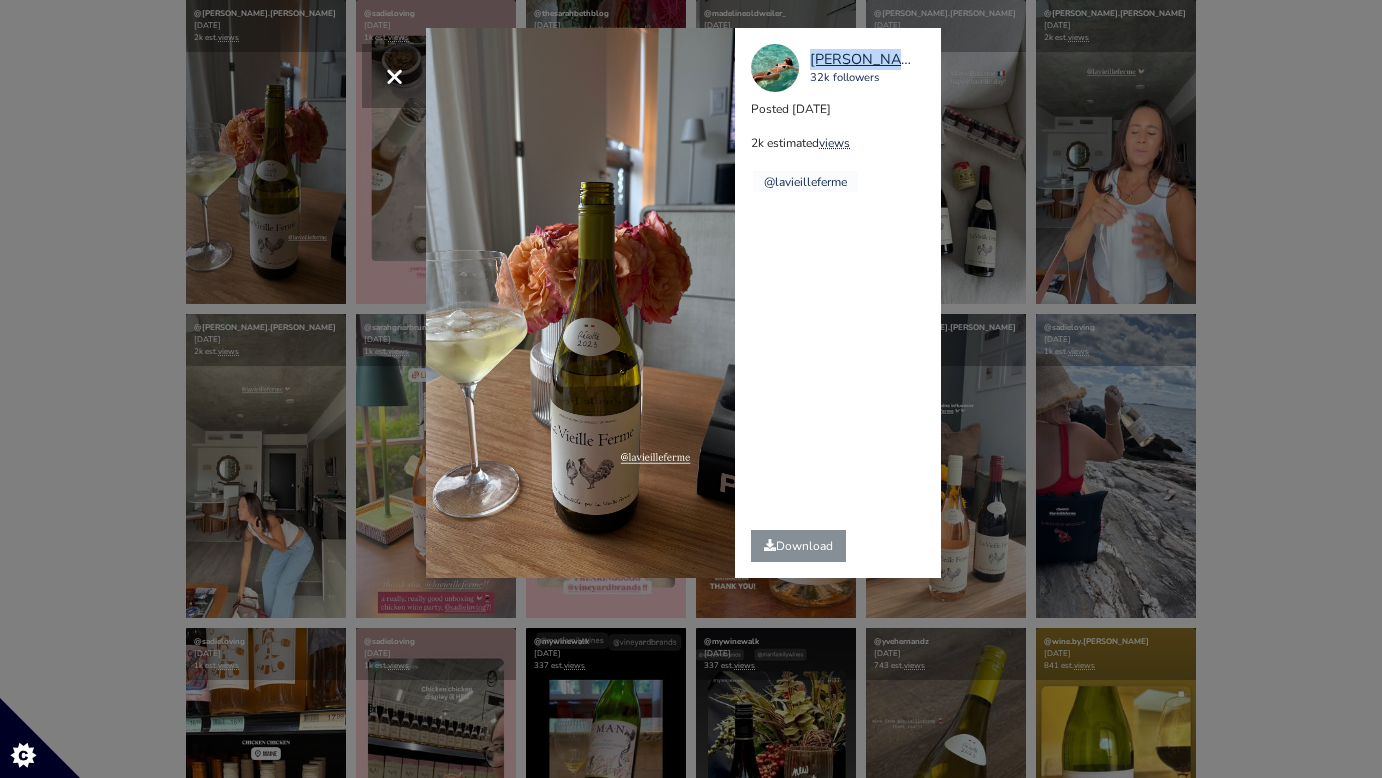 copy on "[PERSON_NAME].[PERSON_NAME]" 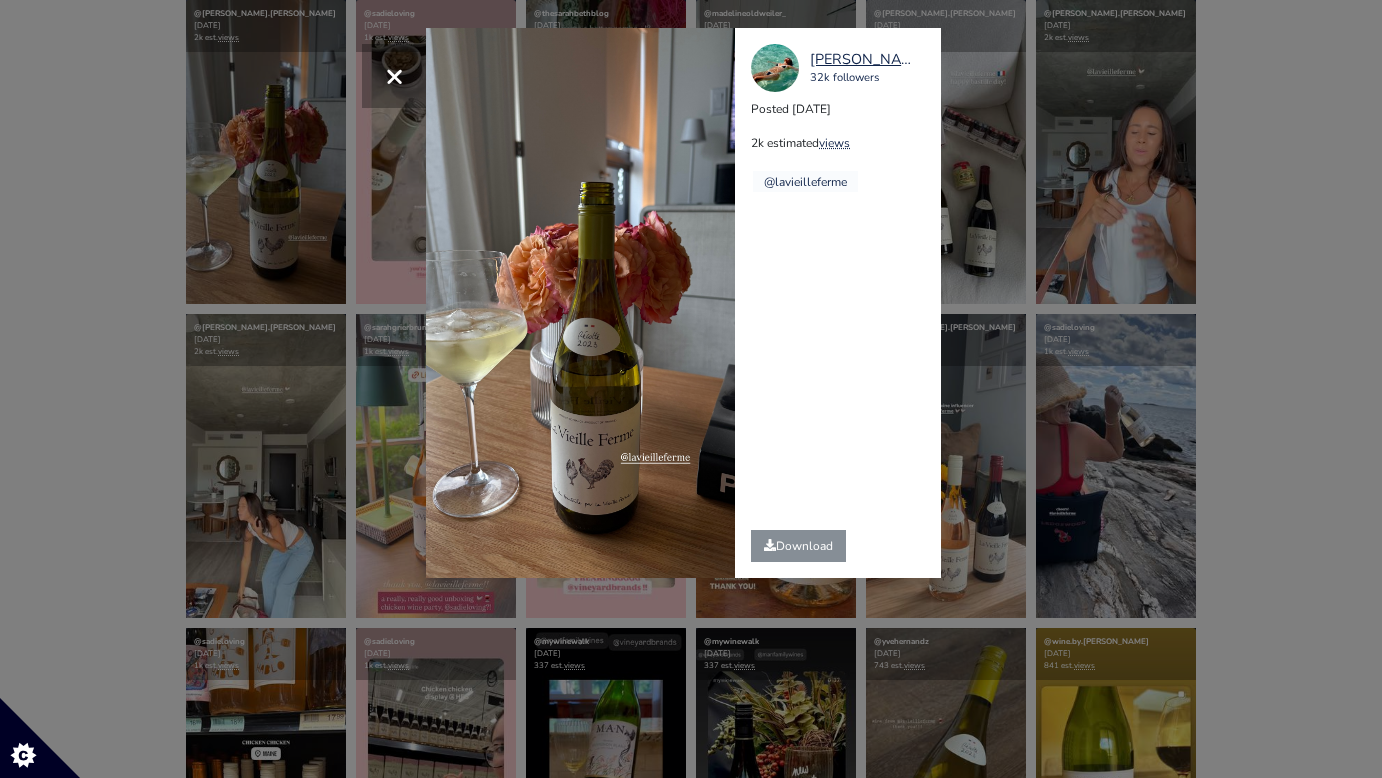 click on "×
[PERSON_NAME].[PERSON_NAME]
32k followers
Posted [DATE]
2k
estimated
views
@lavieilleferme" at bounding box center (691, 389) 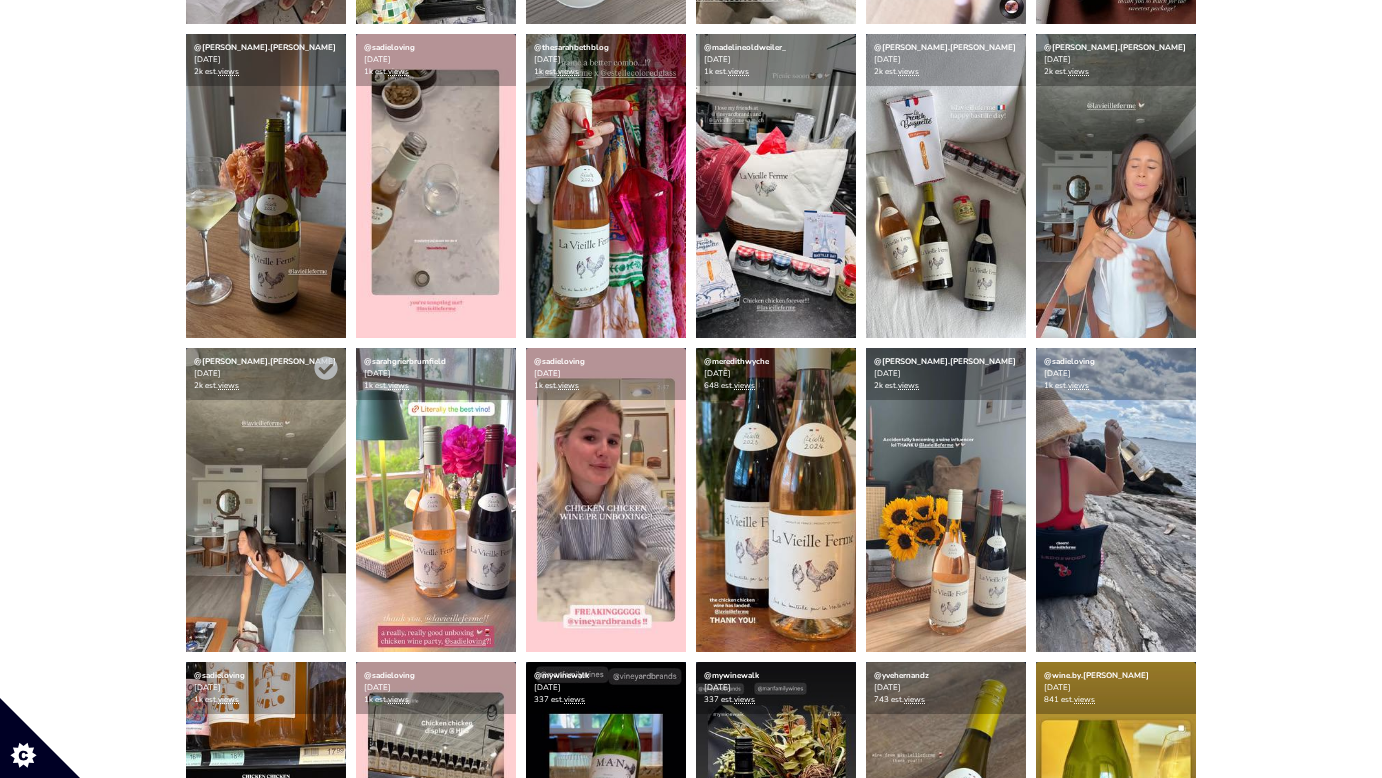 scroll, scrollTop: 814, scrollLeft: 0, axis: vertical 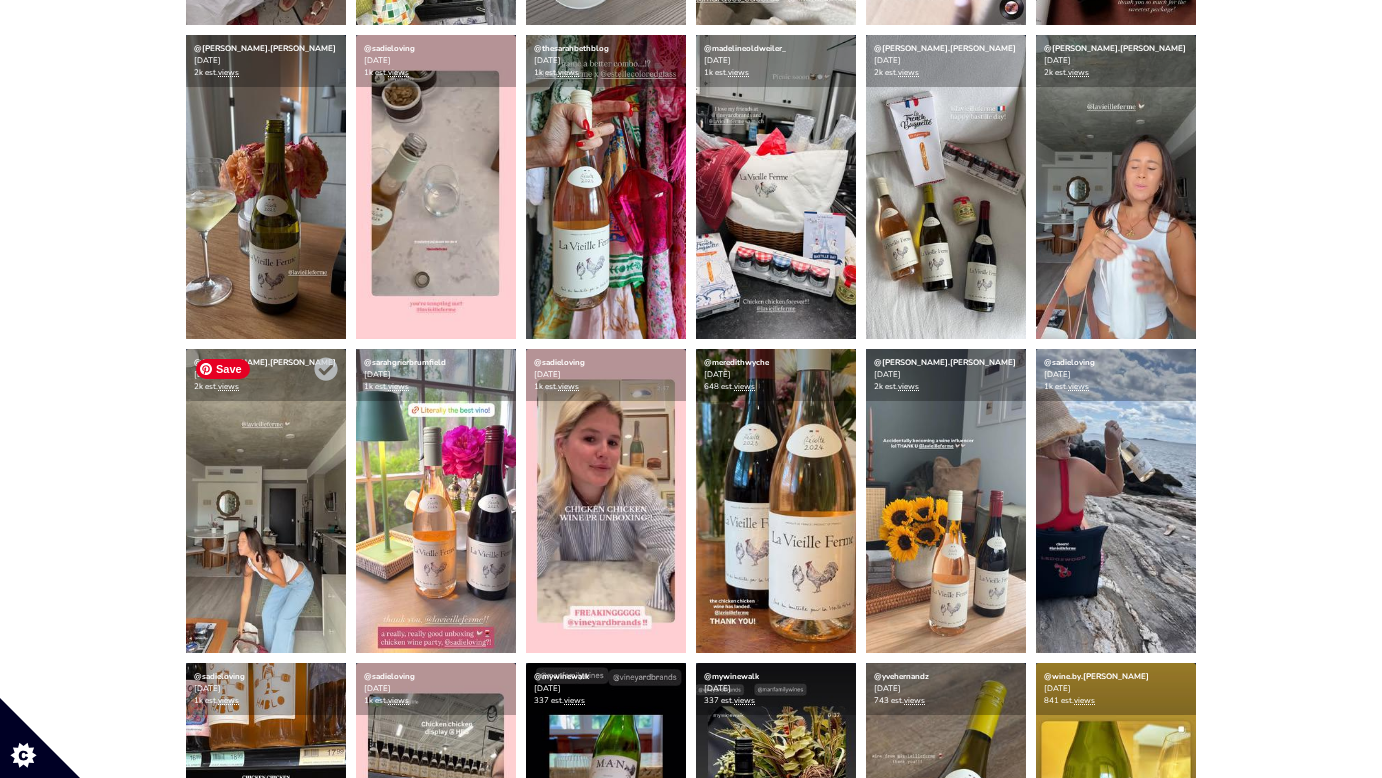 click at bounding box center [266, 501] 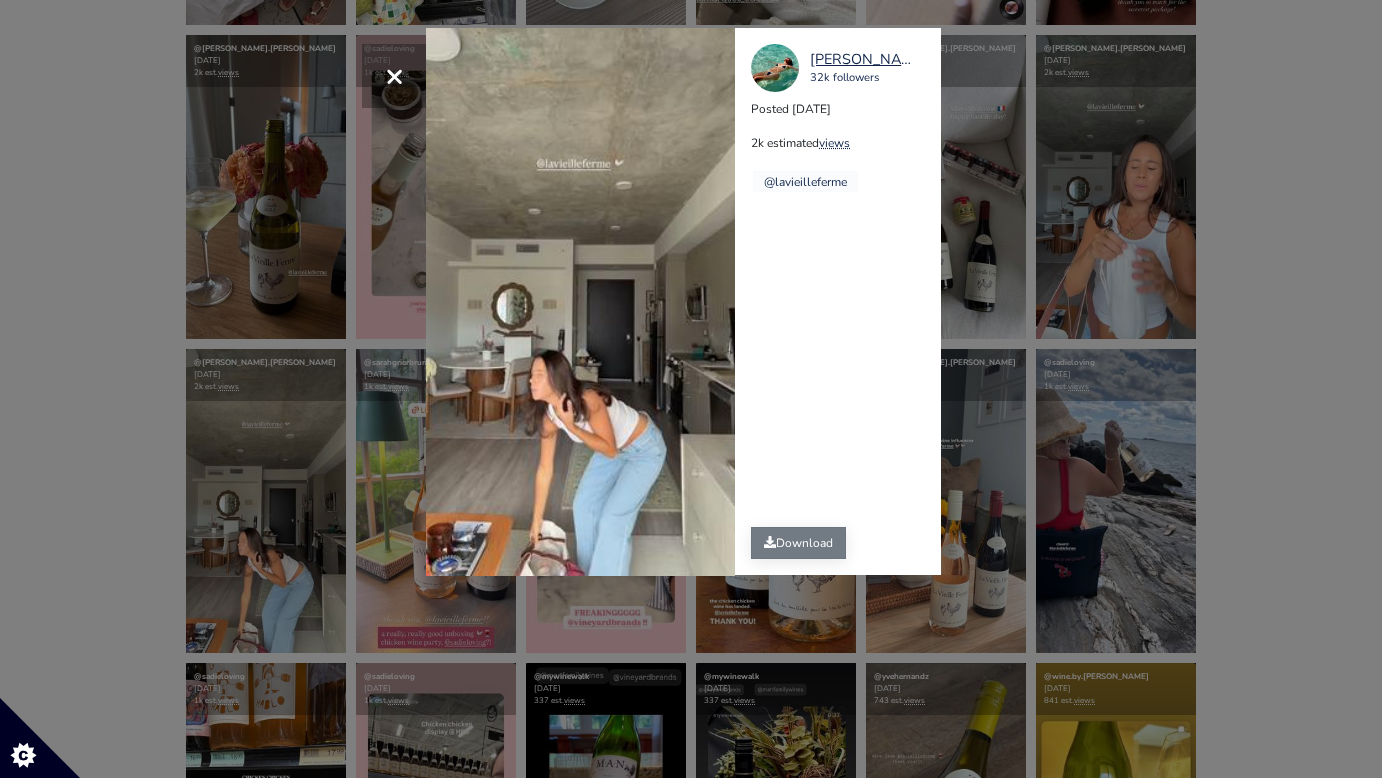 click on "Download" at bounding box center [798, 543] 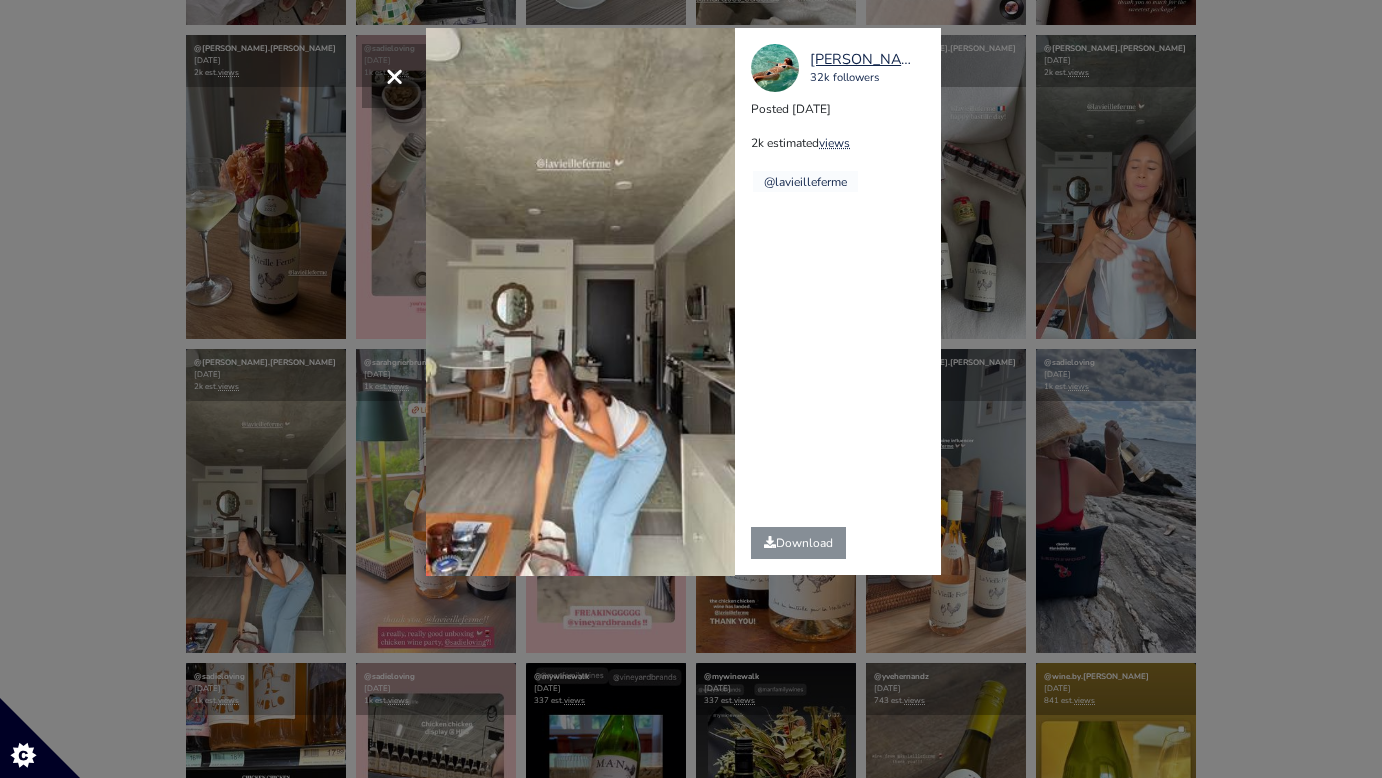 click on "×
Your browser does not support HTML5 video.
[PERSON_NAME].[PERSON_NAME]
32k followers
Posted [DATE]
2k
estimated
views
@lavieilleferme" at bounding box center [691, 389] 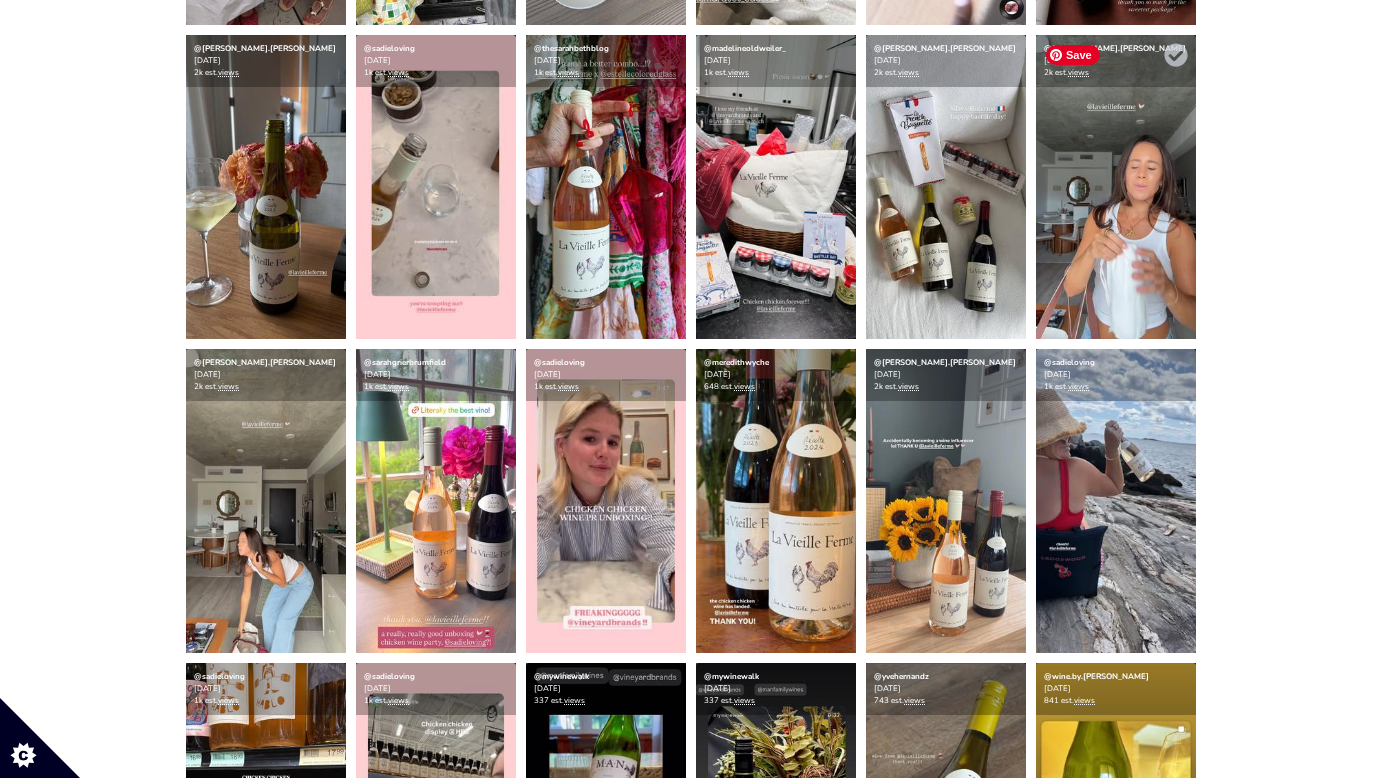 click at bounding box center (1116, 187) 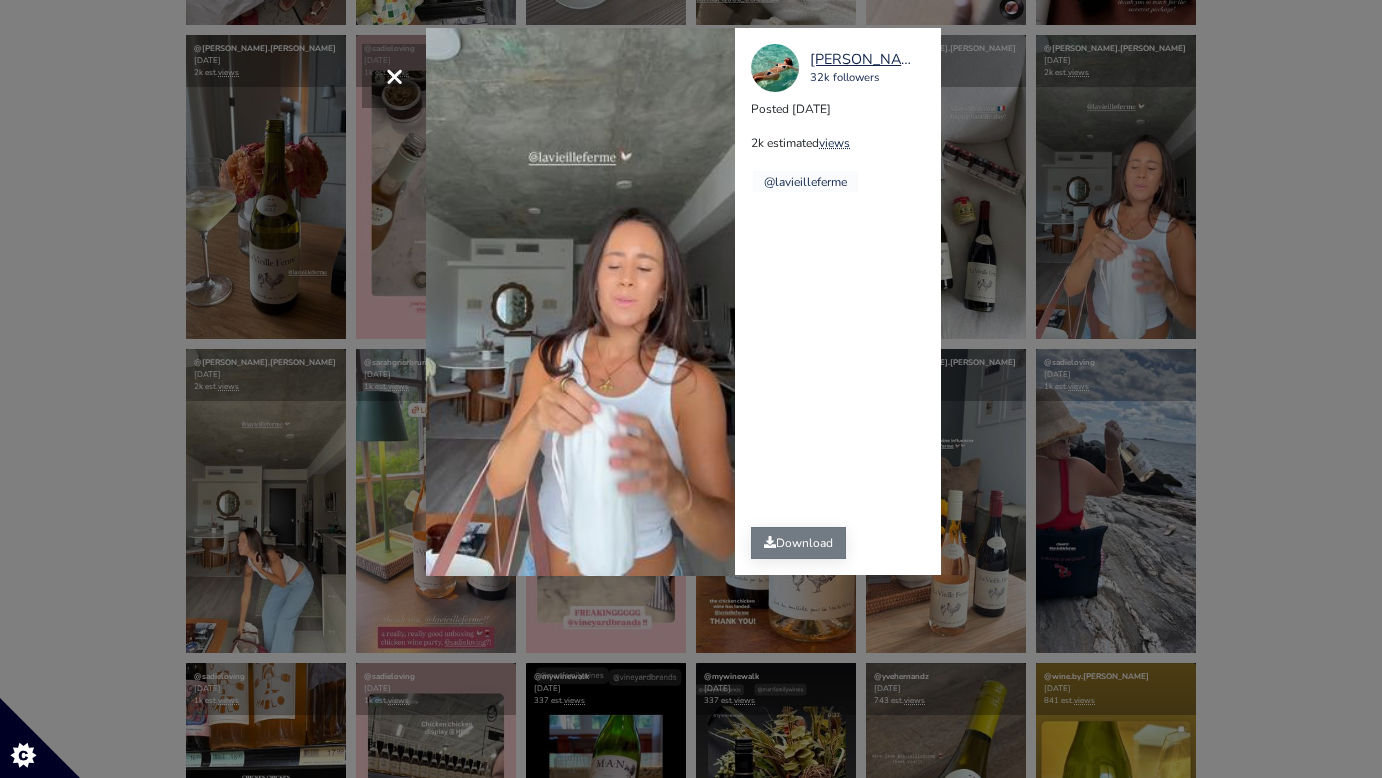 click on "Download" at bounding box center (798, 543) 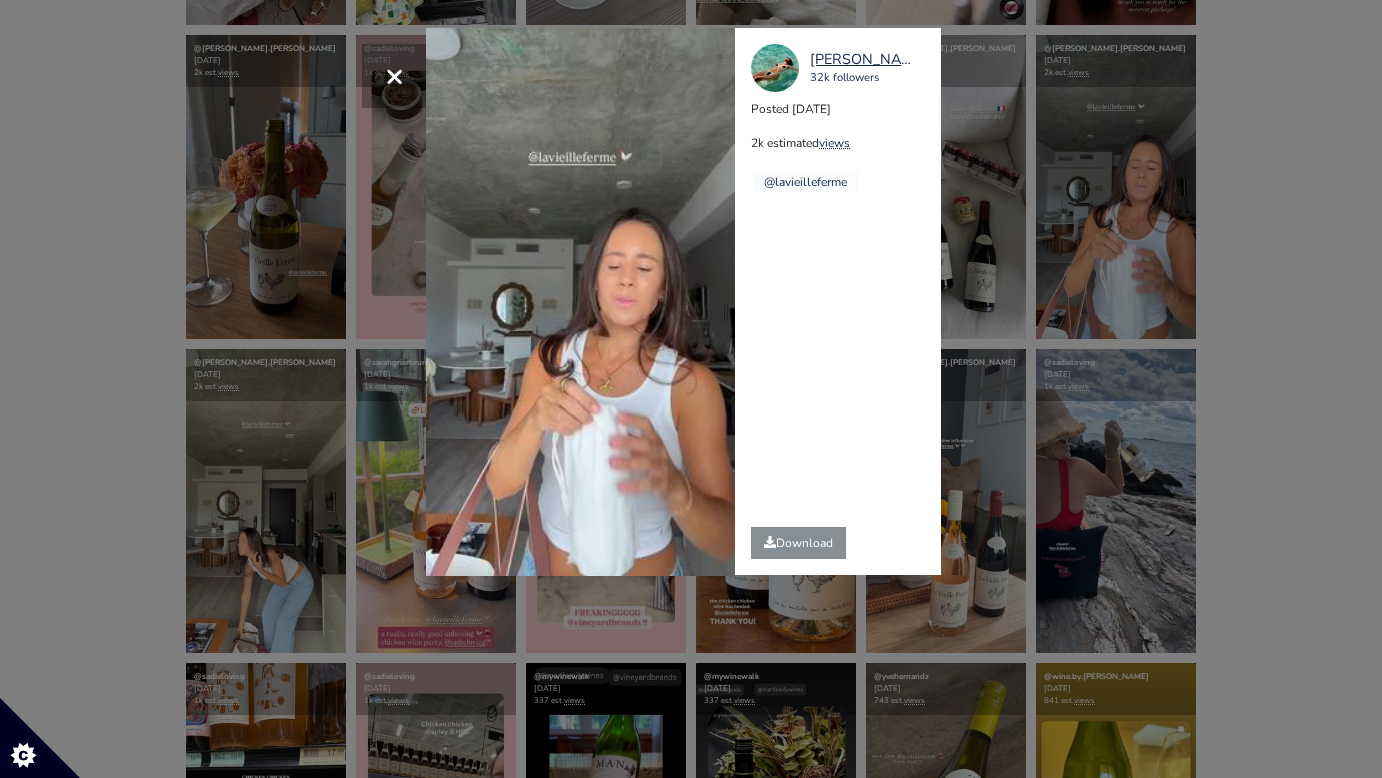 click on "×
Your browser does not support HTML5 video.
[PERSON_NAME].[PERSON_NAME]
32k followers
Posted [DATE]
2k
estimated
views
@lavieilleferme" at bounding box center [691, 389] 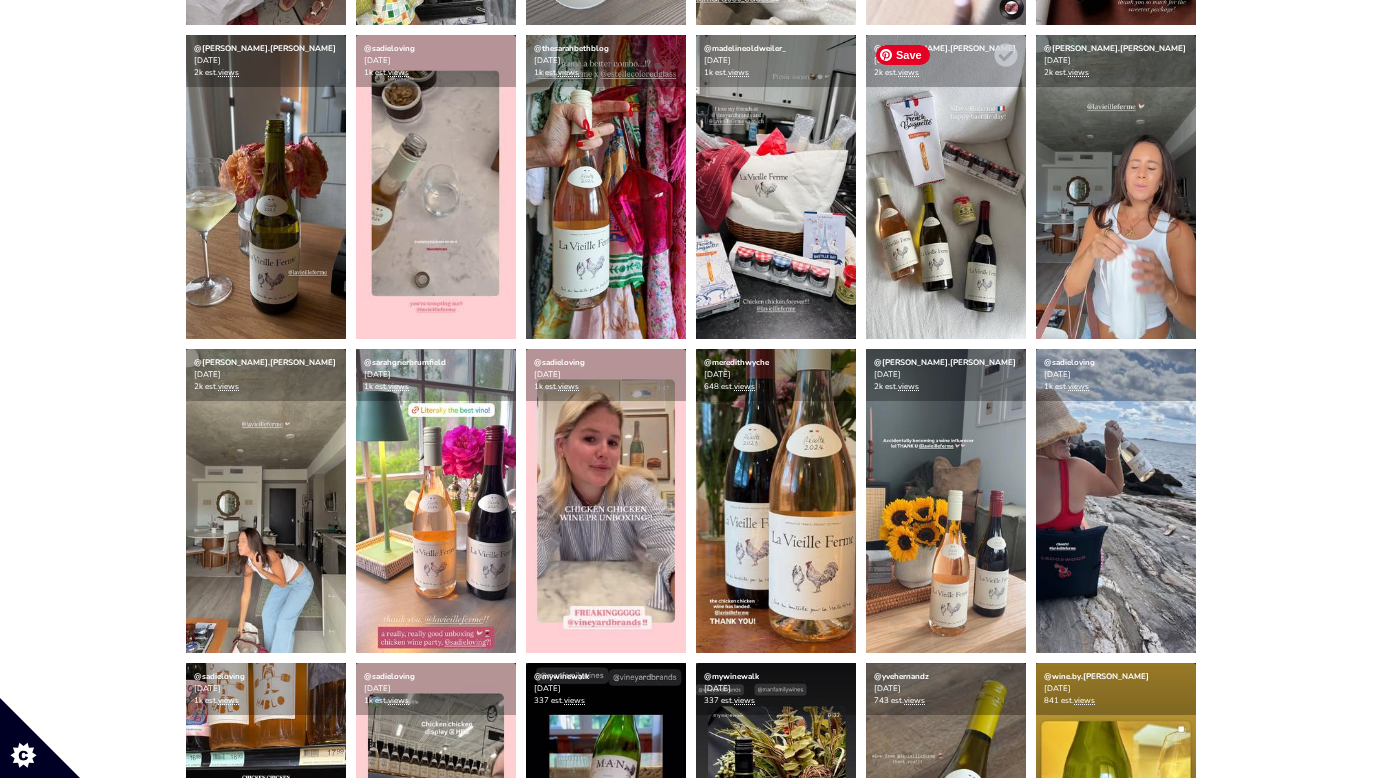 click at bounding box center (946, 187) 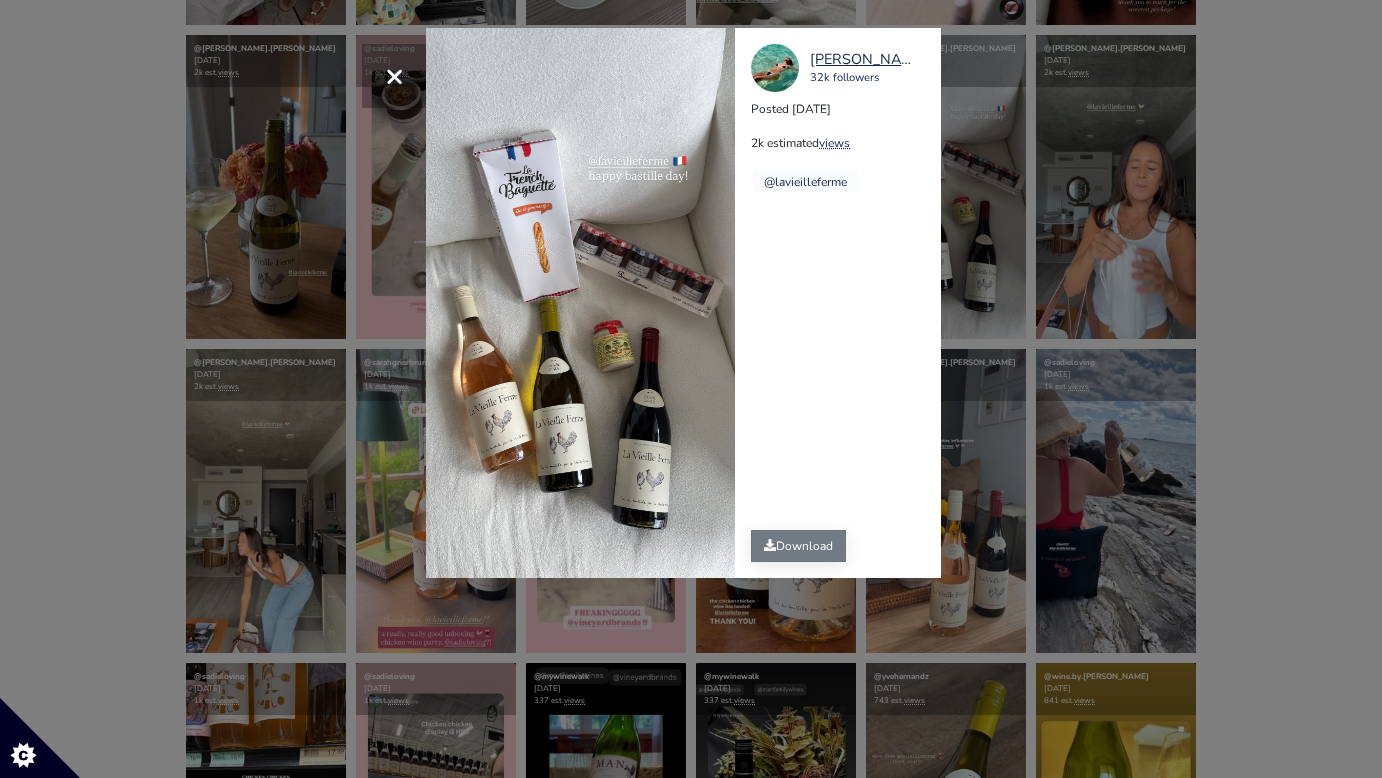 click on "Download" at bounding box center (798, 546) 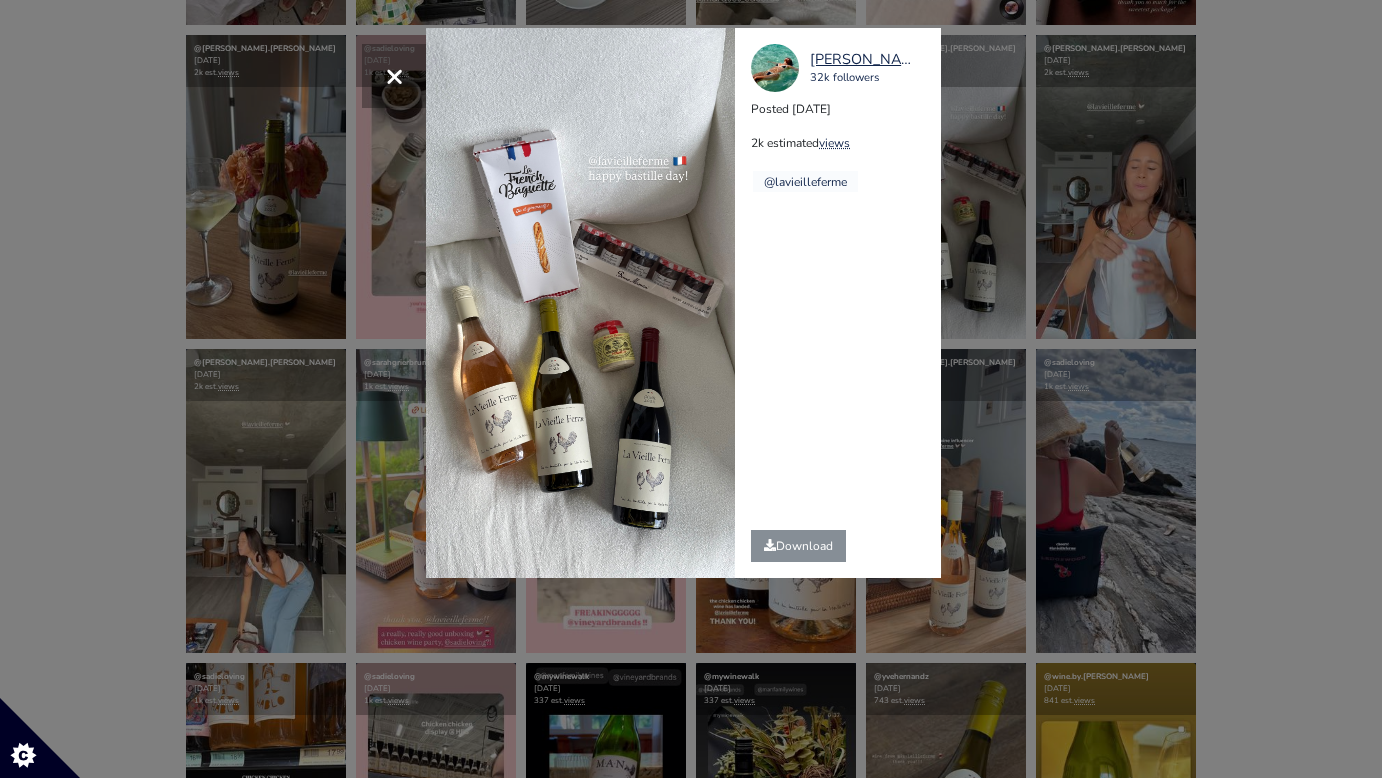 click on "×
[PERSON_NAME].[PERSON_NAME]
32k followers
Posted [DATE]
2k
estimated
views
@lavieilleferme" at bounding box center (691, 389) 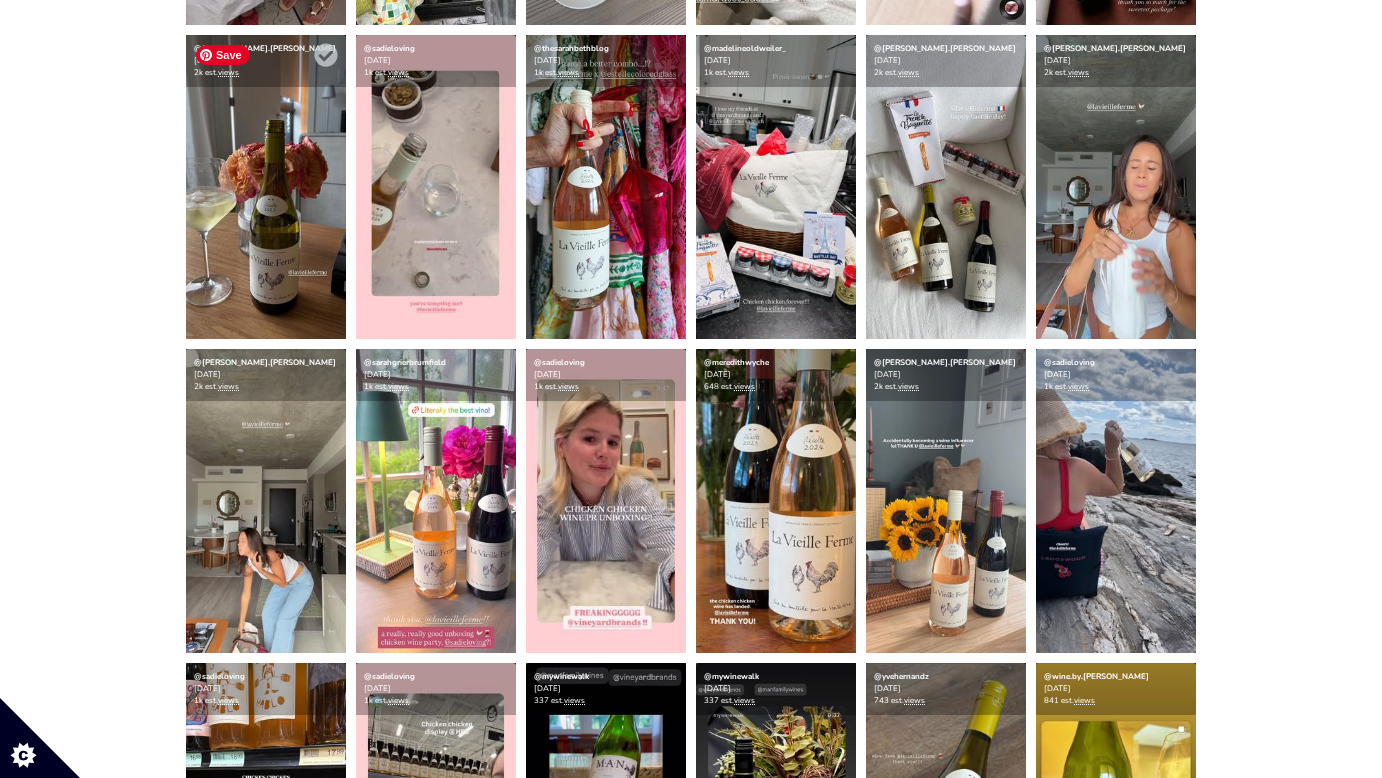 click at bounding box center [266, 187] 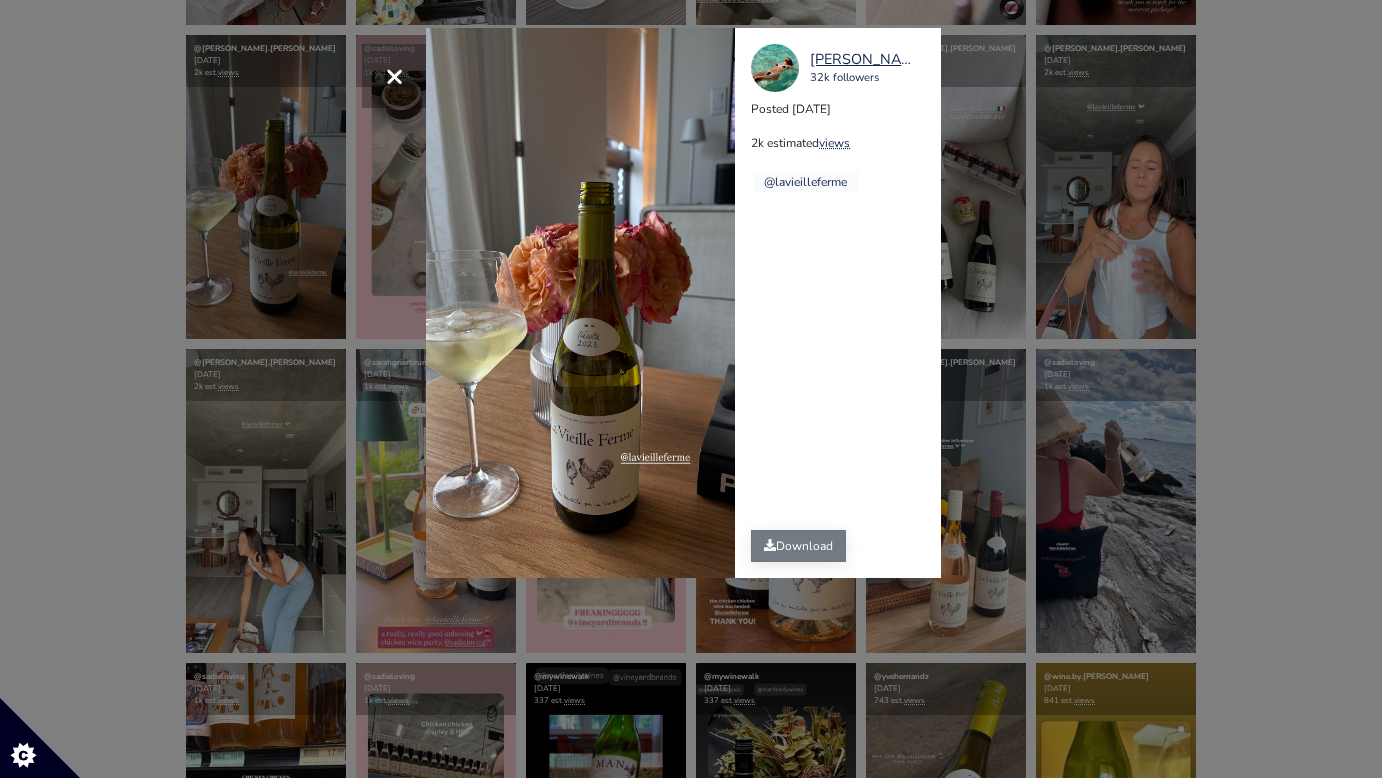click on "Download" at bounding box center [798, 546] 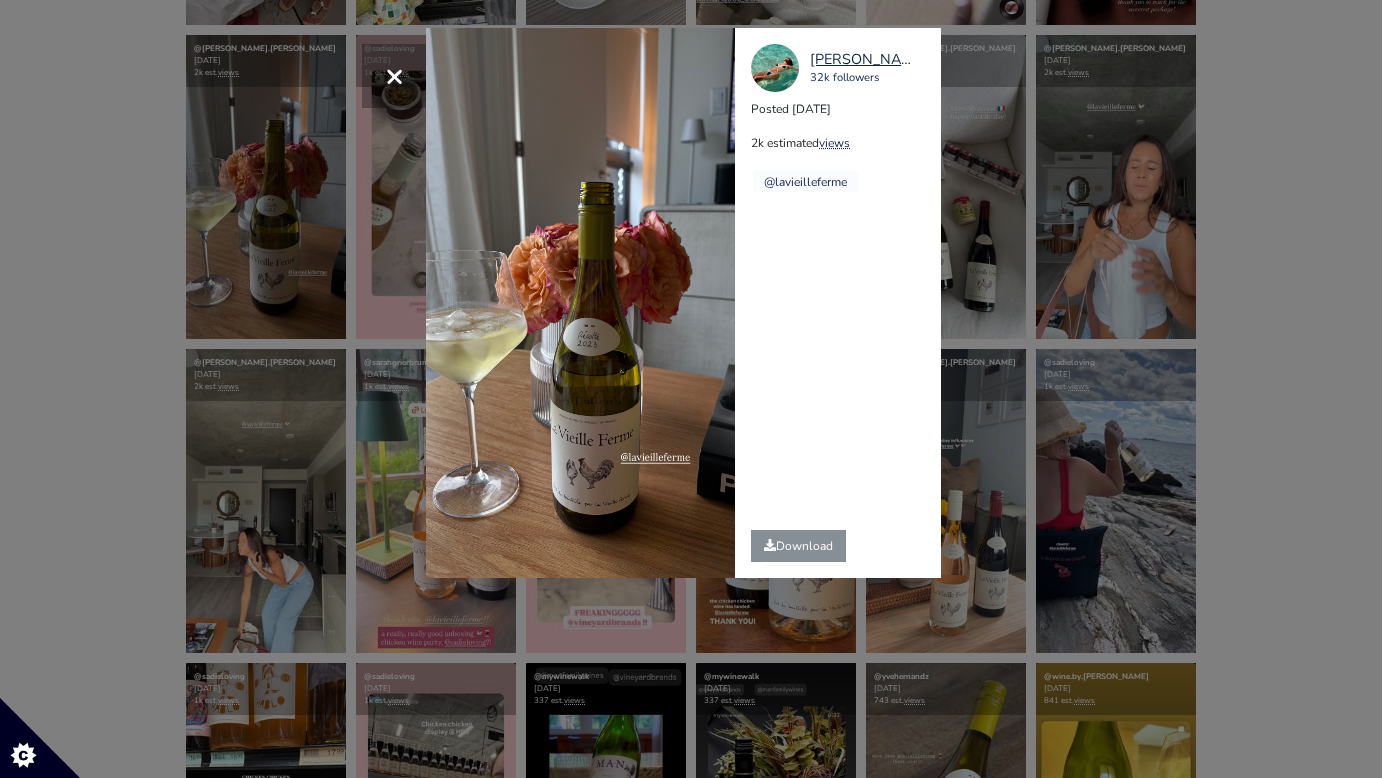 click on "×
[PERSON_NAME].[PERSON_NAME]
32k followers
Posted [DATE]
2k
estimated
views
@lavieilleferme" at bounding box center [691, 389] 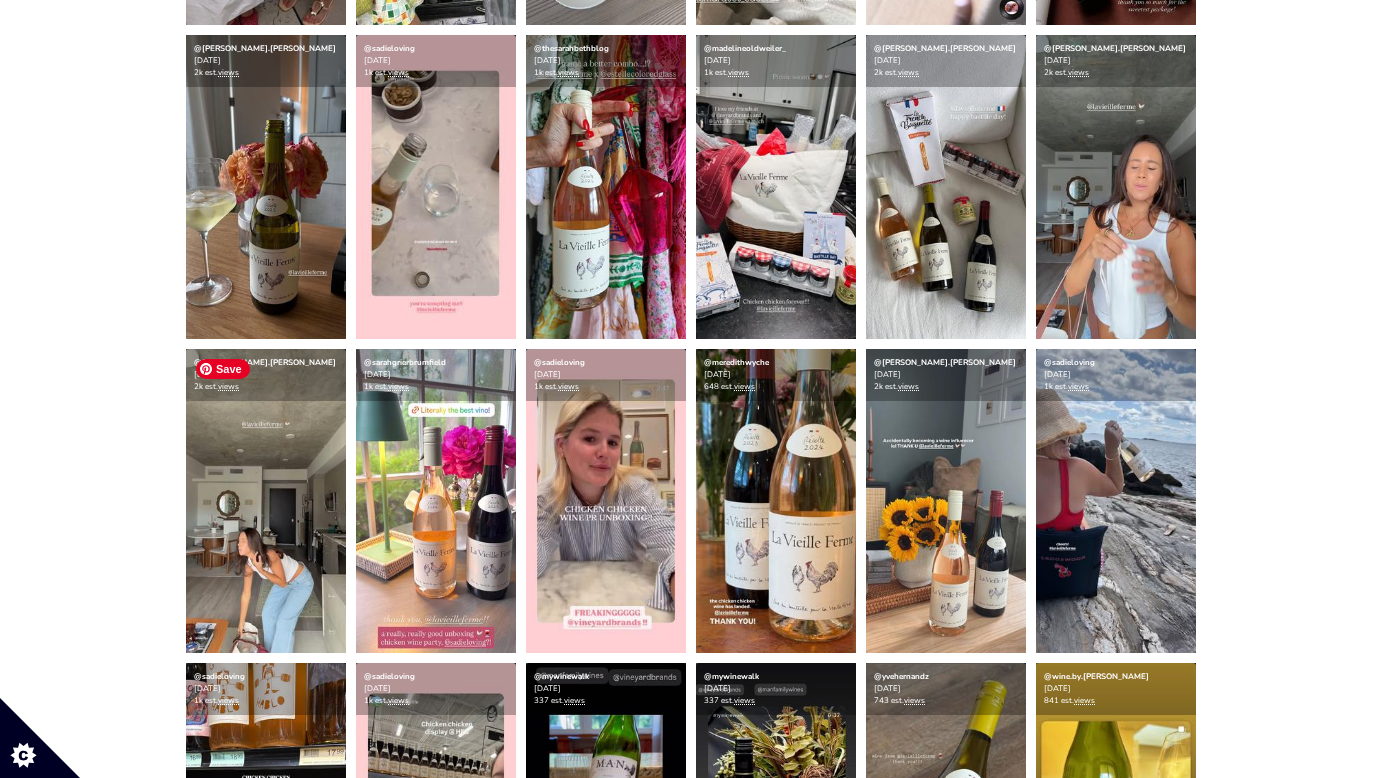 click on "Stories Feed
Welcome!
Get the most out of your [URL] account
Continue setting up your account »
0  of 4 steps complete
1
Upload influencers you're working with
Copy and paste a list of influencer handles or profile links into your account
Never miss a story
Stories in your account within 12 hours" at bounding box center [691, 1122] 